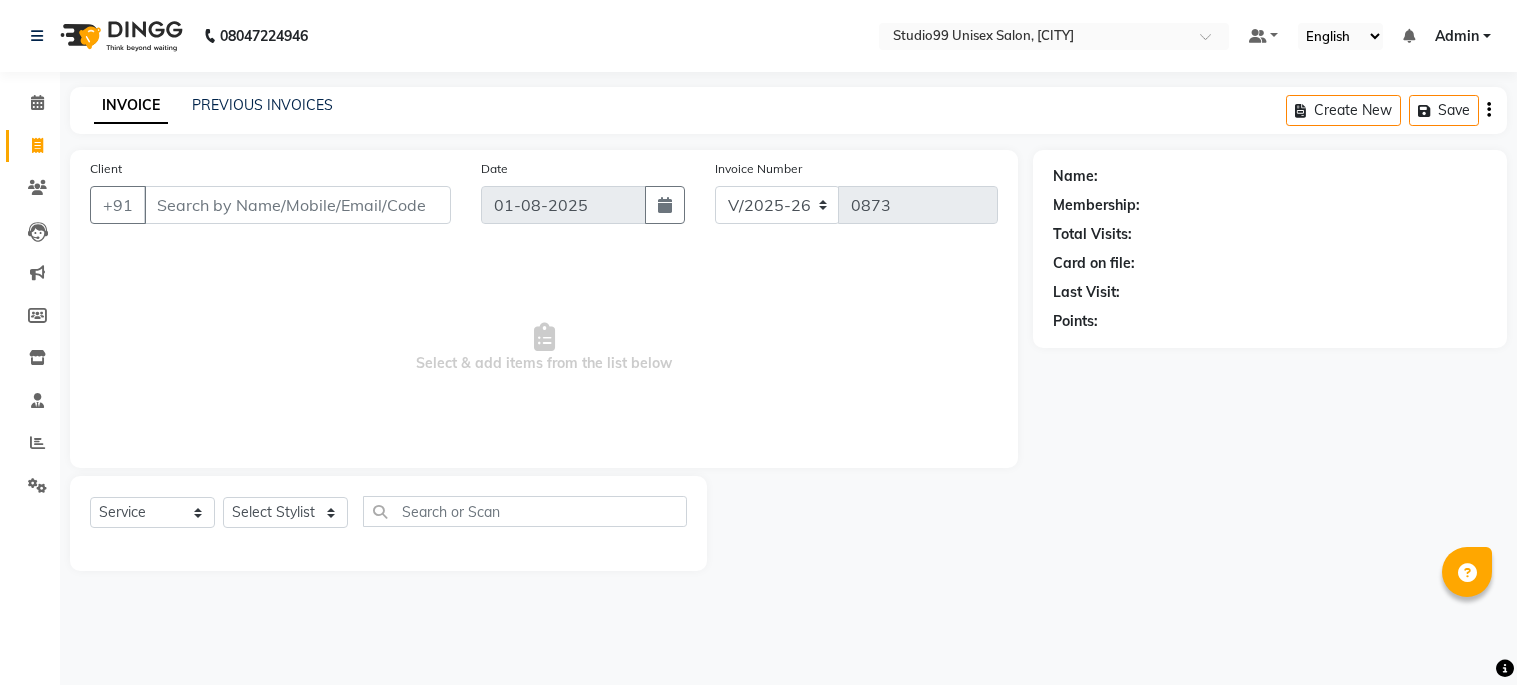 select on "6061" 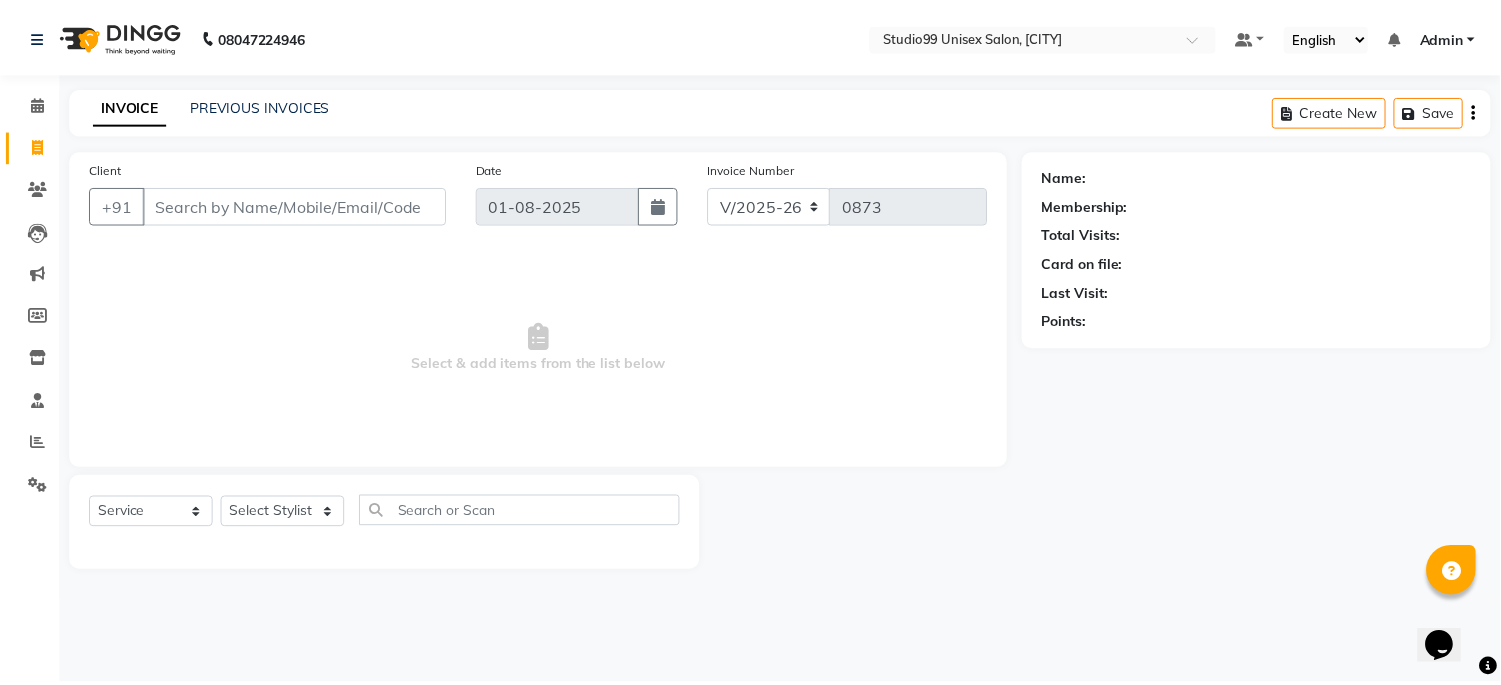scroll, scrollTop: 0, scrollLeft: 0, axis: both 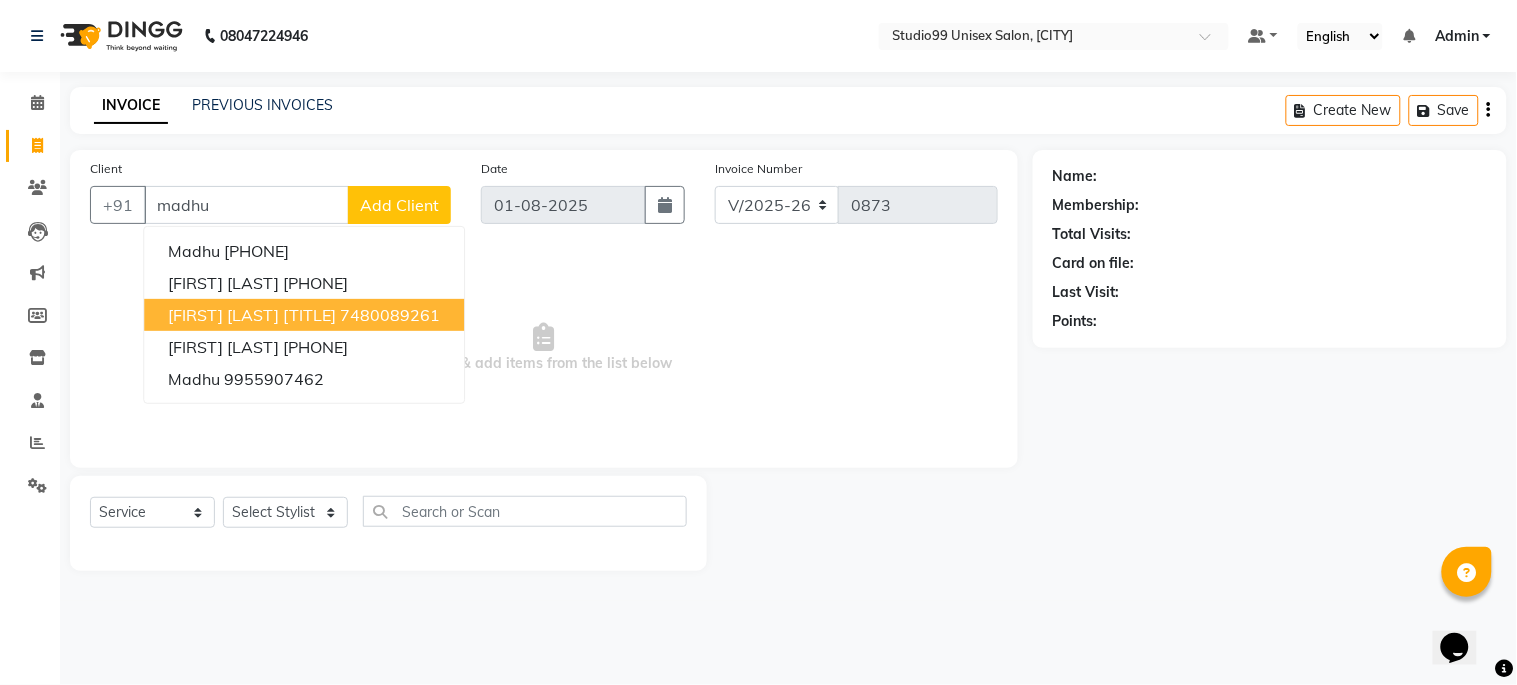 click on "[FIRST] [LAST] [TITLE]" at bounding box center [252, 315] 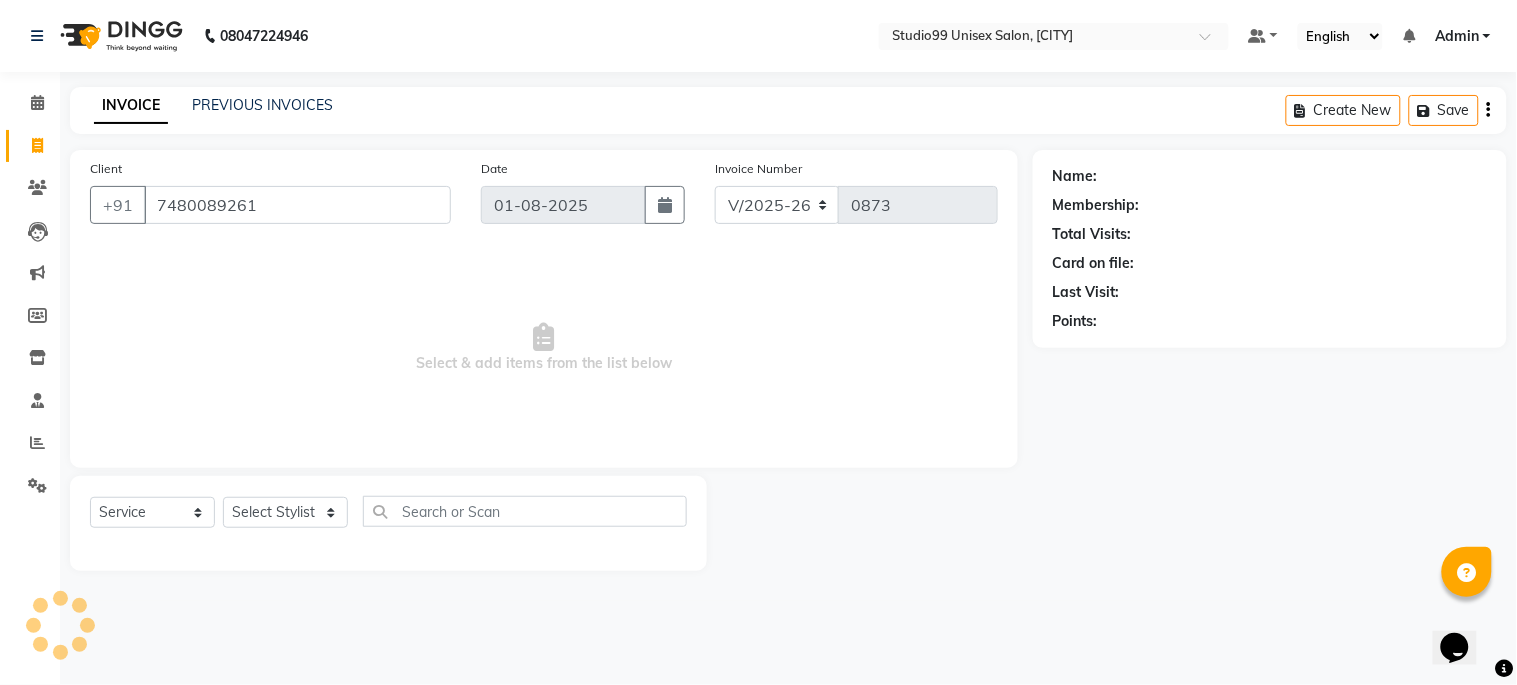type on "7480089261" 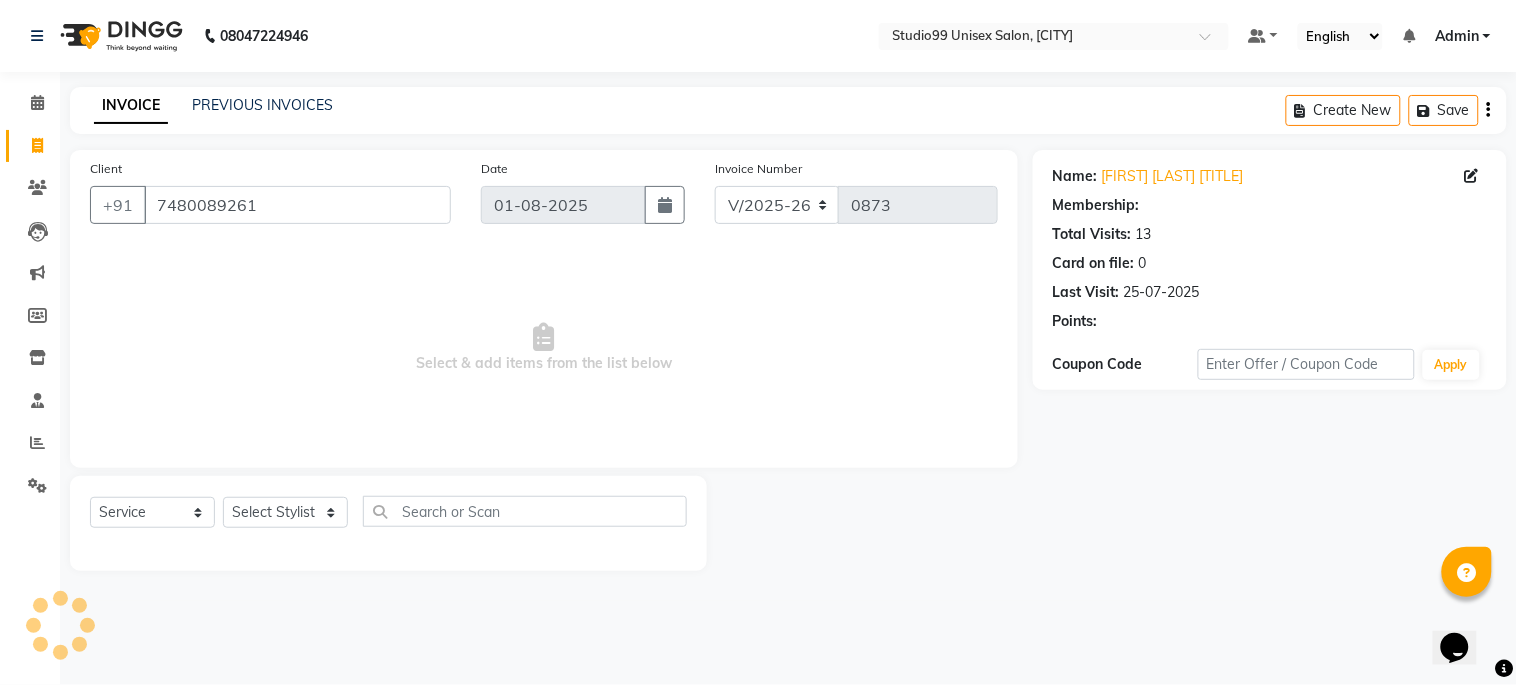 select on "1: Object" 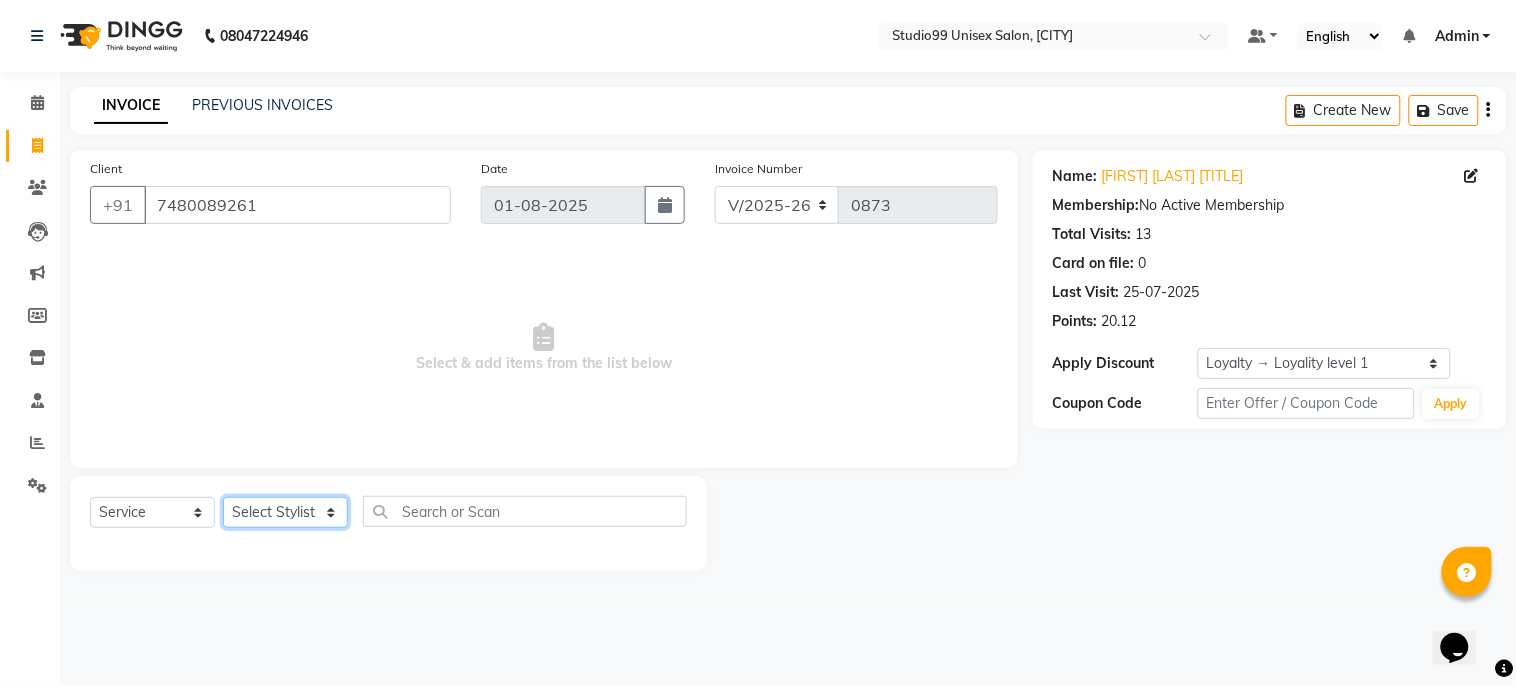 click on "Select Stylist Admin [FIRST] [LAST] [FIRST] [LAST] [FIRST] [LAST] [FIRST] [LAST] [FIRST] [LAST] [FIRST] [LAST]" 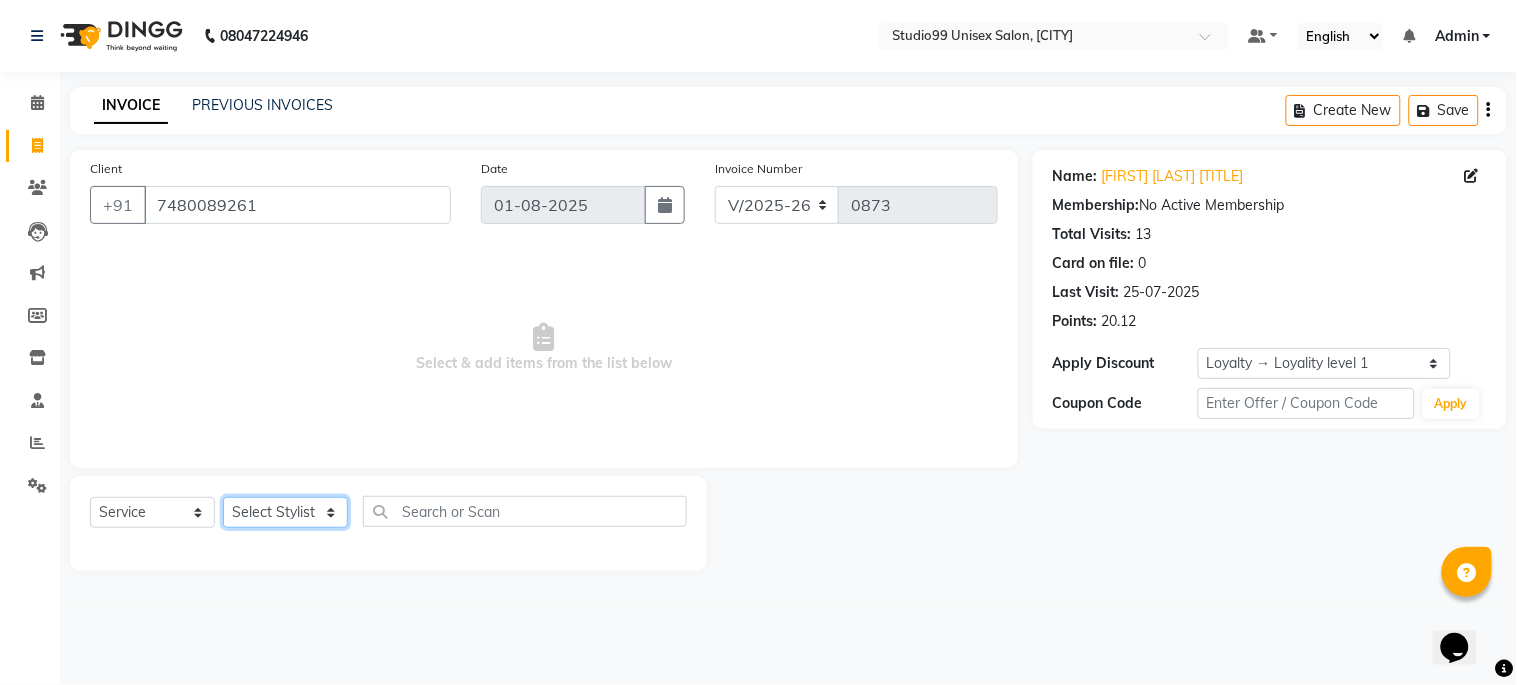 select on "45042" 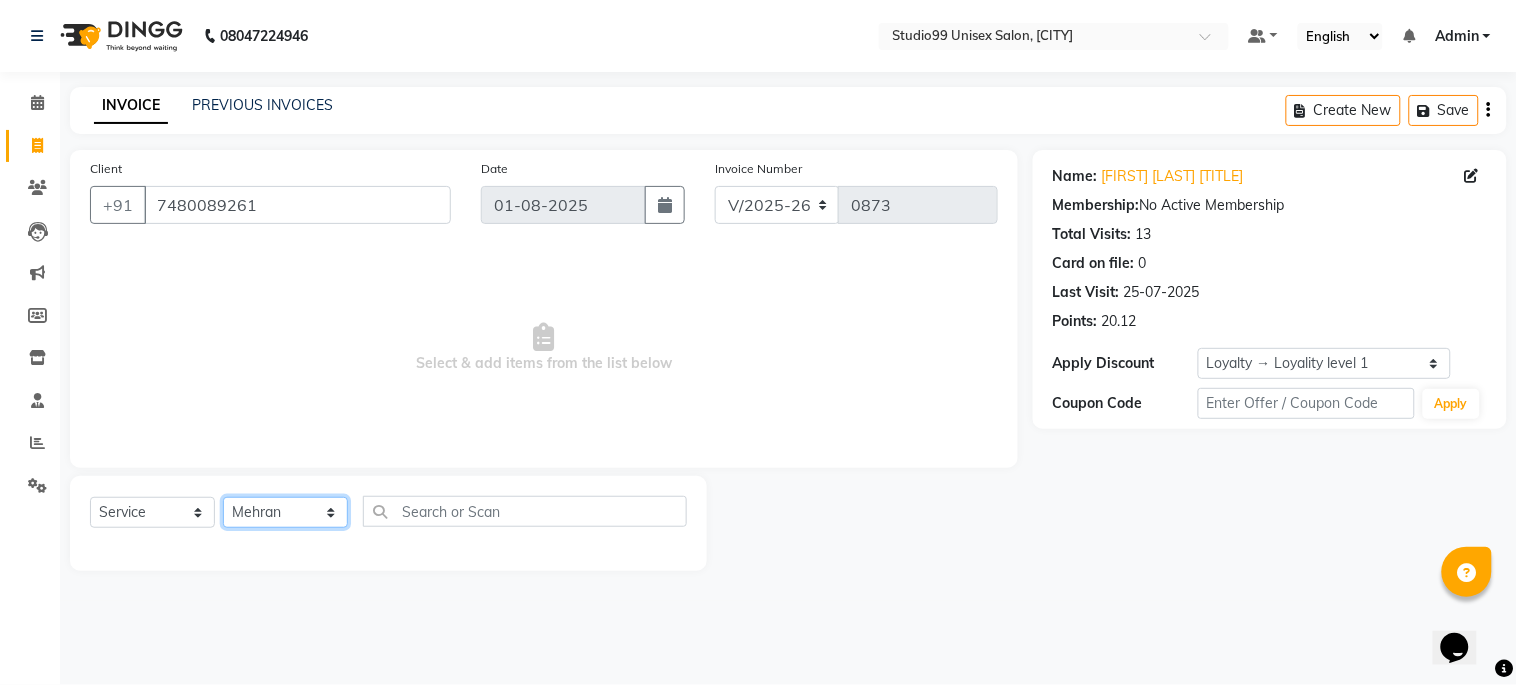 click on "Select Stylist Admin [FIRST] [LAST] [FIRST] [LAST] [FIRST] [LAST] [FIRST] [LAST] [FIRST] [LAST] [FIRST] [LAST]" 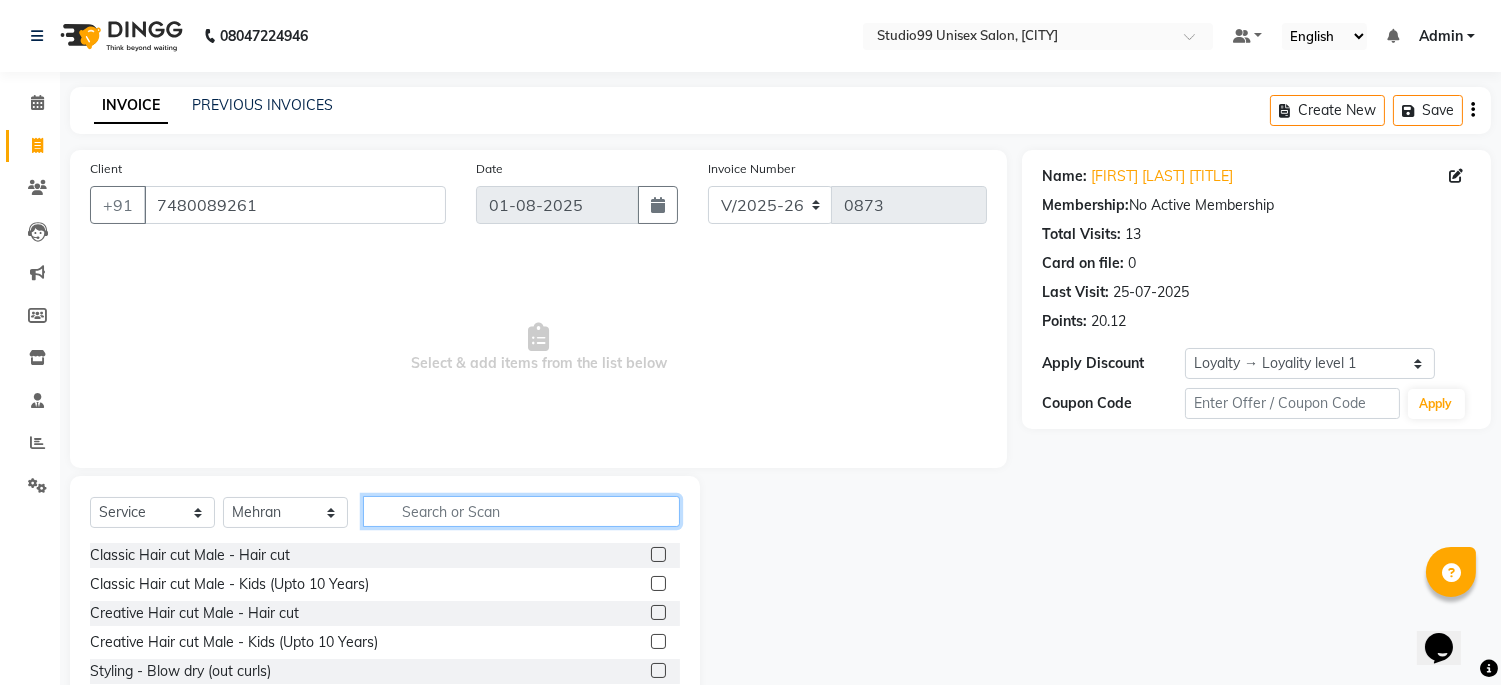 click 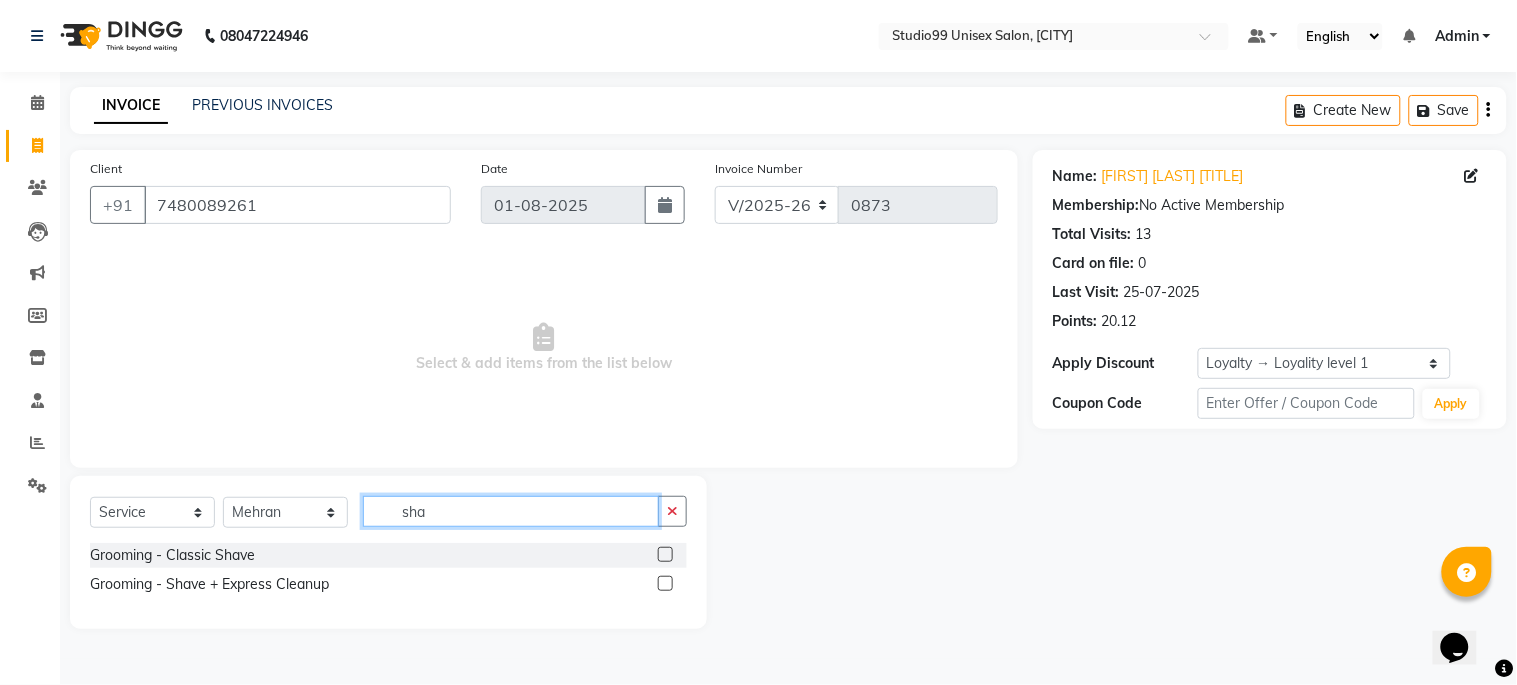 type on "sha" 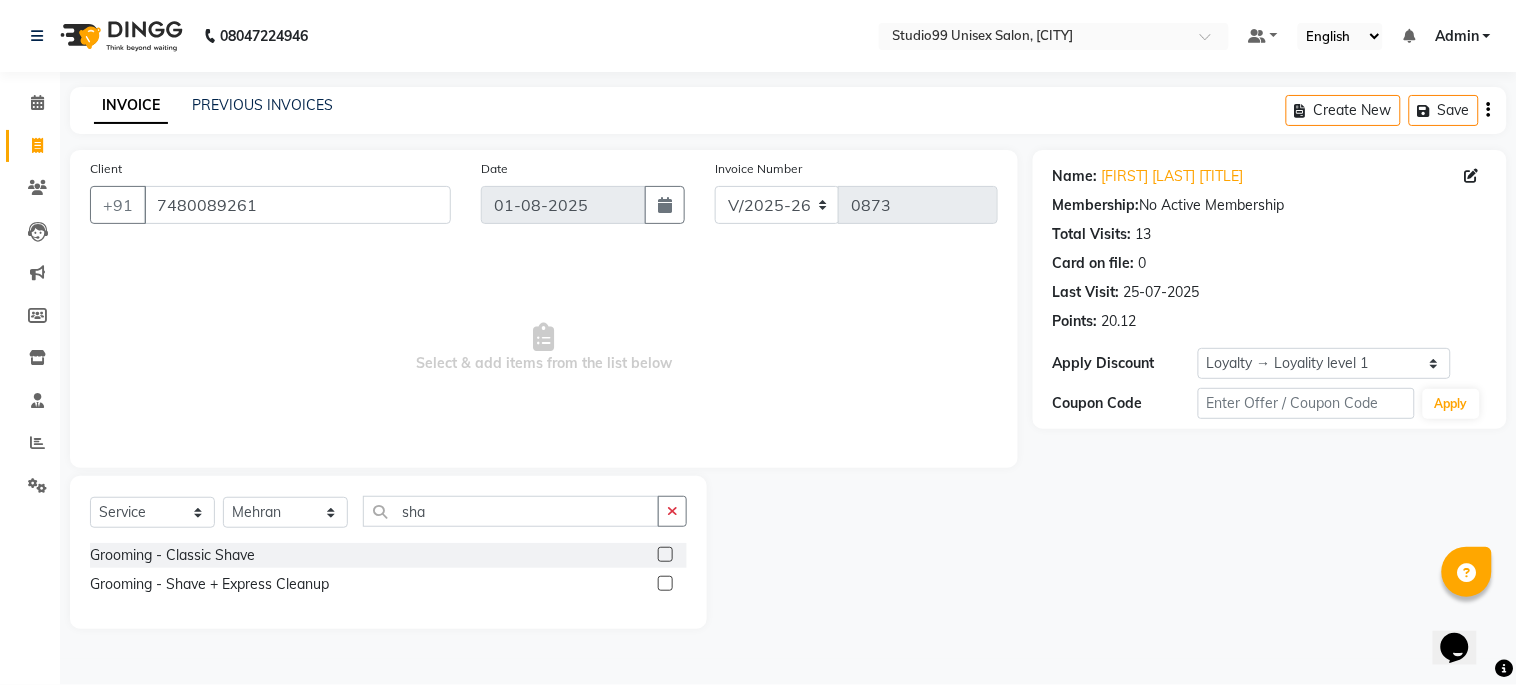 click 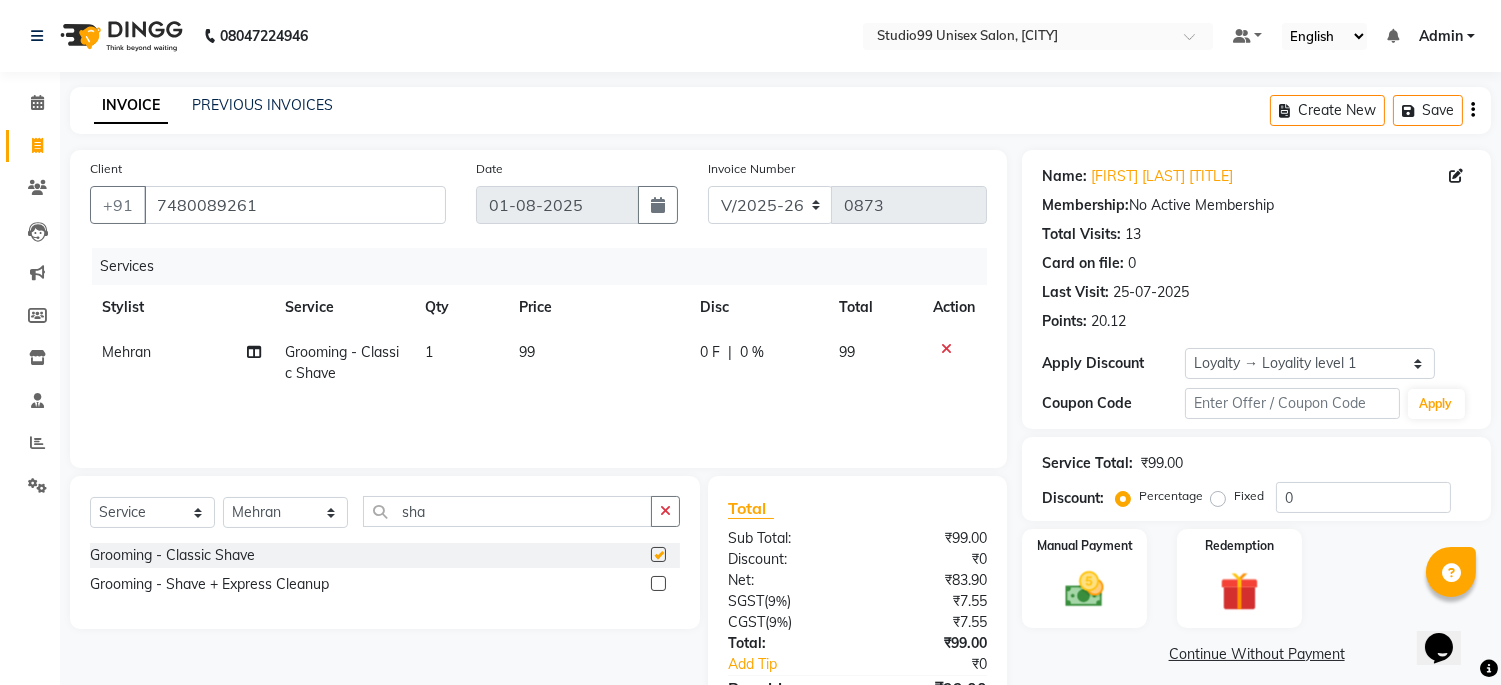 checkbox on "false" 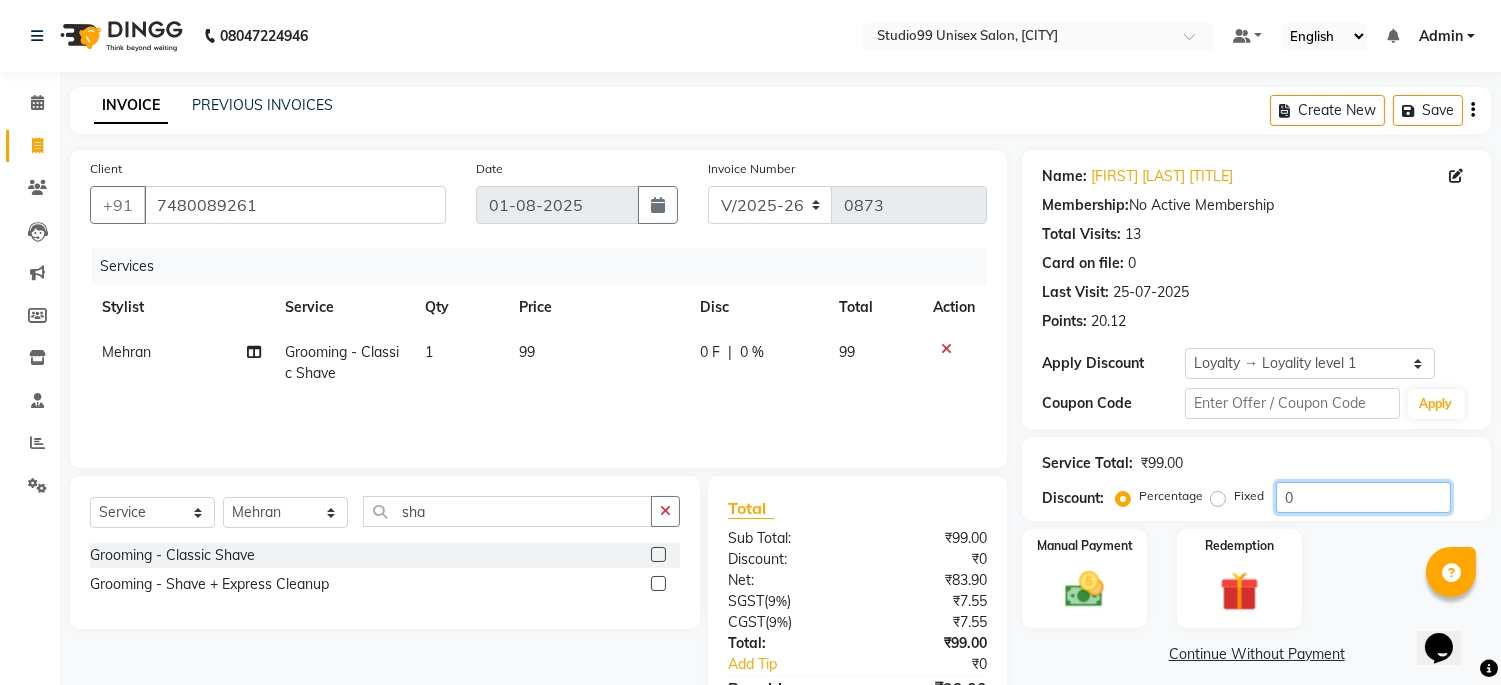 click on "0" 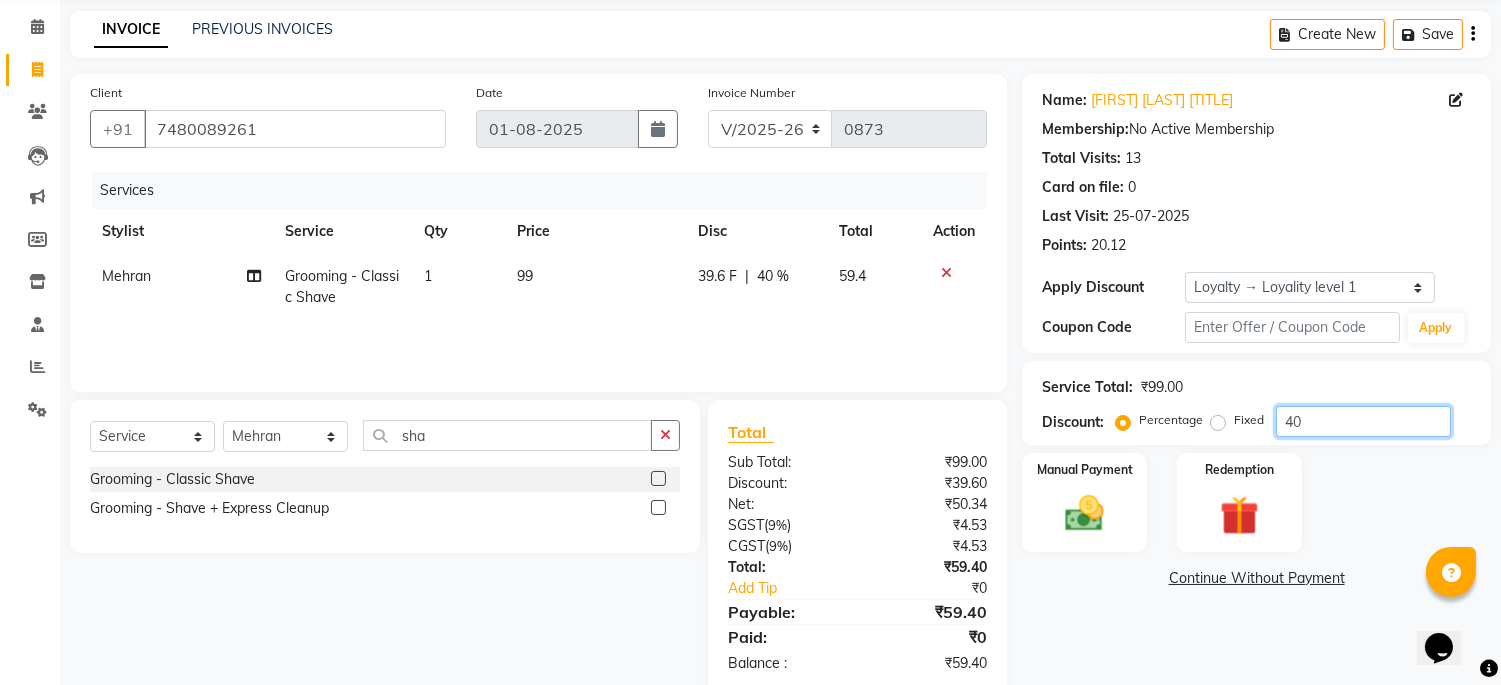 scroll, scrollTop: 114, scrollLeft: 0, axis: vertical 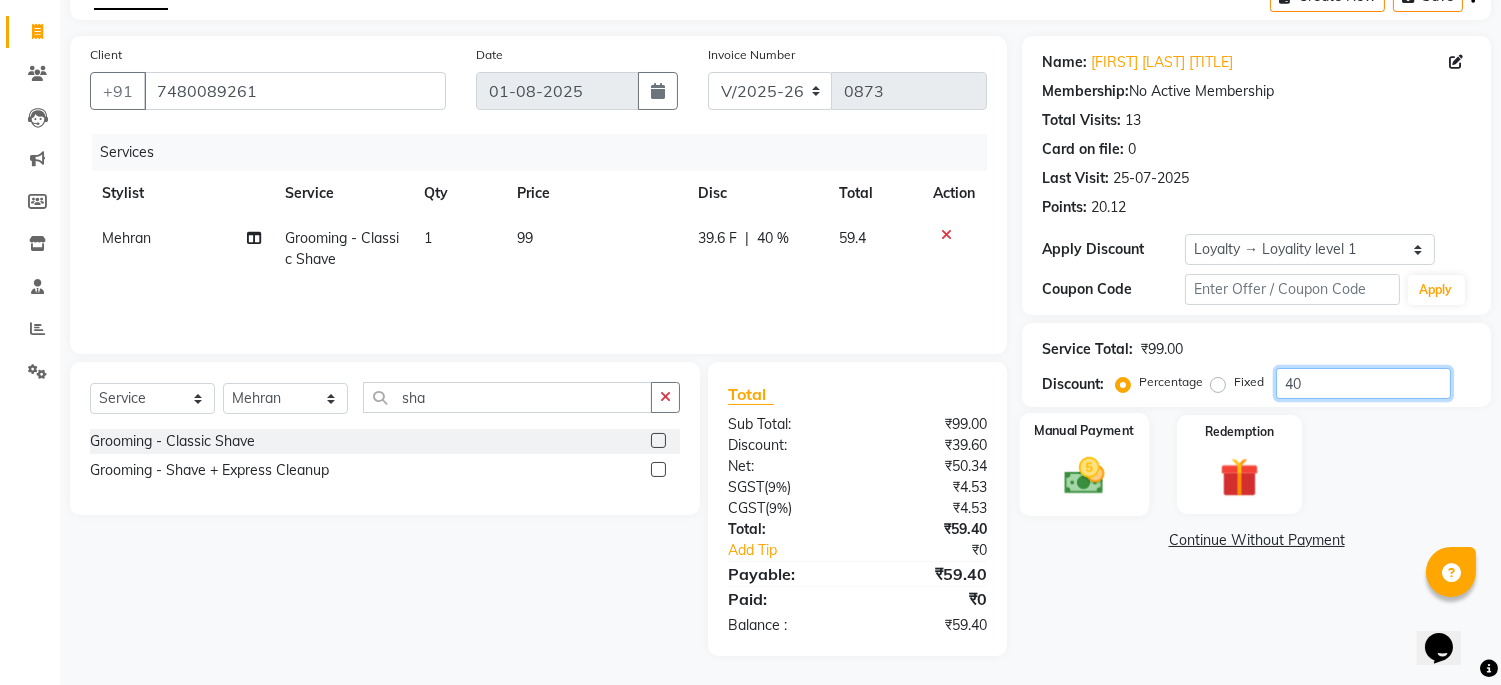 type on "40" 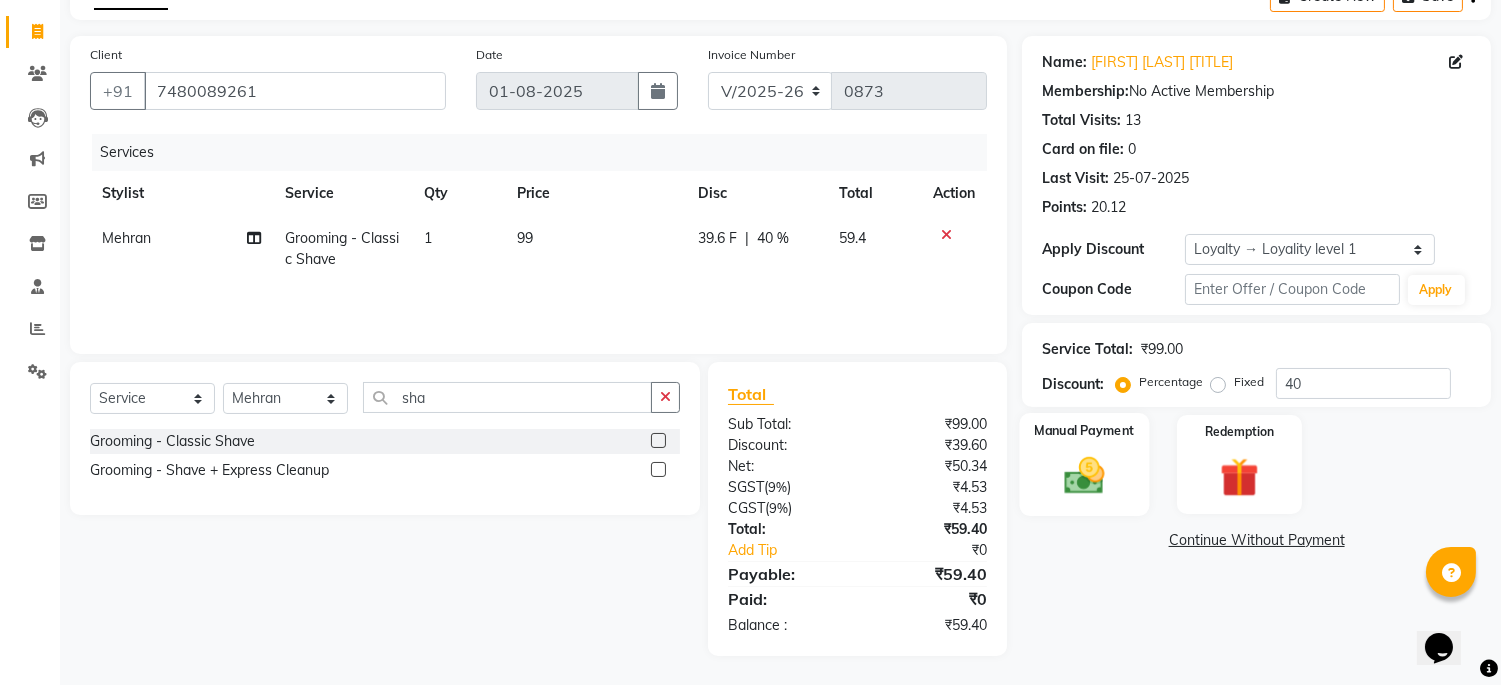 click 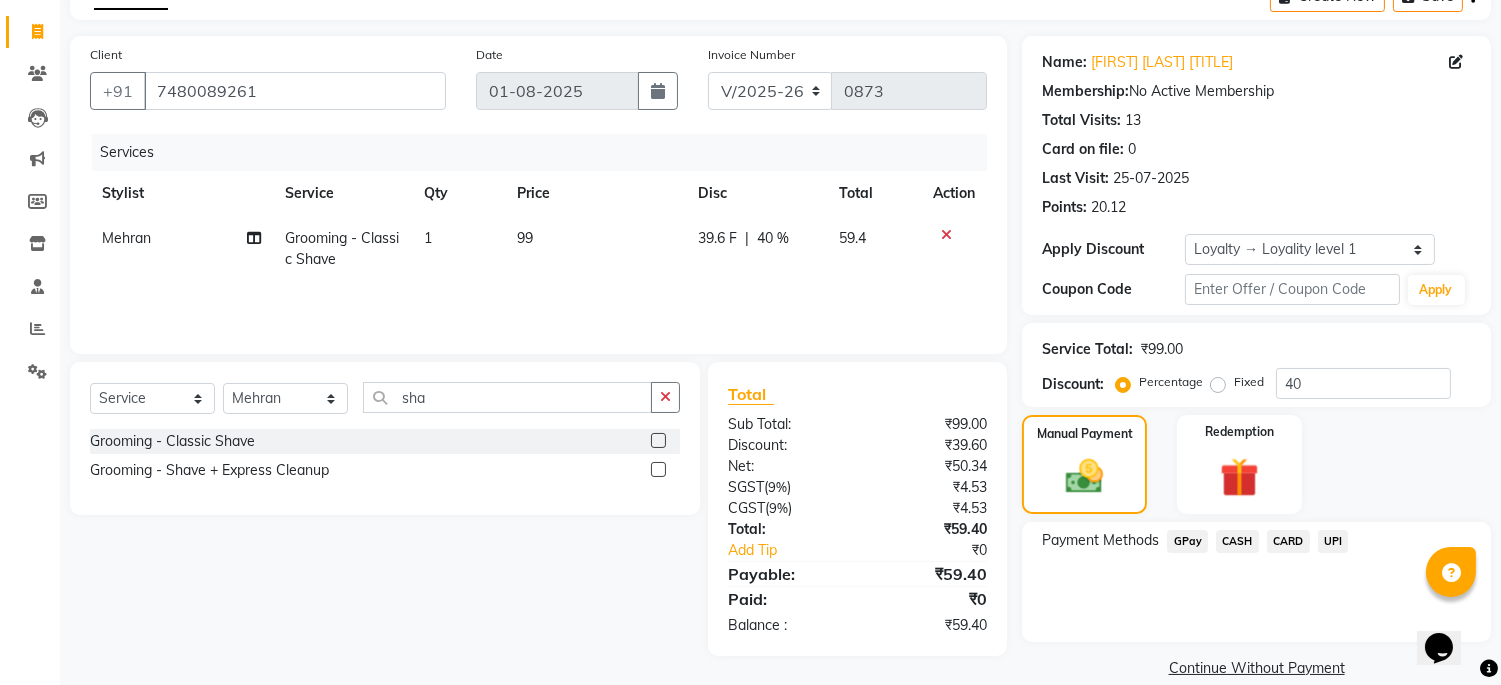 click on "UPI" 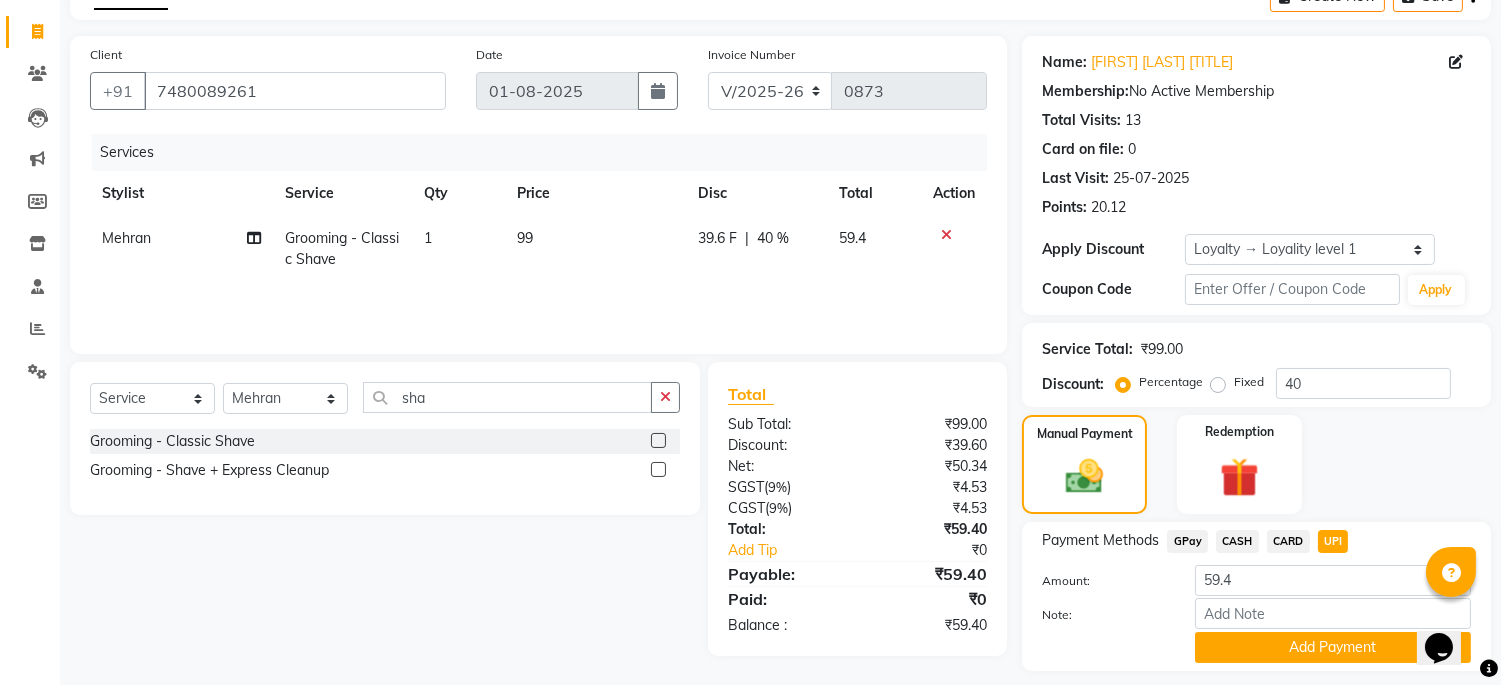 scroll, scrollTop: 170, scrollLeft: 0, axis: vertical 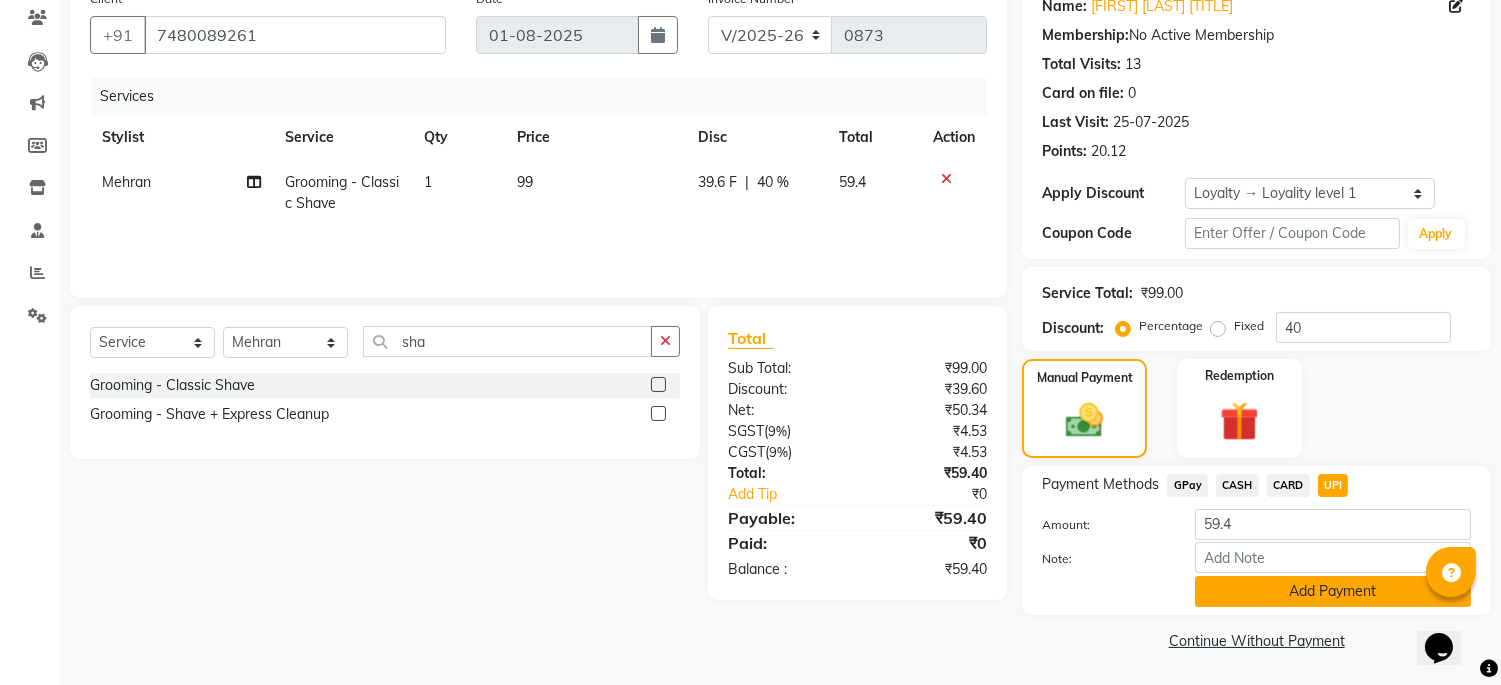 click on "Add Payment" 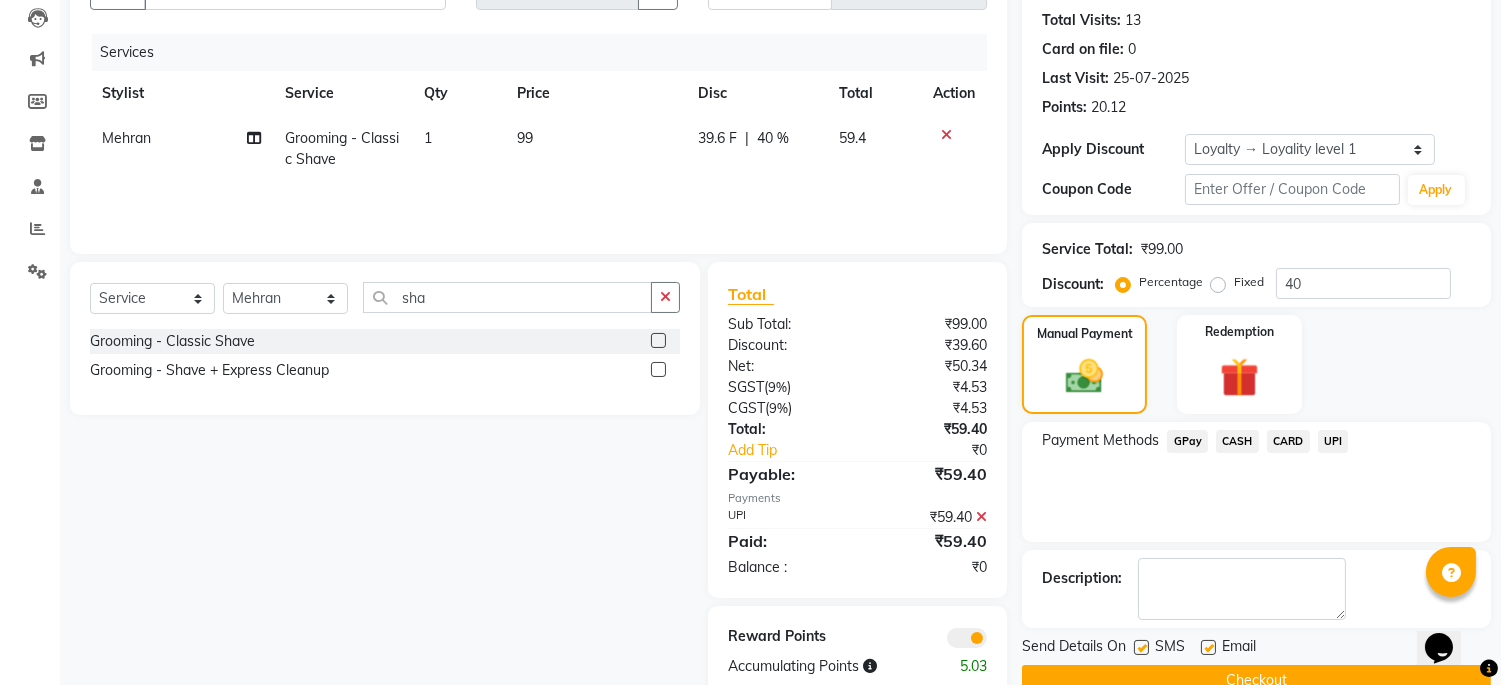 scroll, scrollTop: 255, scrollLeft: 0, axis: vertical 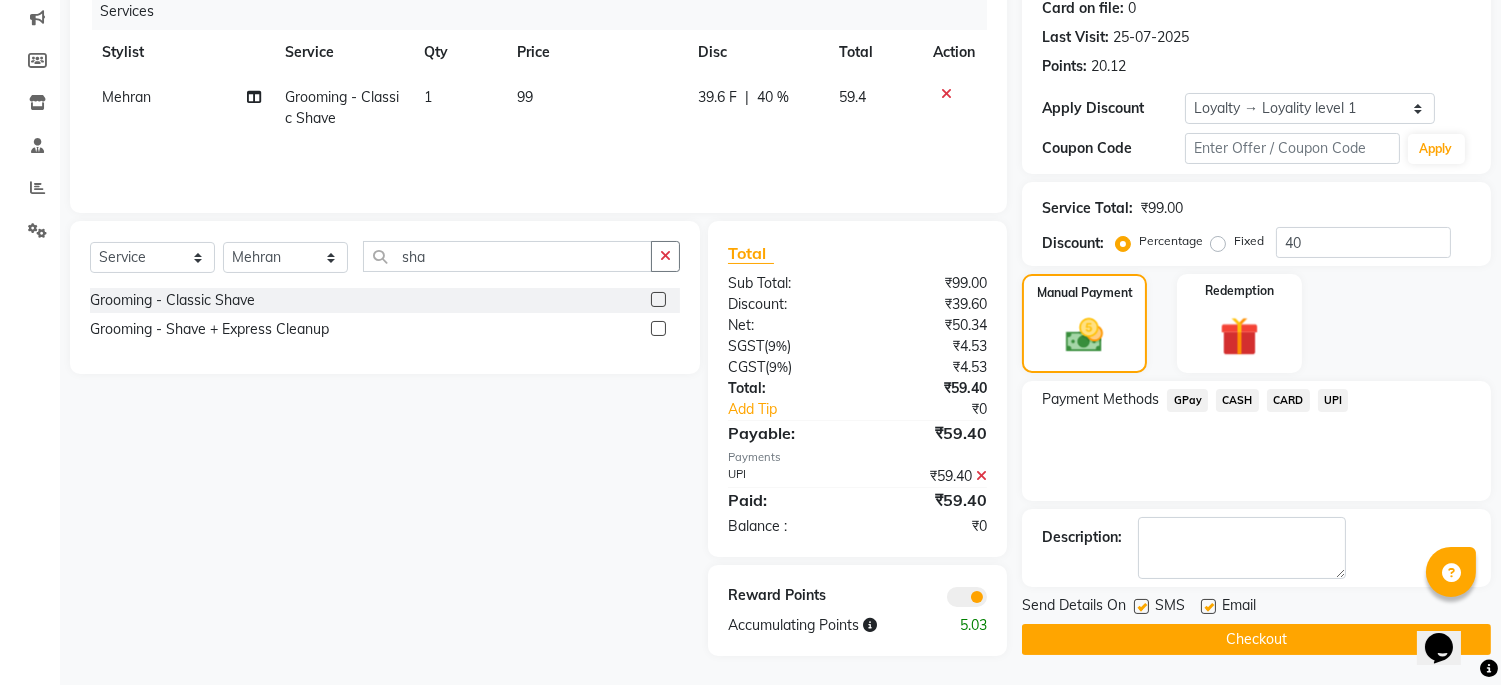 click on "Checkout" 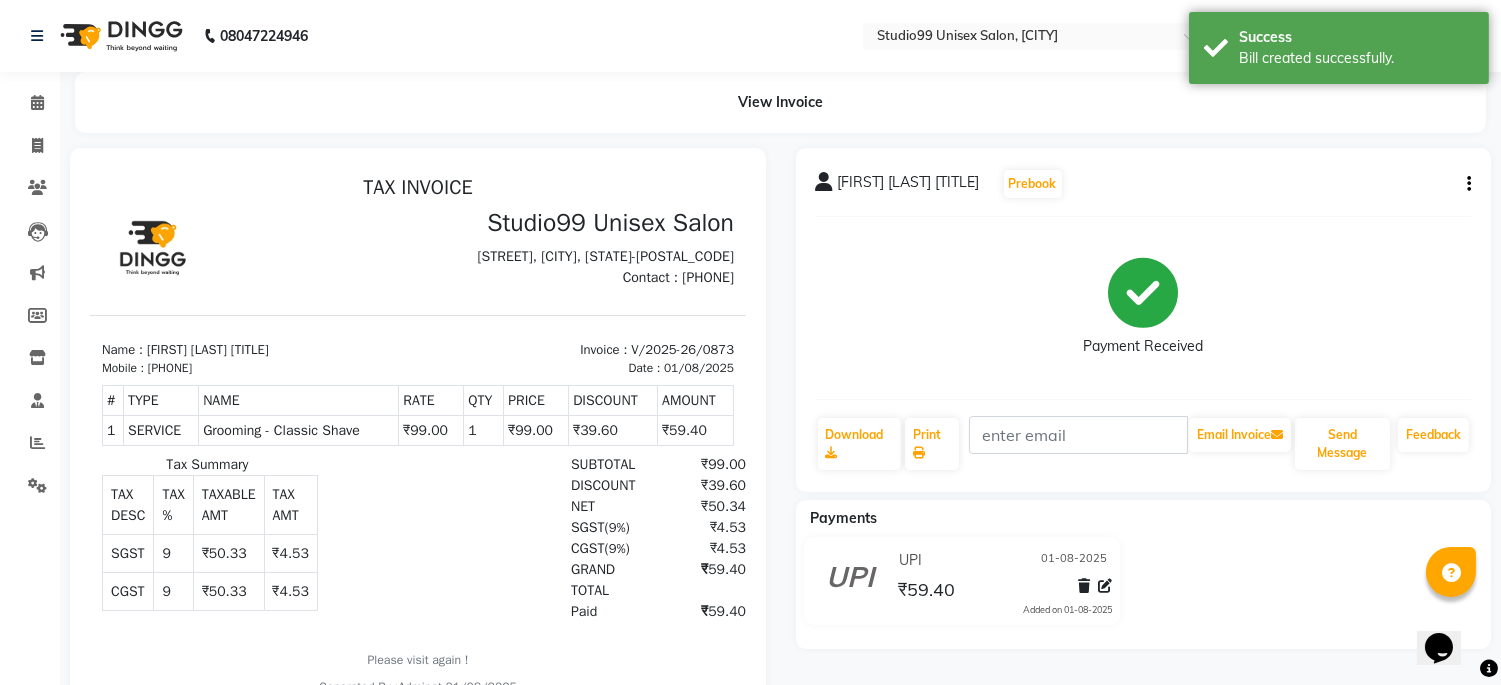 scroll, scrollTop: 0, scrollLeft: 0, axis: both 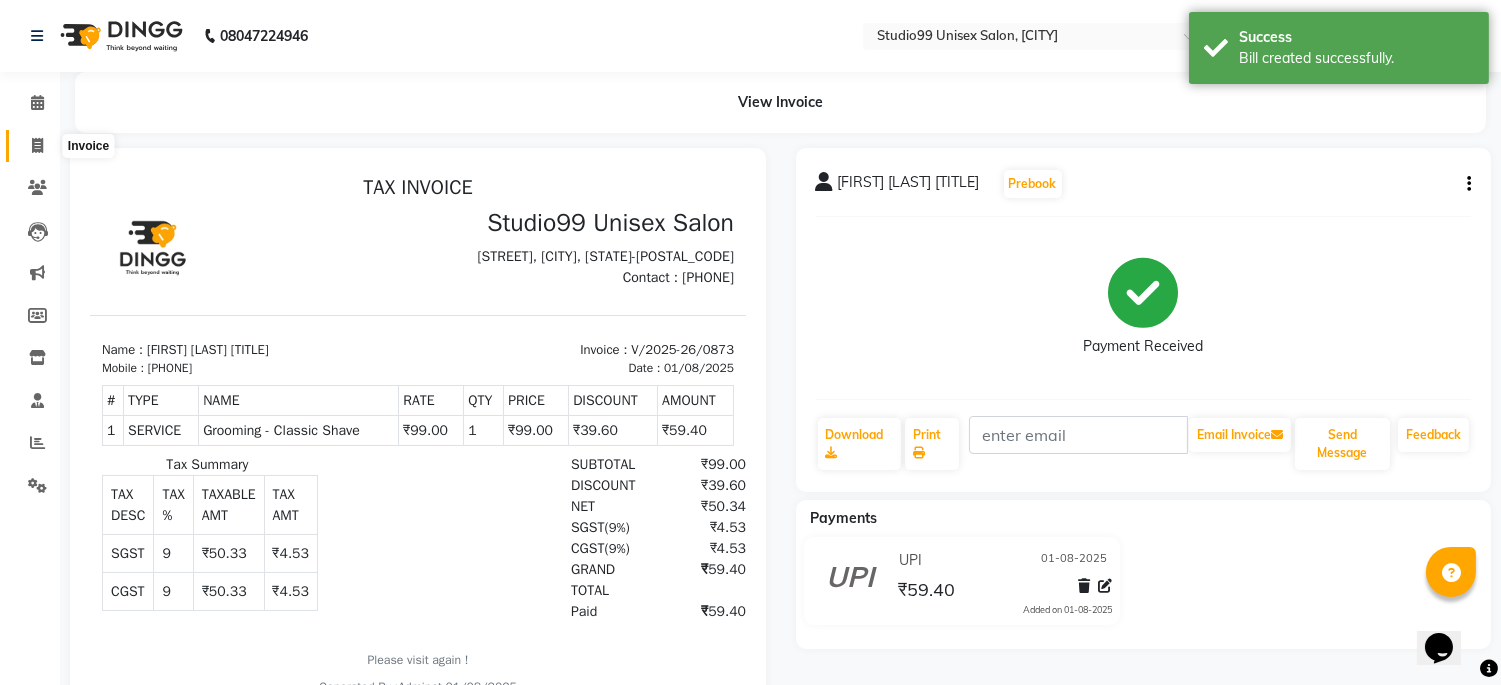 click 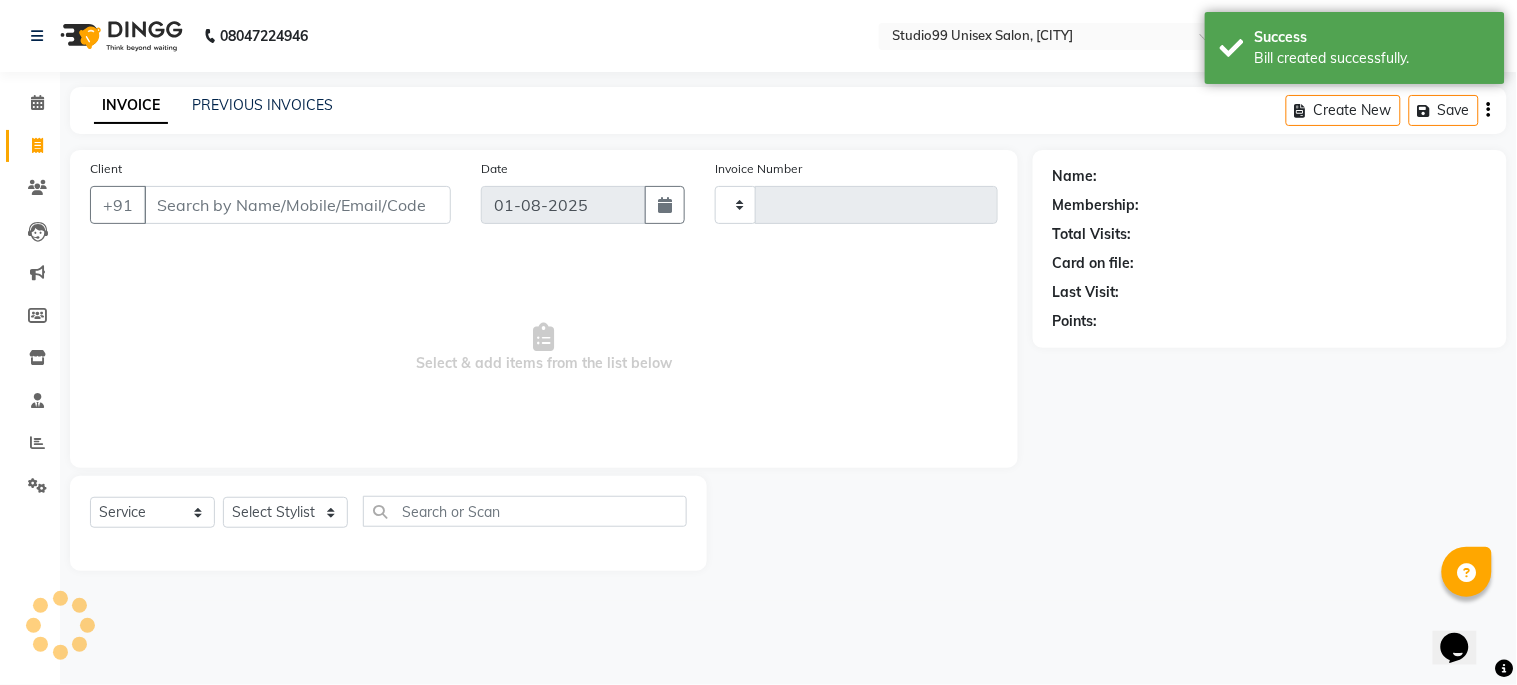 type on "0874" 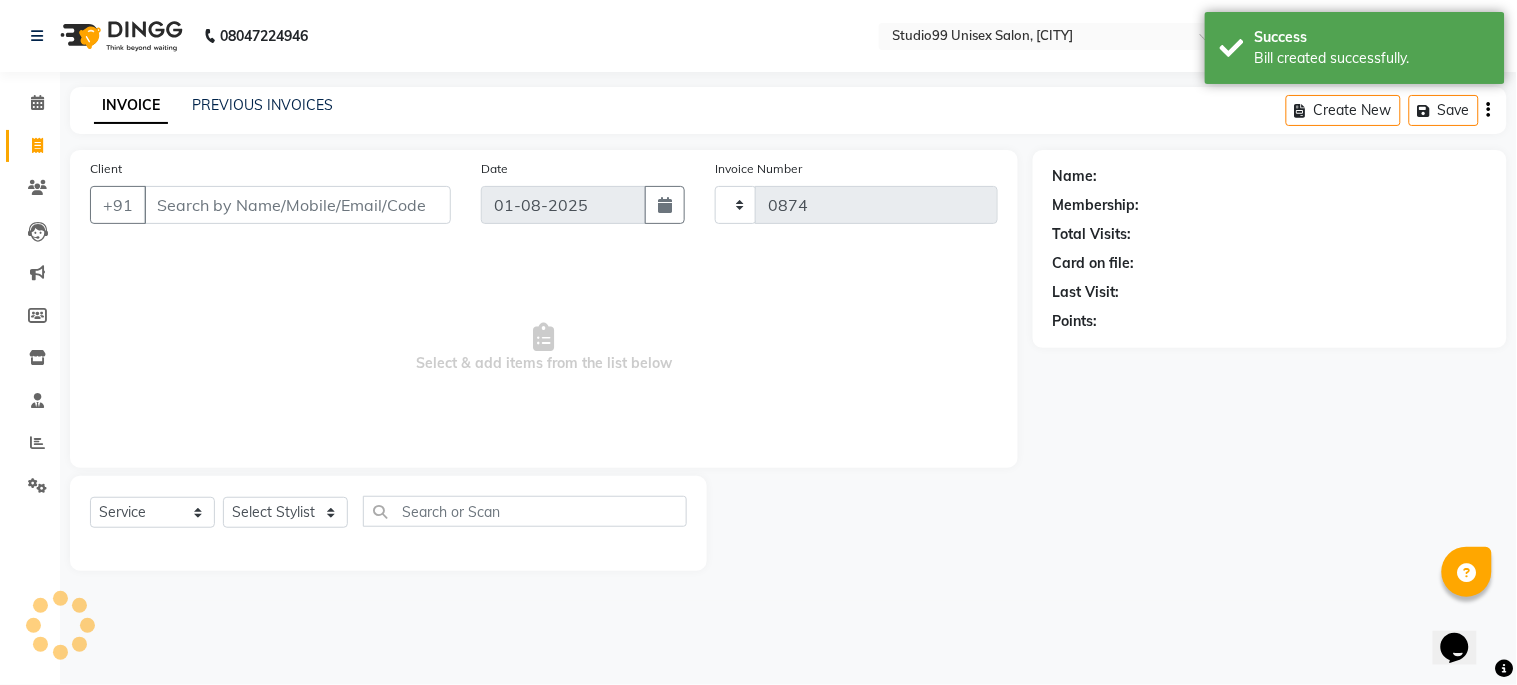 select on "6061" 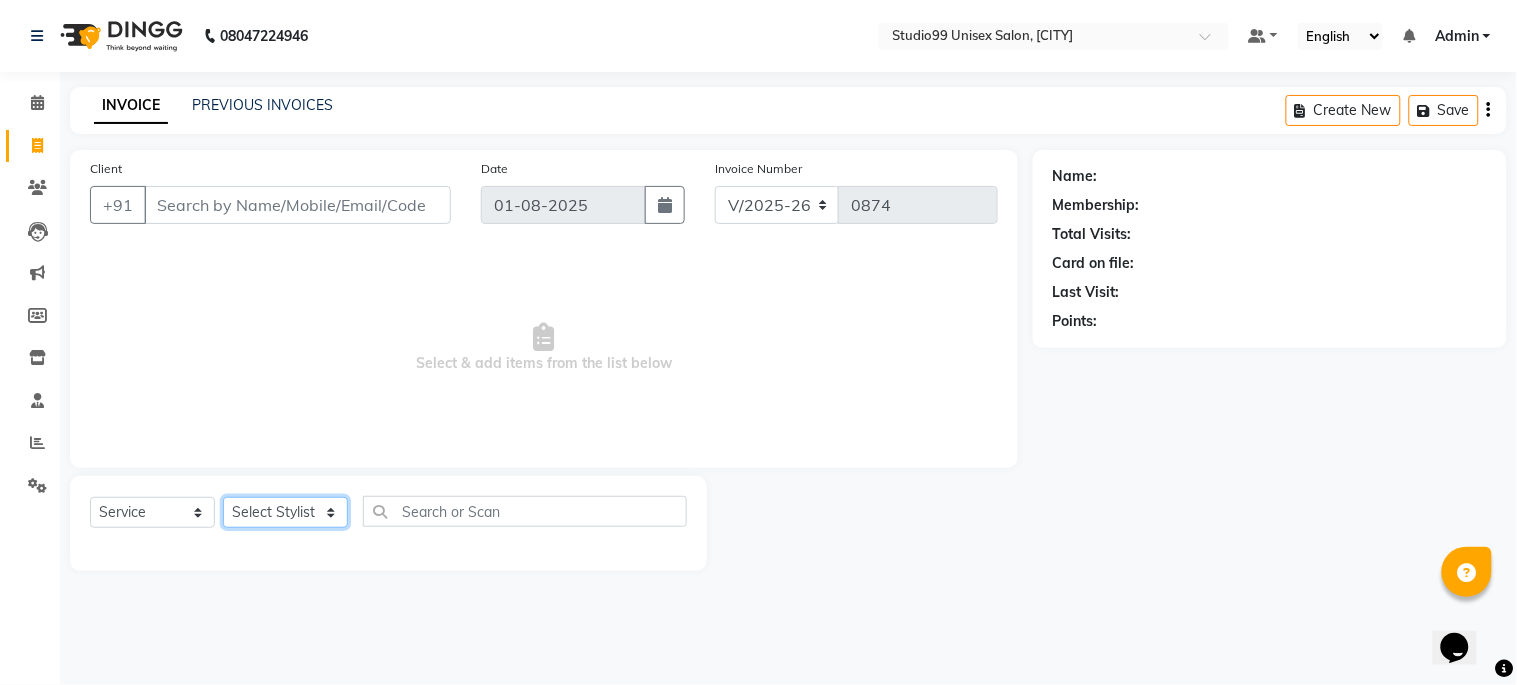 click on "Select Stylist Admin [FIRST] [LAST] [FIRST] [LAST] [FIRST] [LAST] [FIRST] [LAST] [FIRST] [LAST] [FIRST] [LAST]" 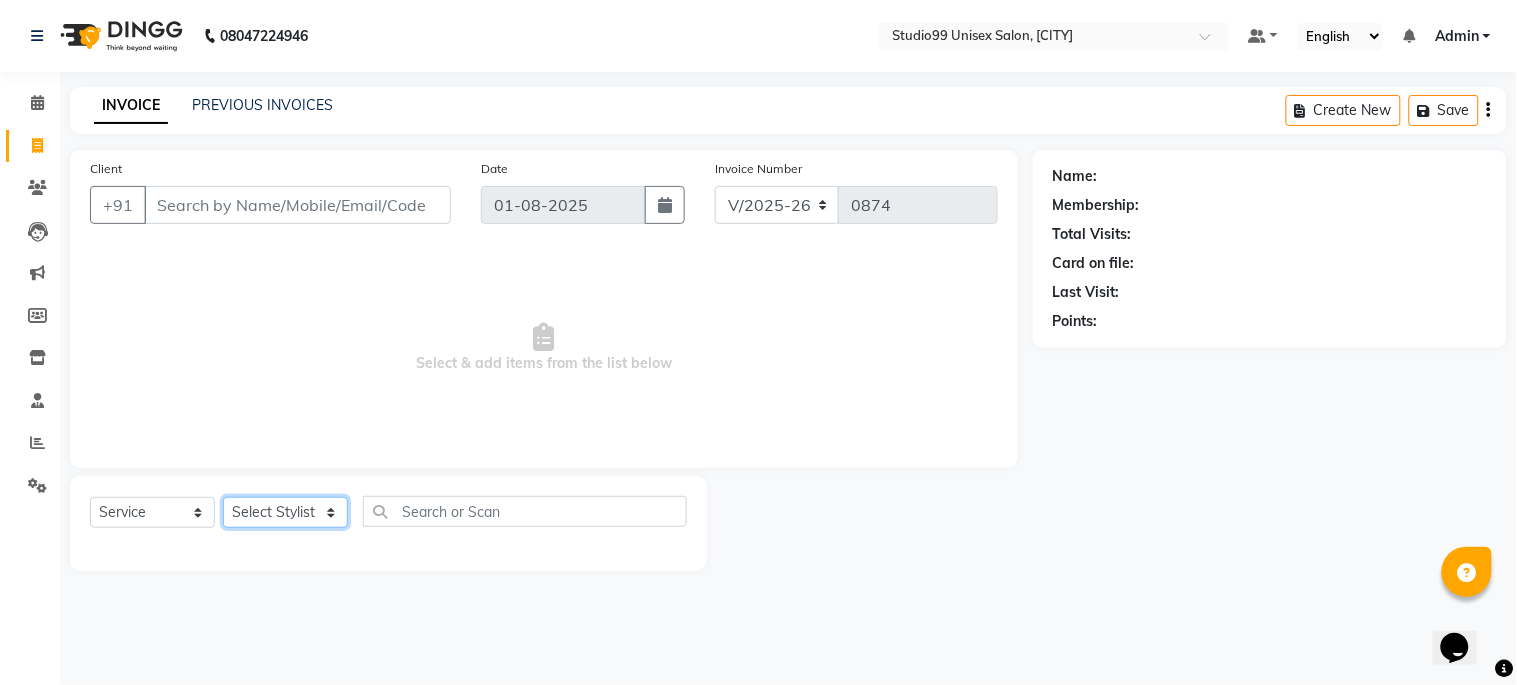 select on "45039" 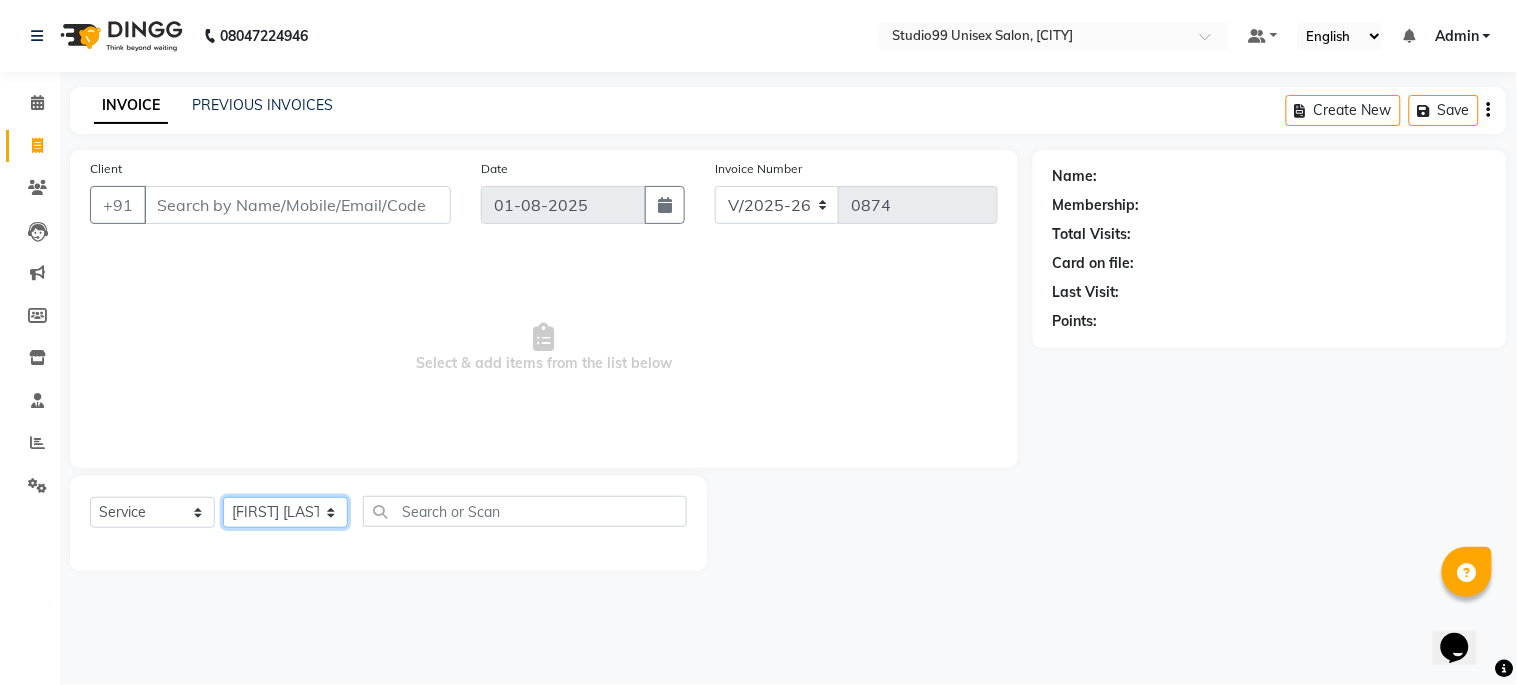 click on "Select Stylist Admin [FIRST] [LAST] [FIRST] [LAST] [FIRST] [LAST] [FIRST] [LAST] [FIRST] [LAST] [FIRST] [LAST]" 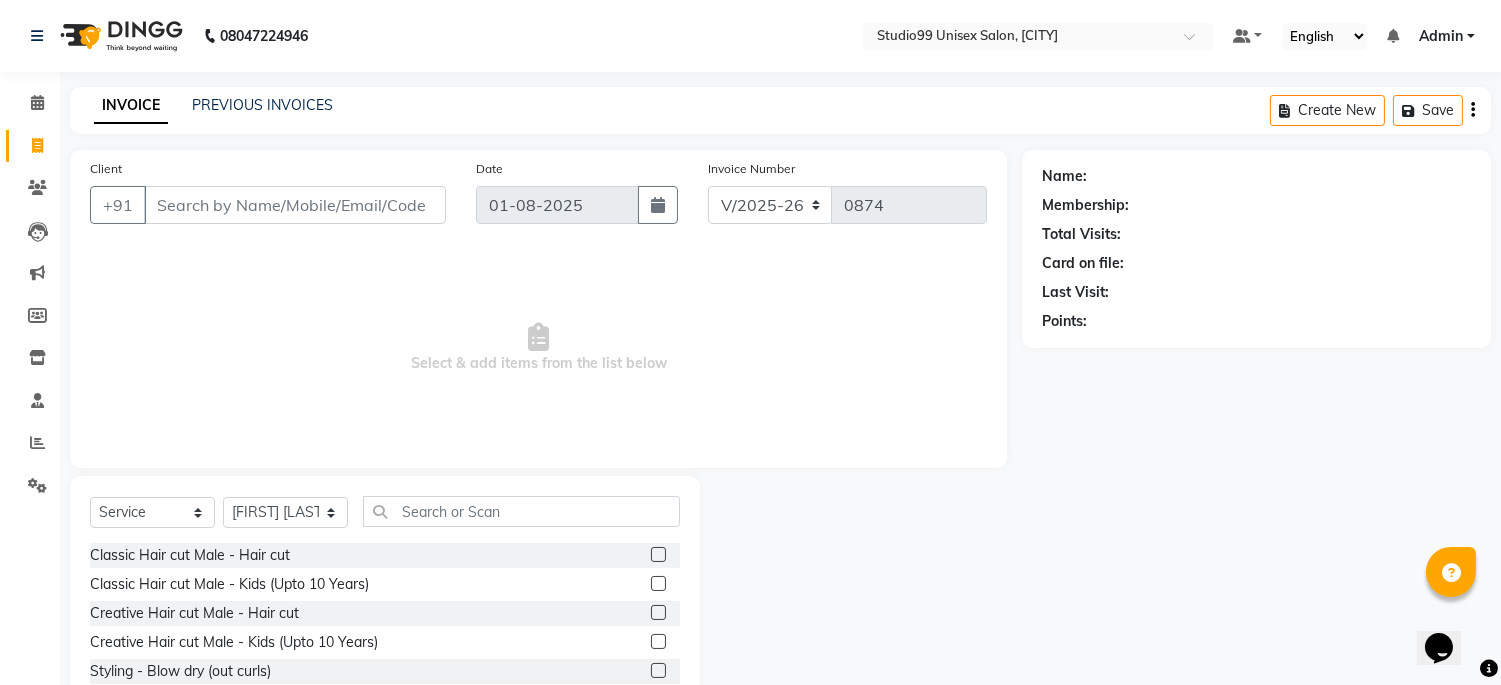 click 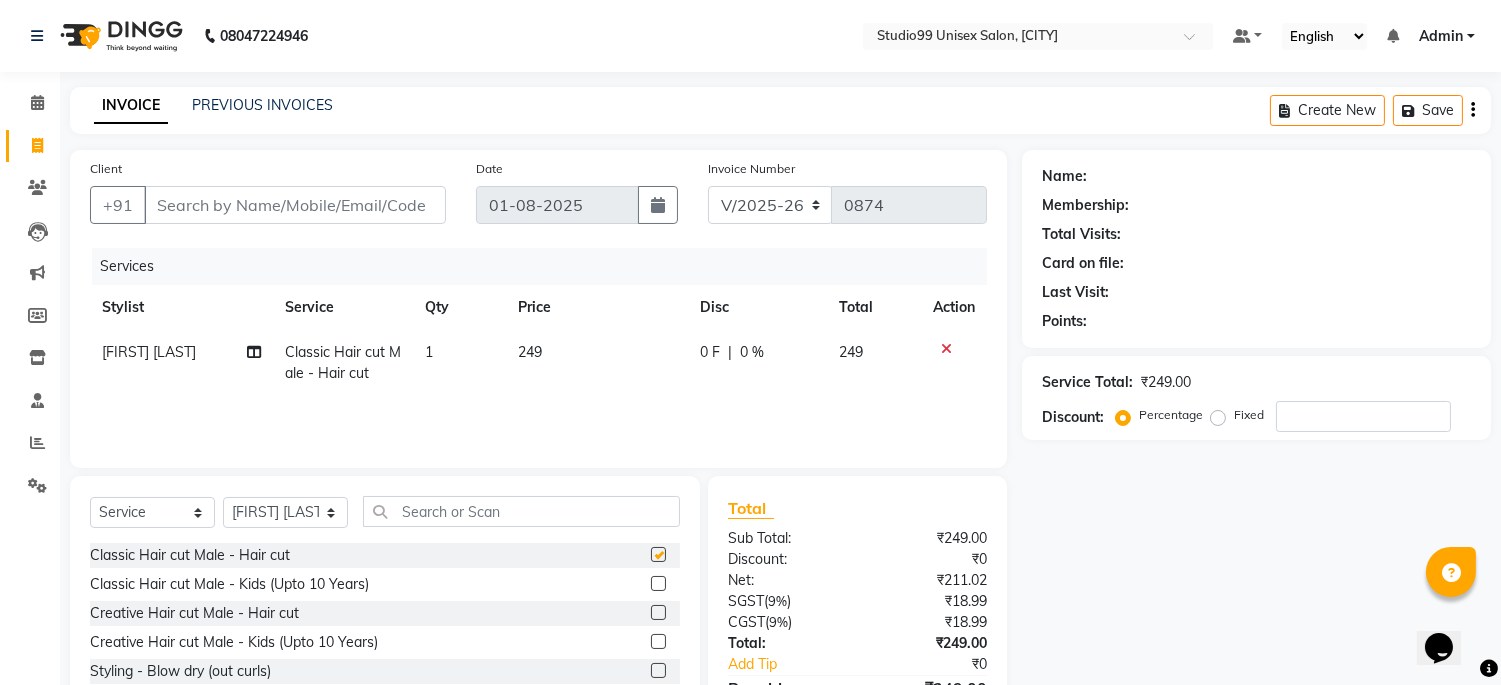 checkbox on "false" 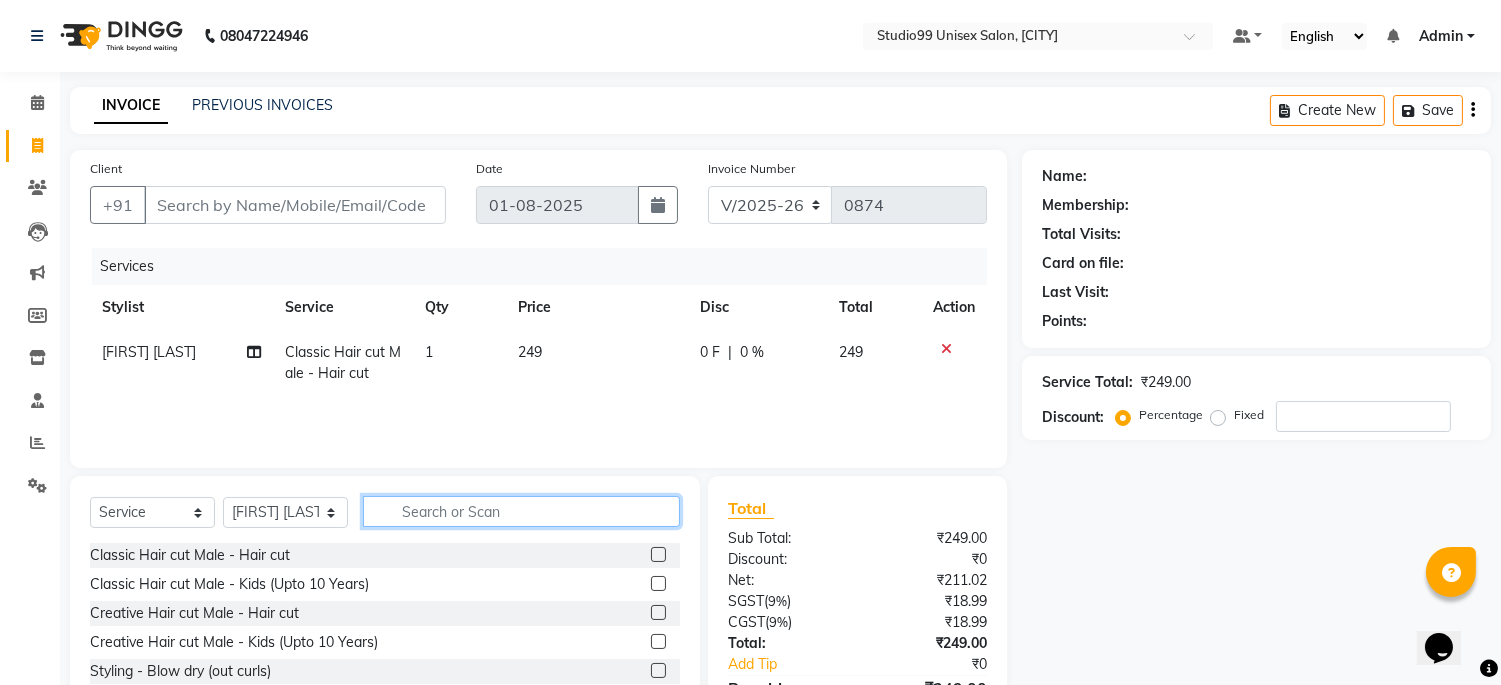 click 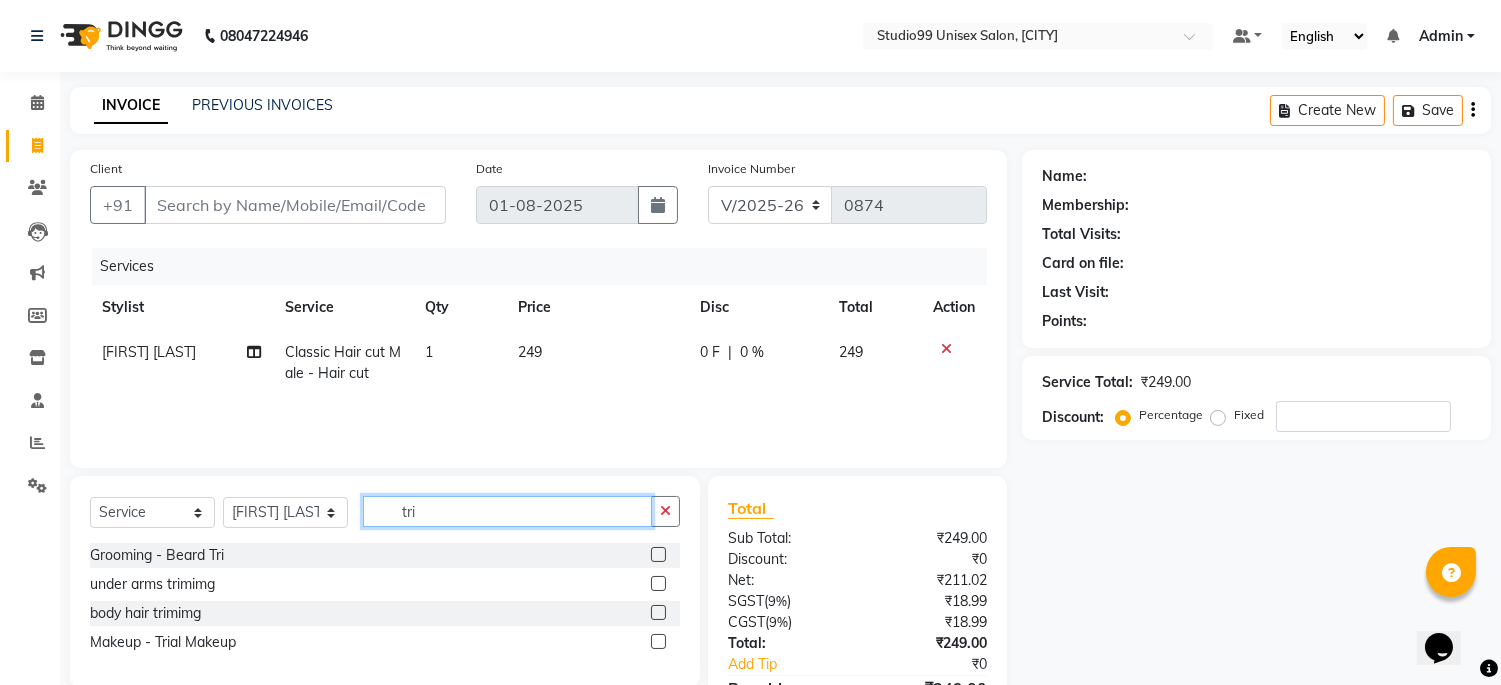 type on "tri" 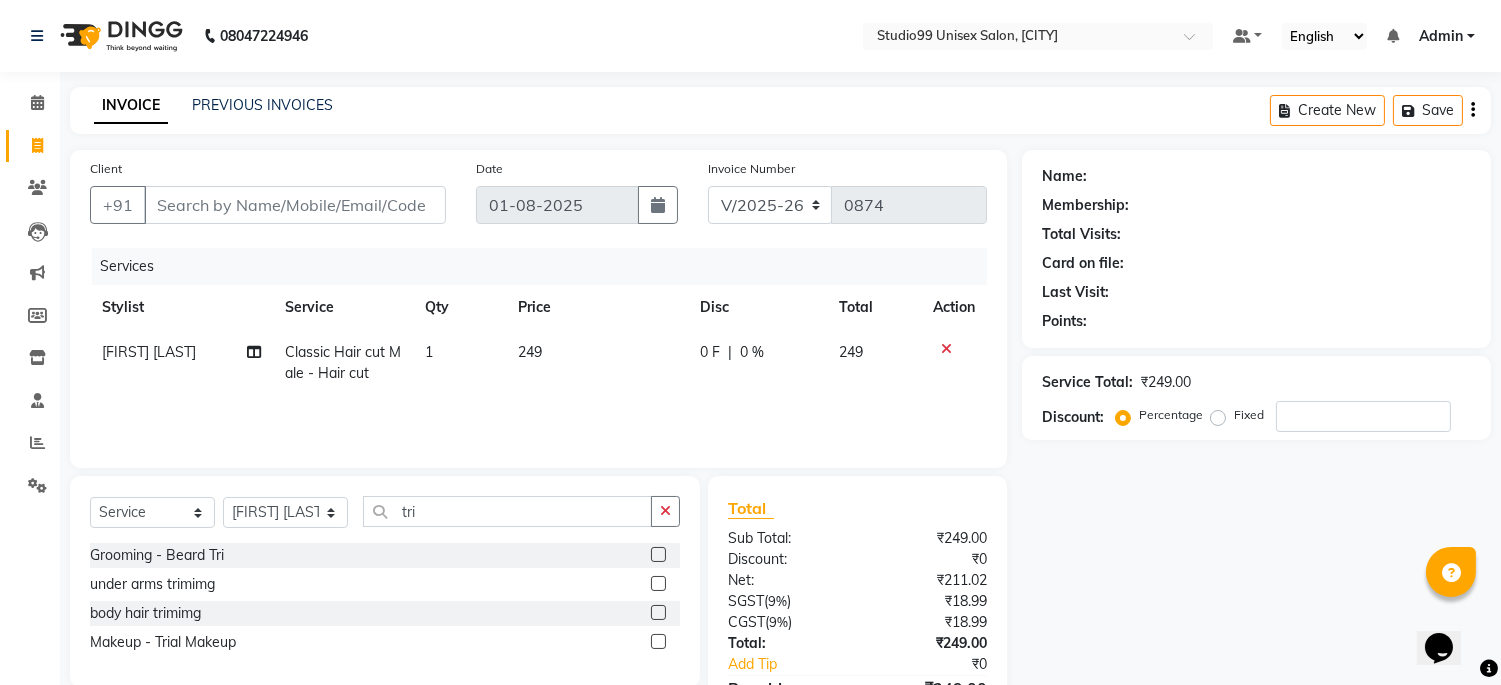 click 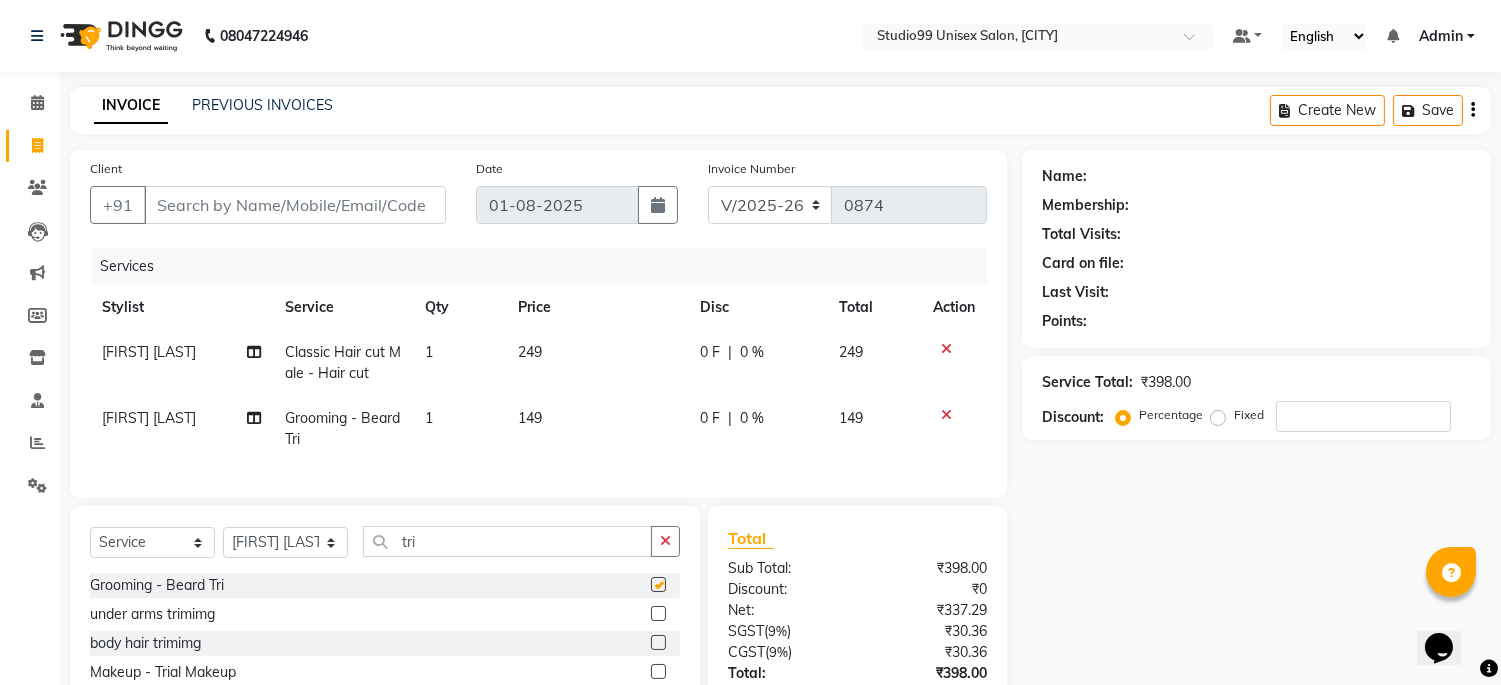 checkbox on "false" 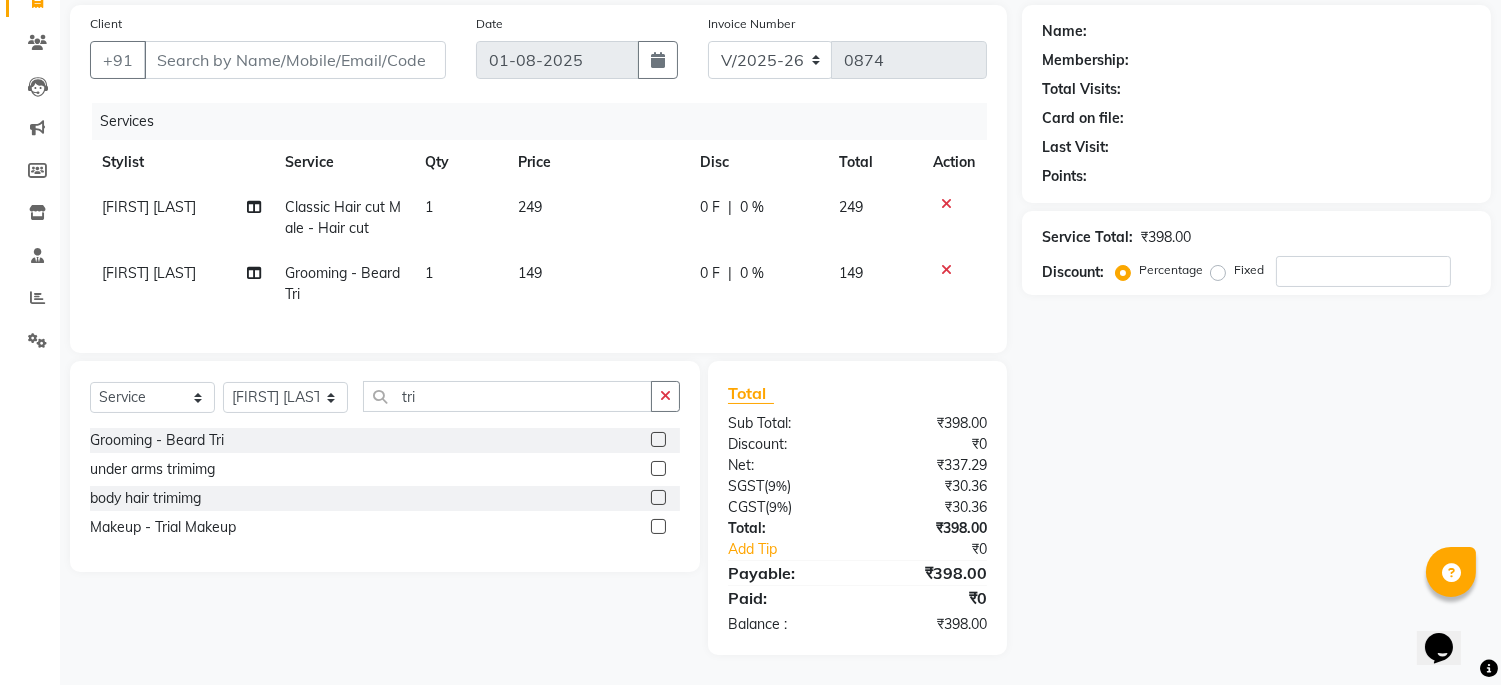 scroll, scrollTop: 0, scrollLeft: 0, axis: both 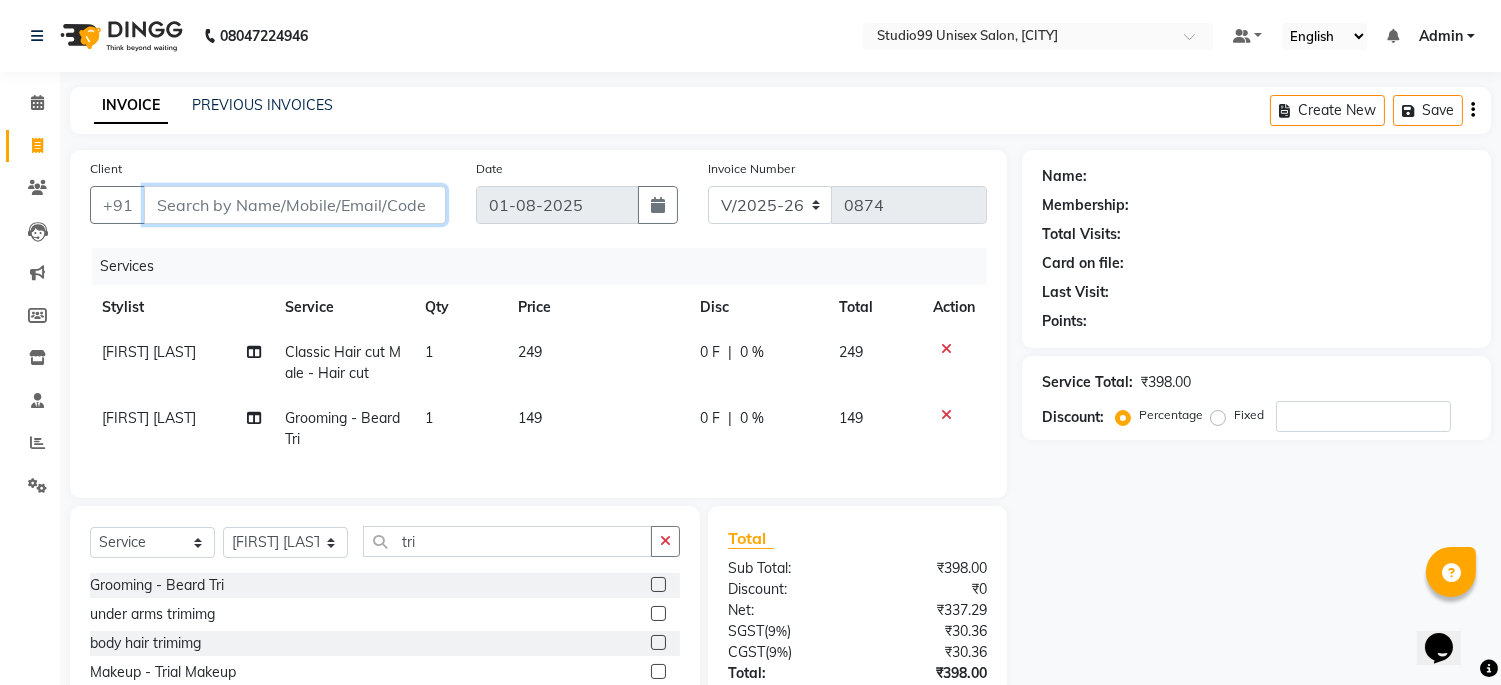 click on "Client" at bounding box center (295, 205) 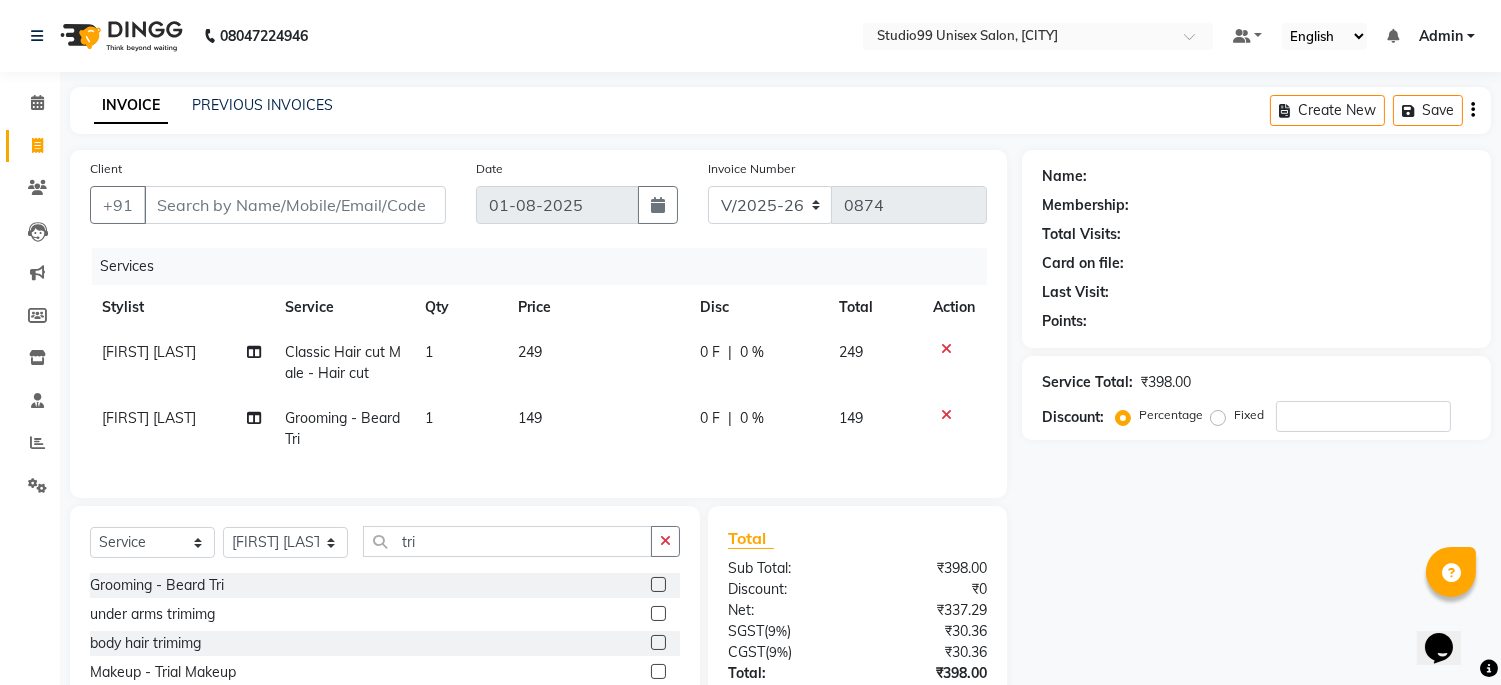 click 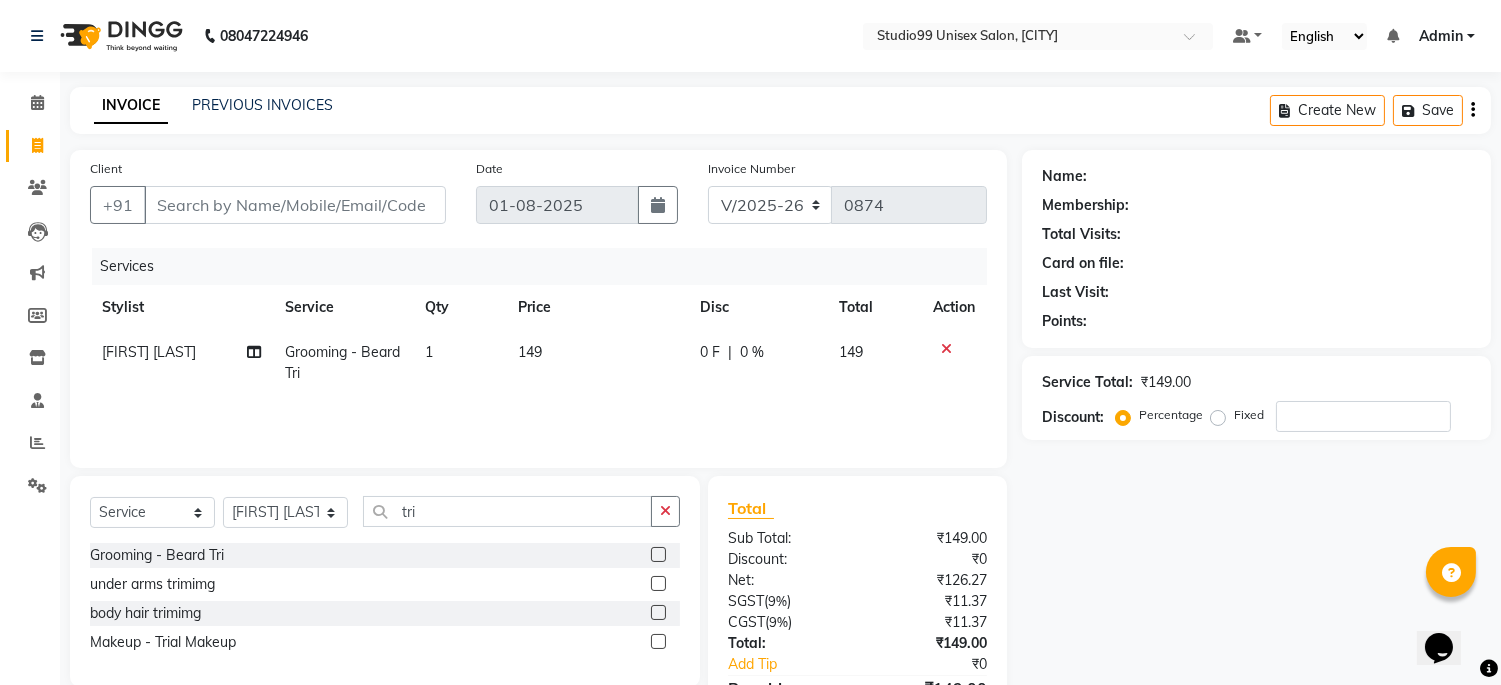 click 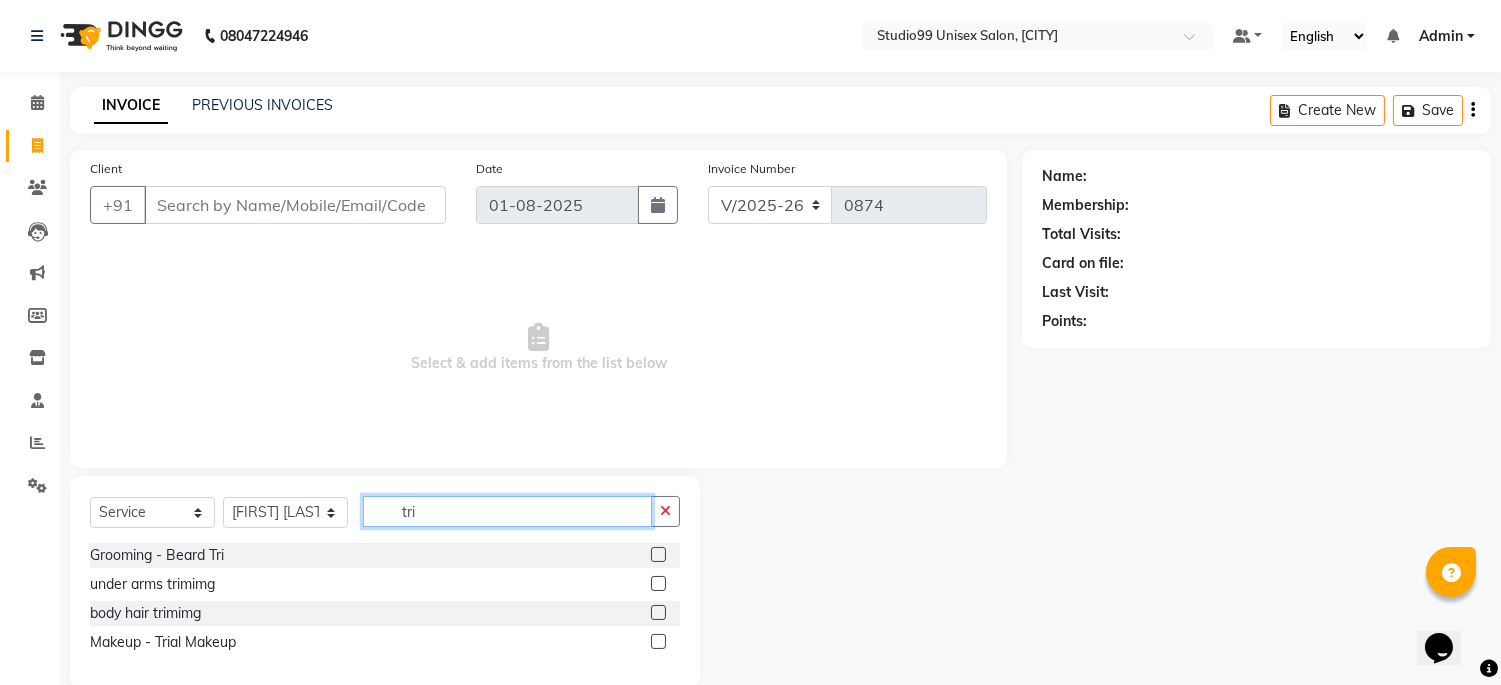 click on "tri" 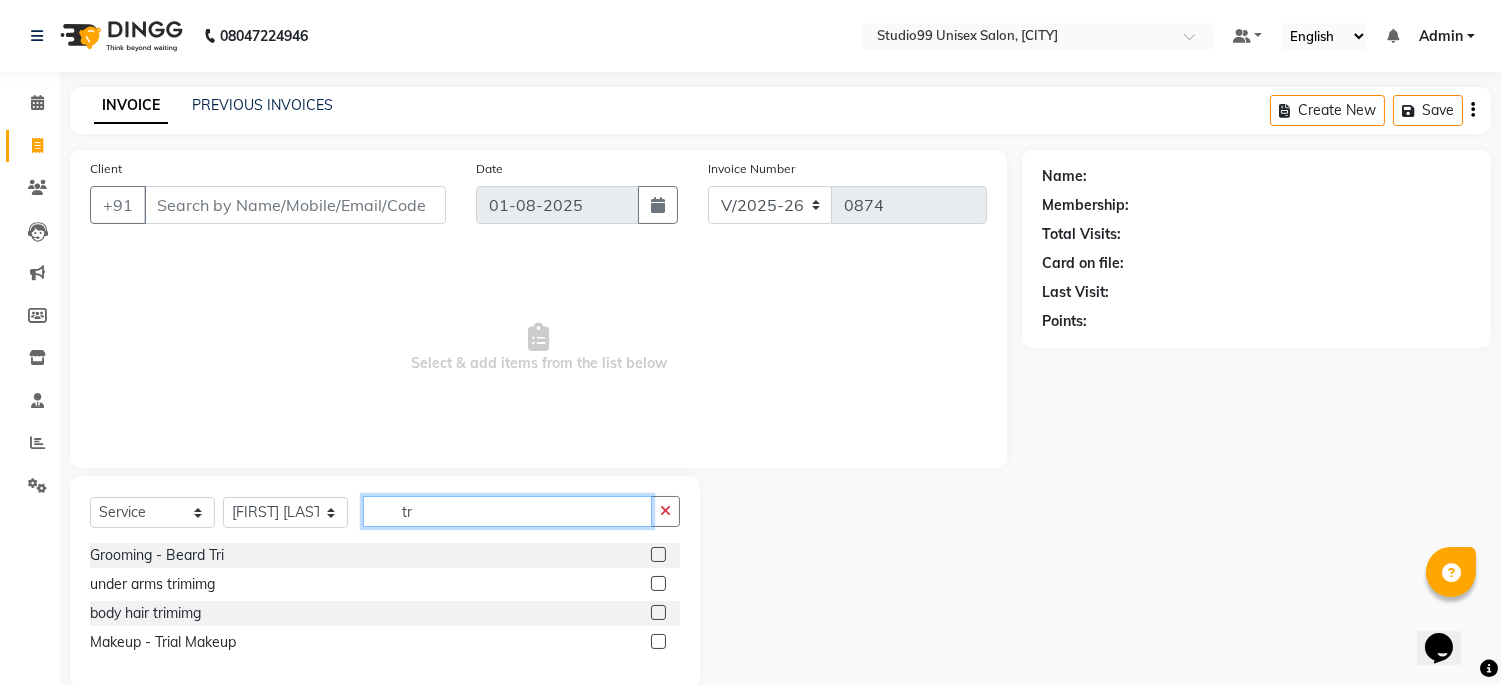 type on "t" 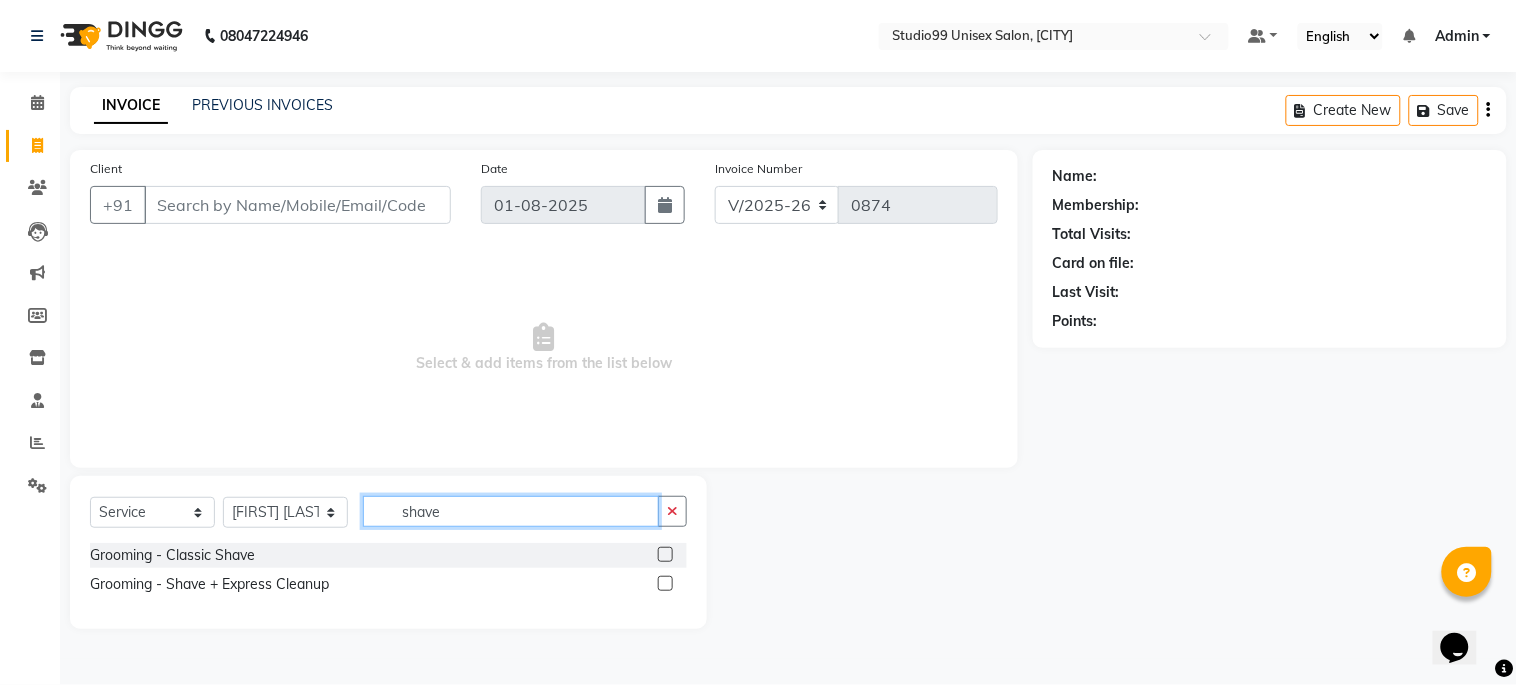 type on "shave" 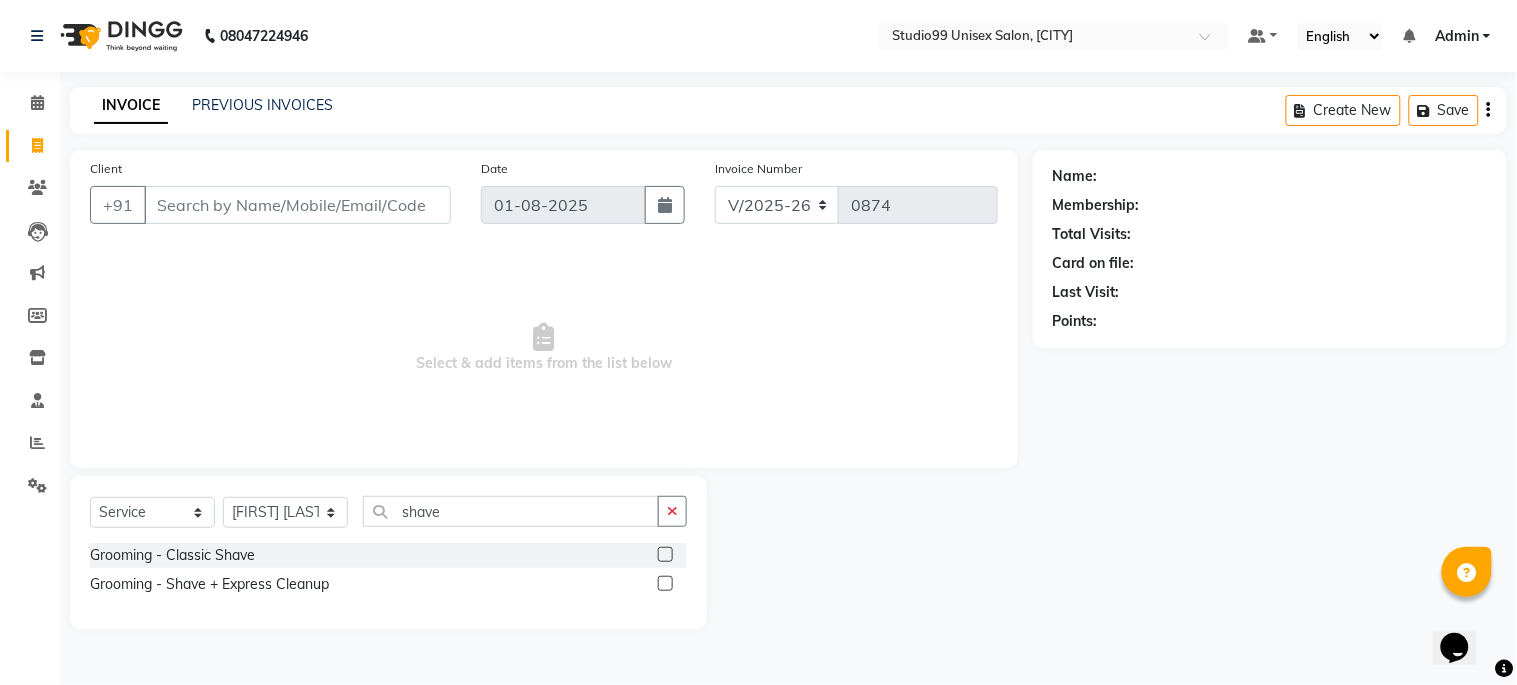 click 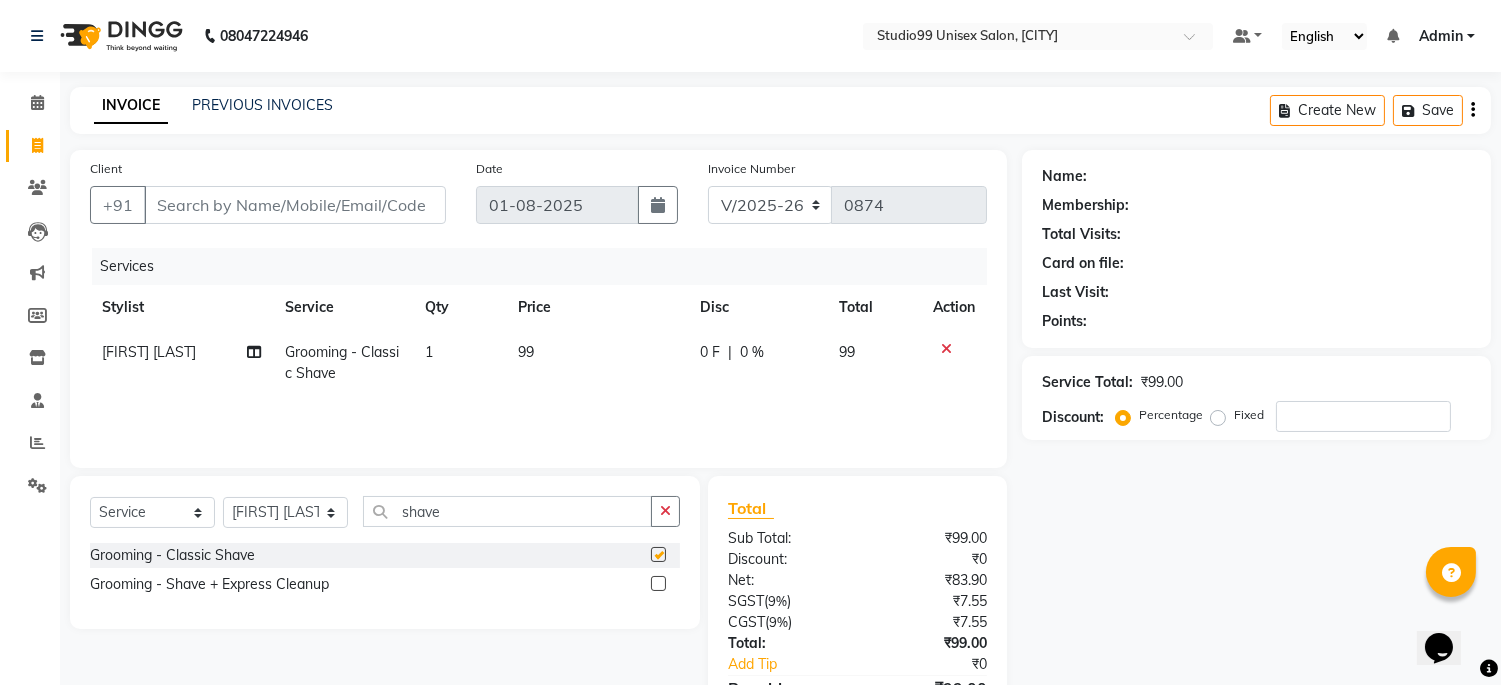checkbox on "false" 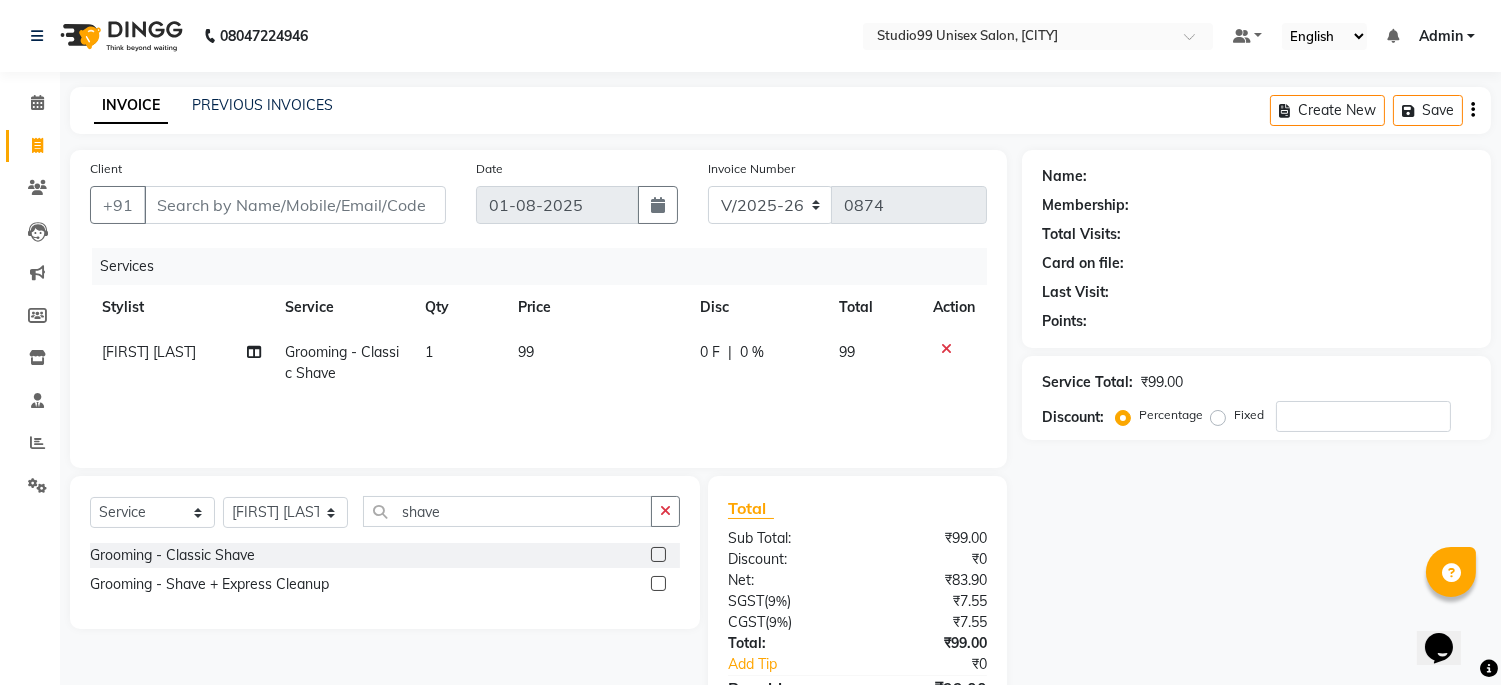 click on "1" 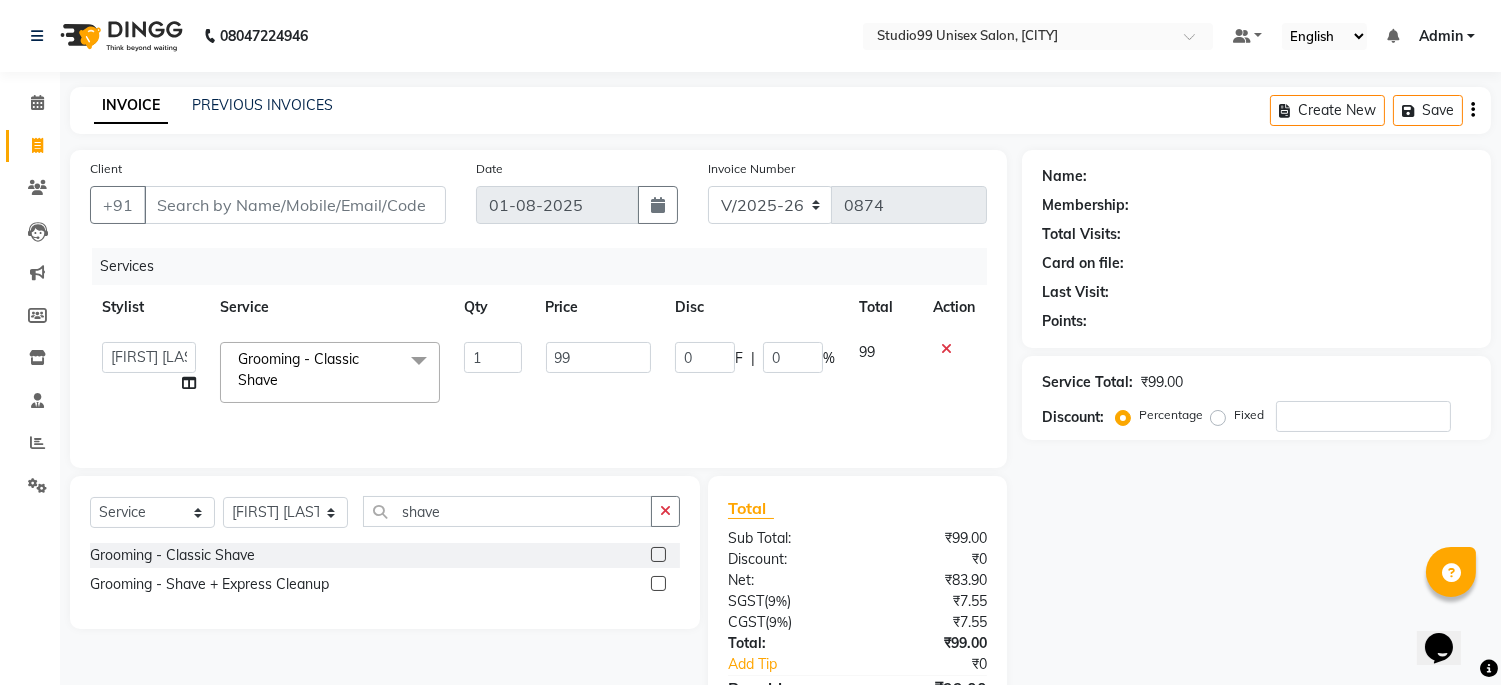 click 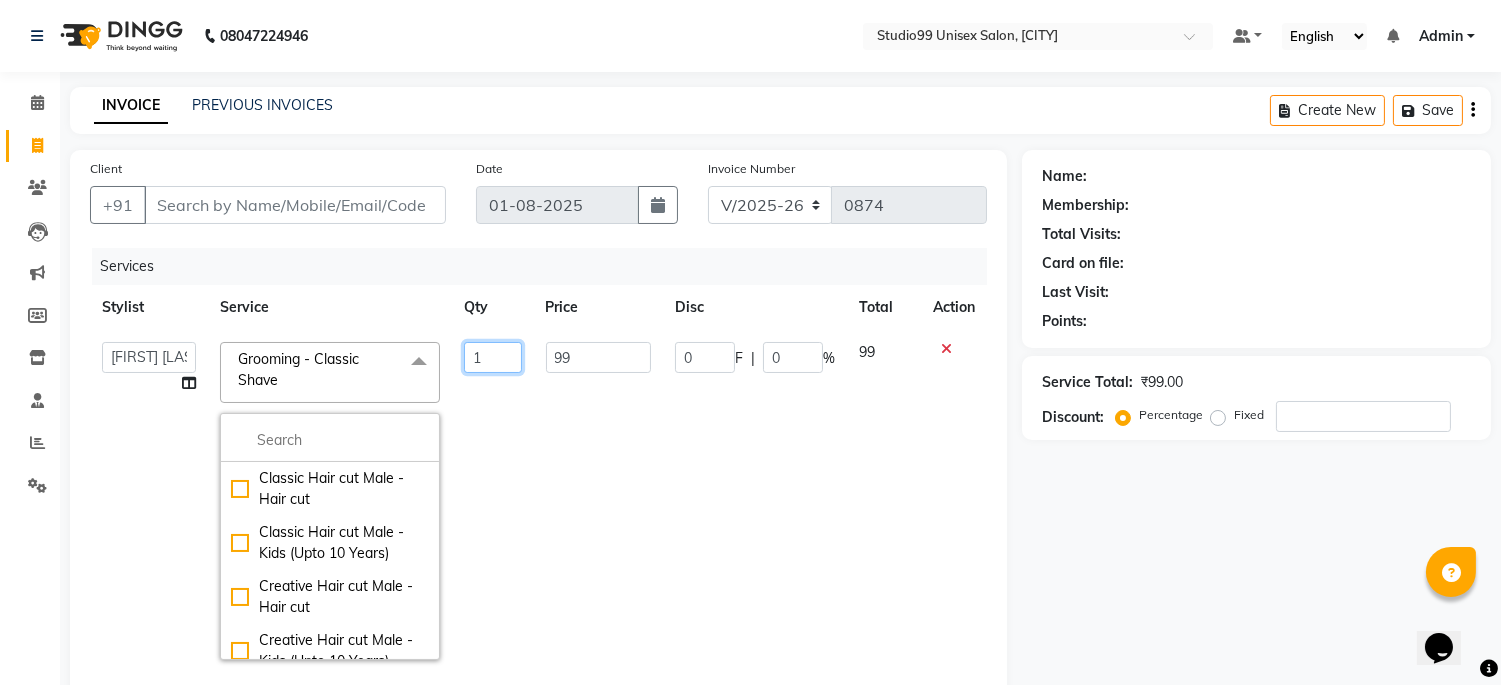 click on "1" 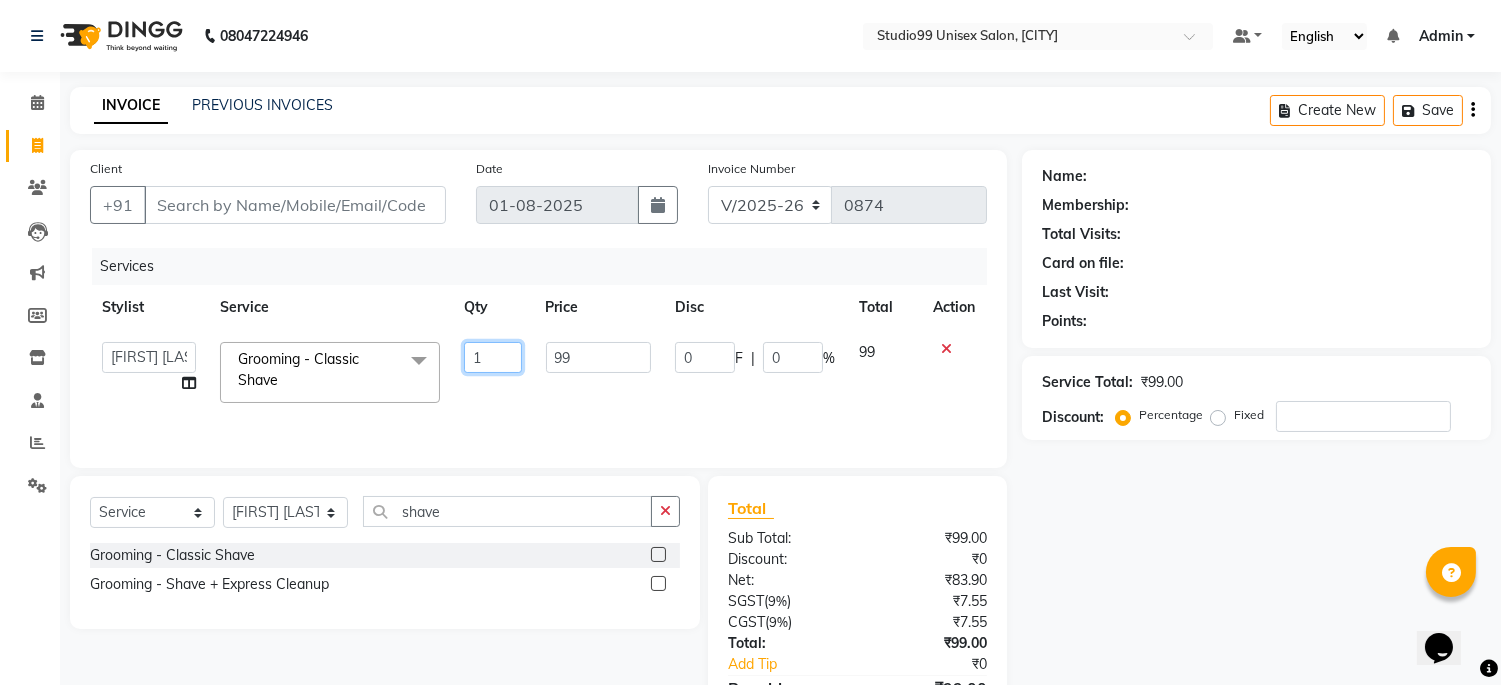 click on "1" 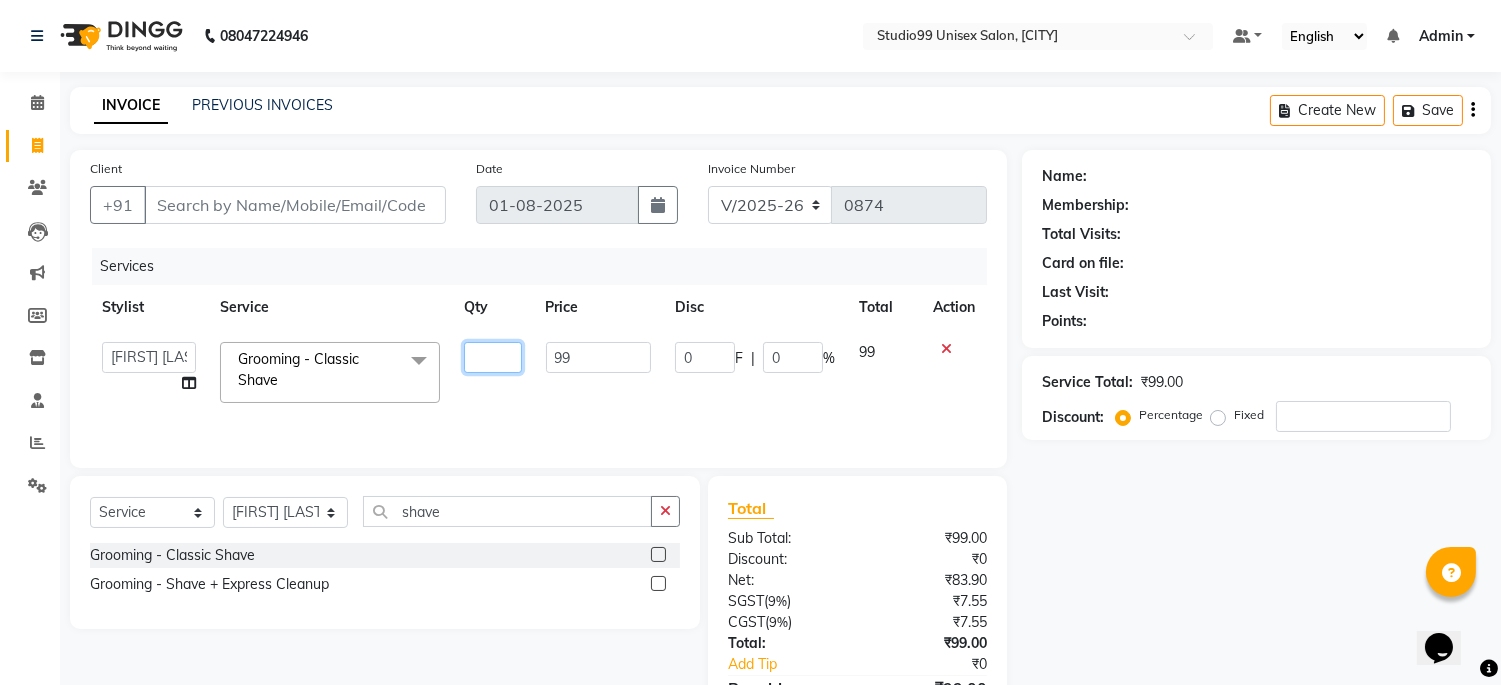 type on "2" 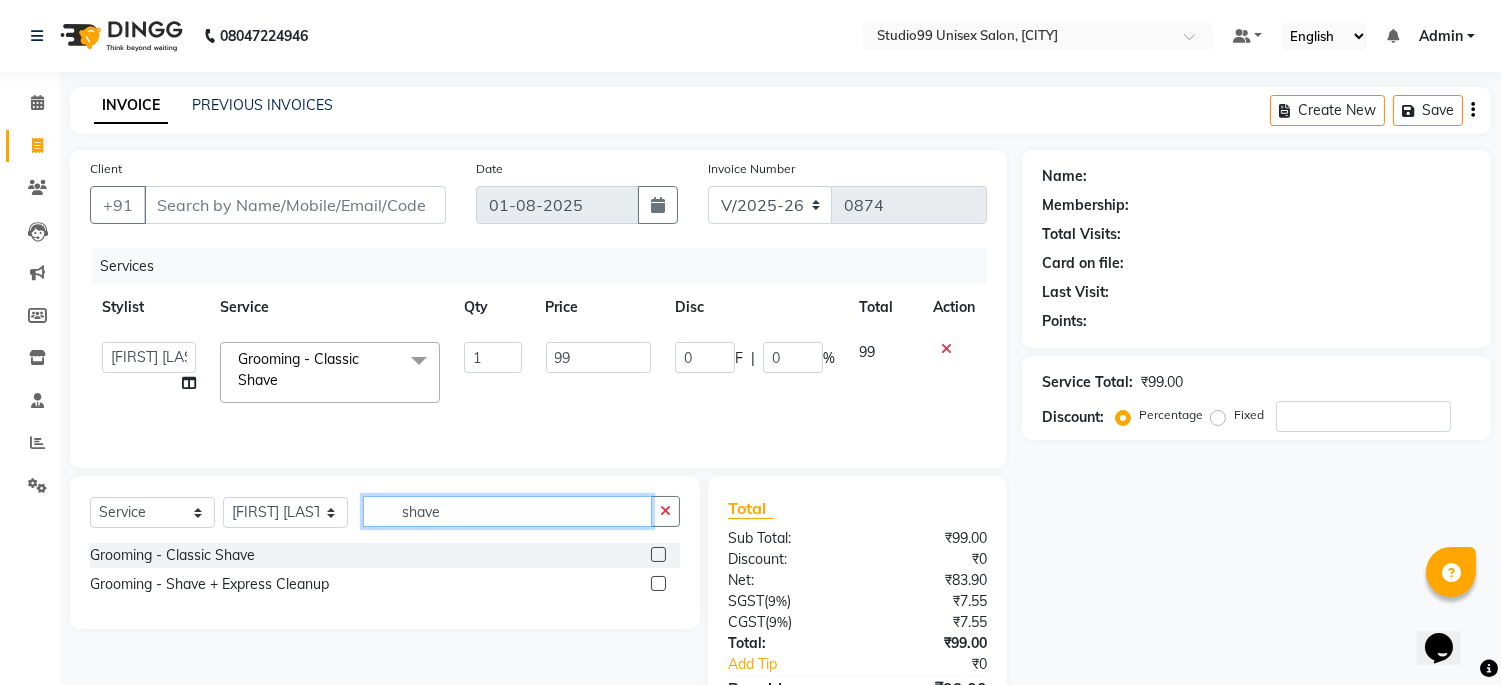 click on "shave" 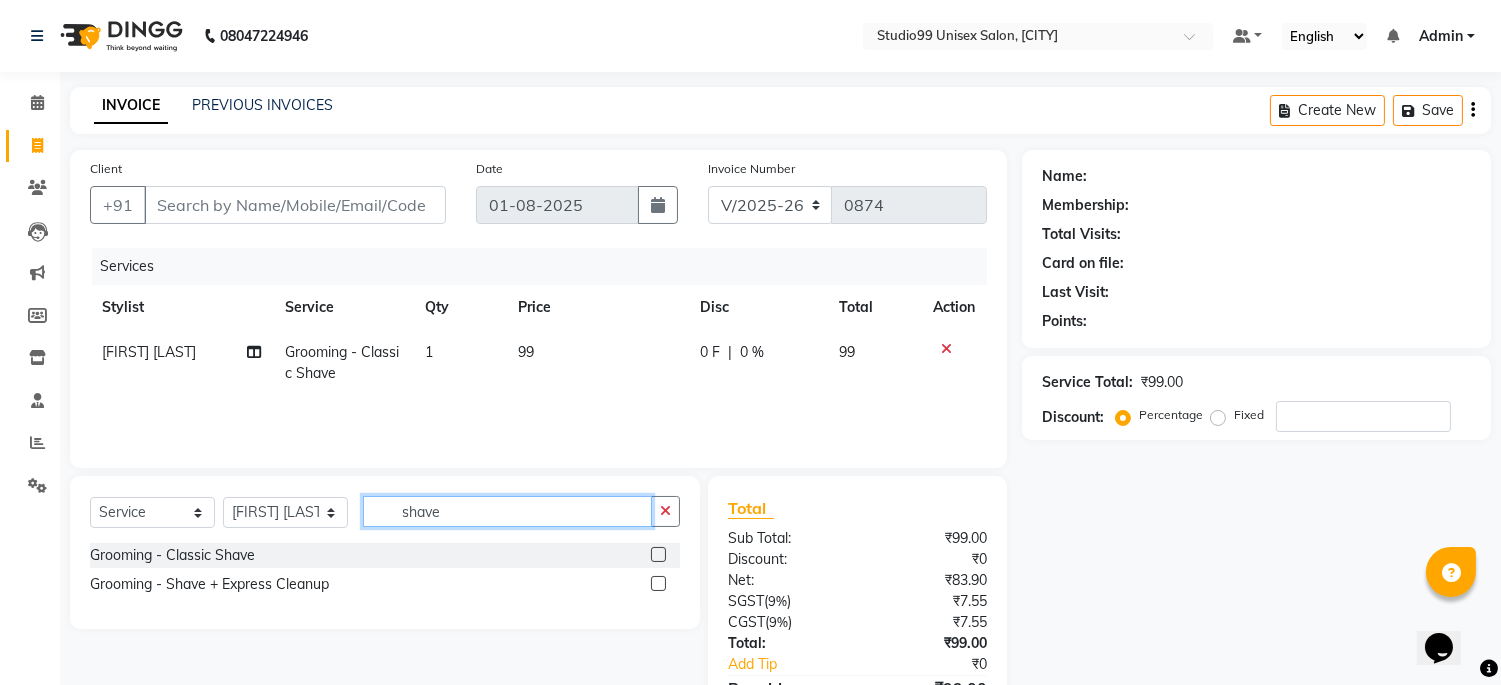 click on "shave" 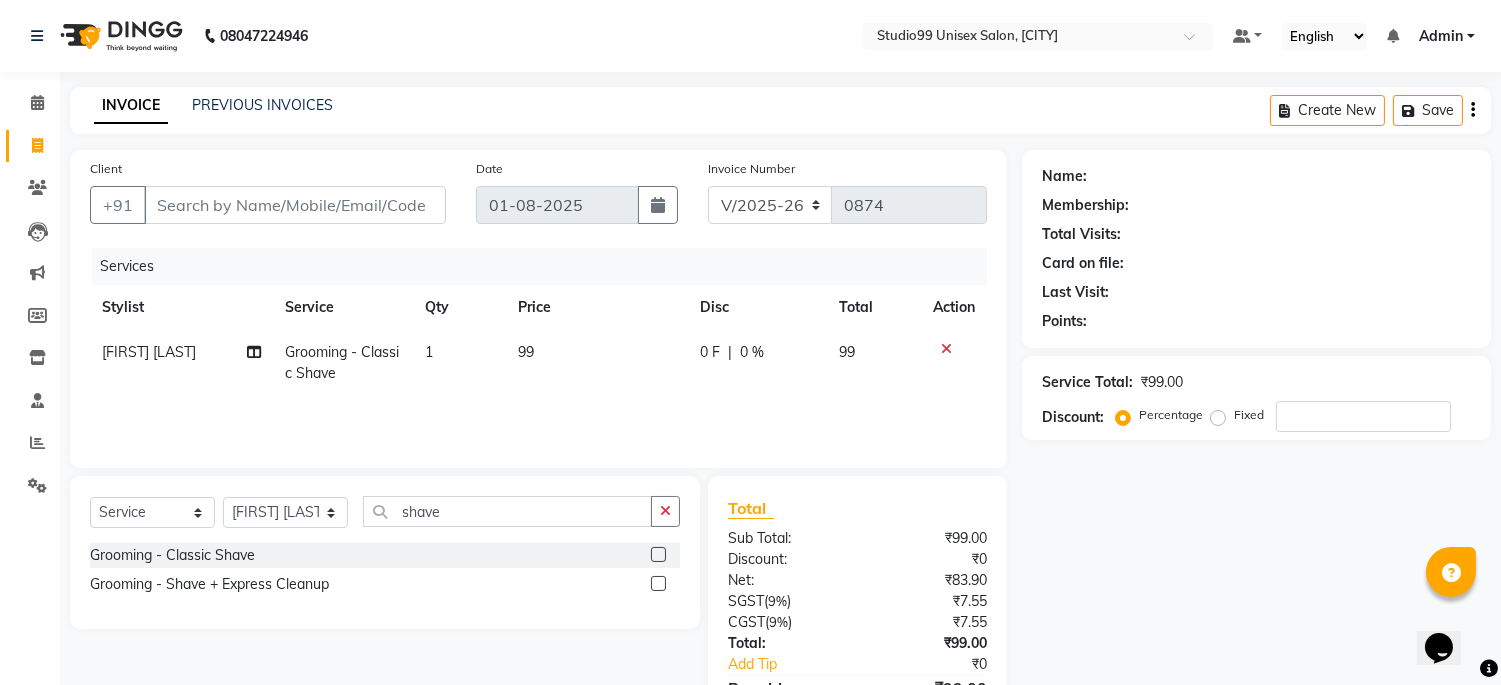 click on "Services Stylist Service Qty Price Disc Total Action [FIRST] [LAST] Grooming  - Classic Shave 1 99 0 F | 0 % 99" 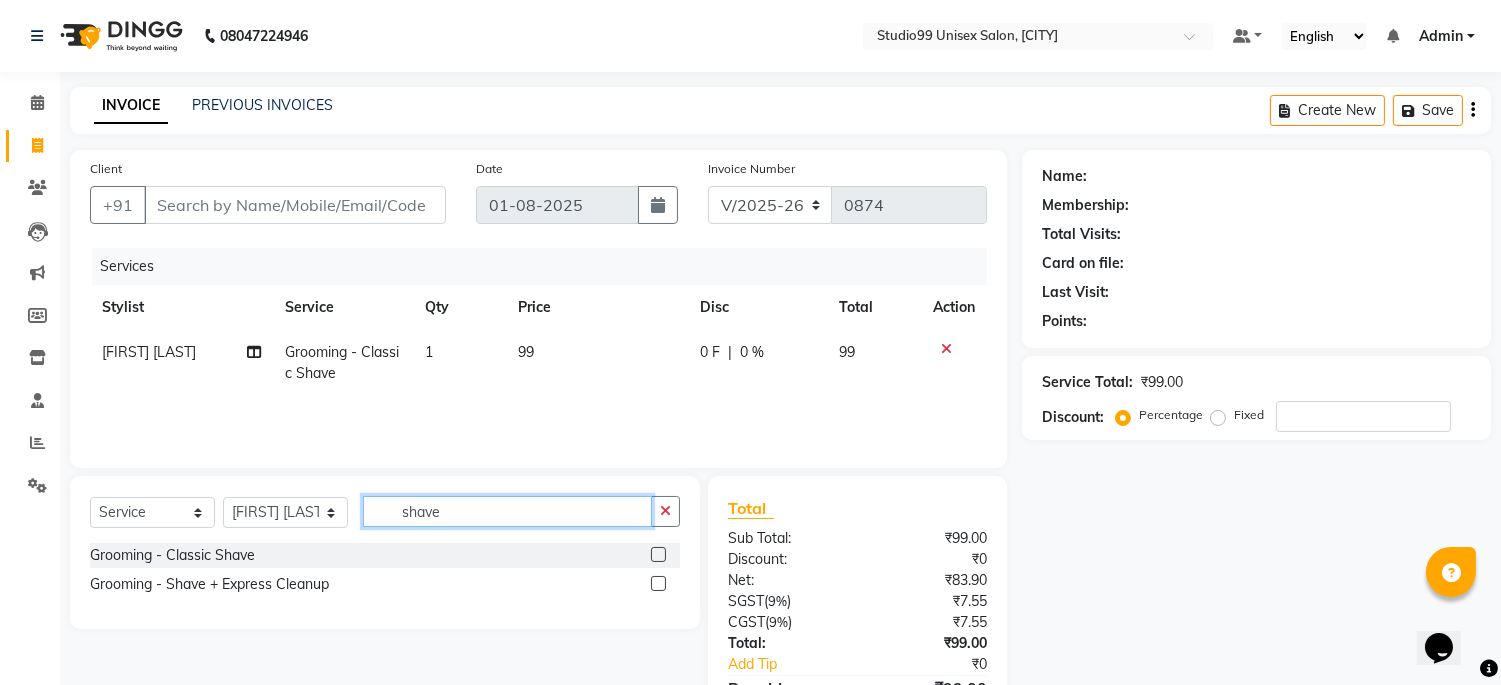 click on "shave" 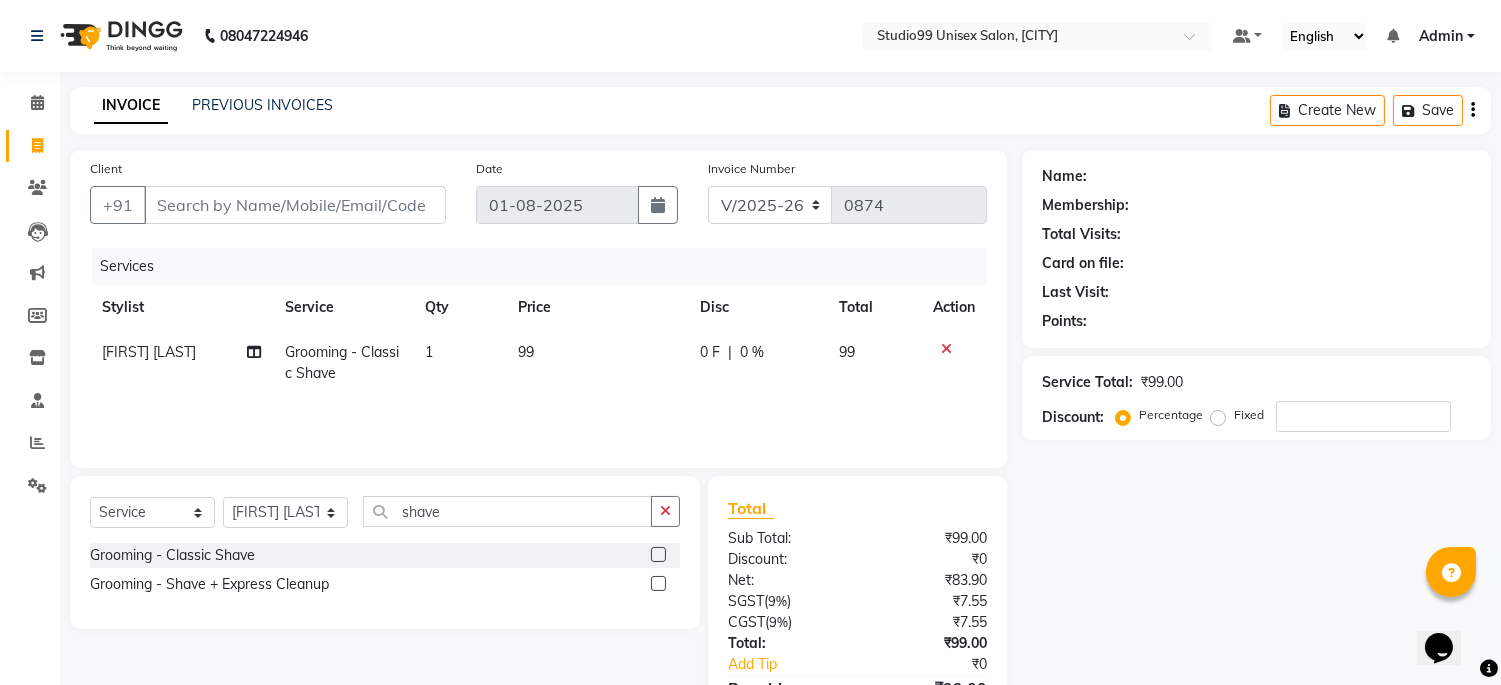 click 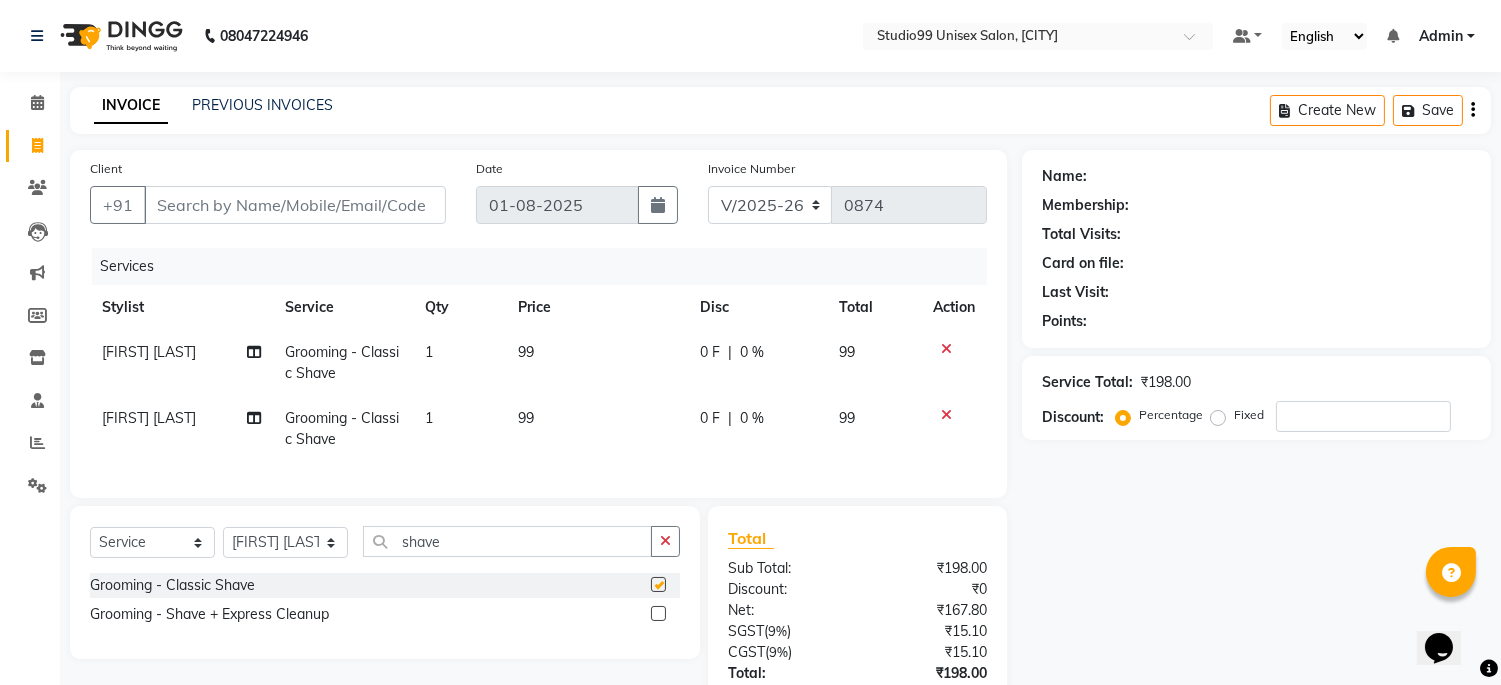 checkbox on "false" 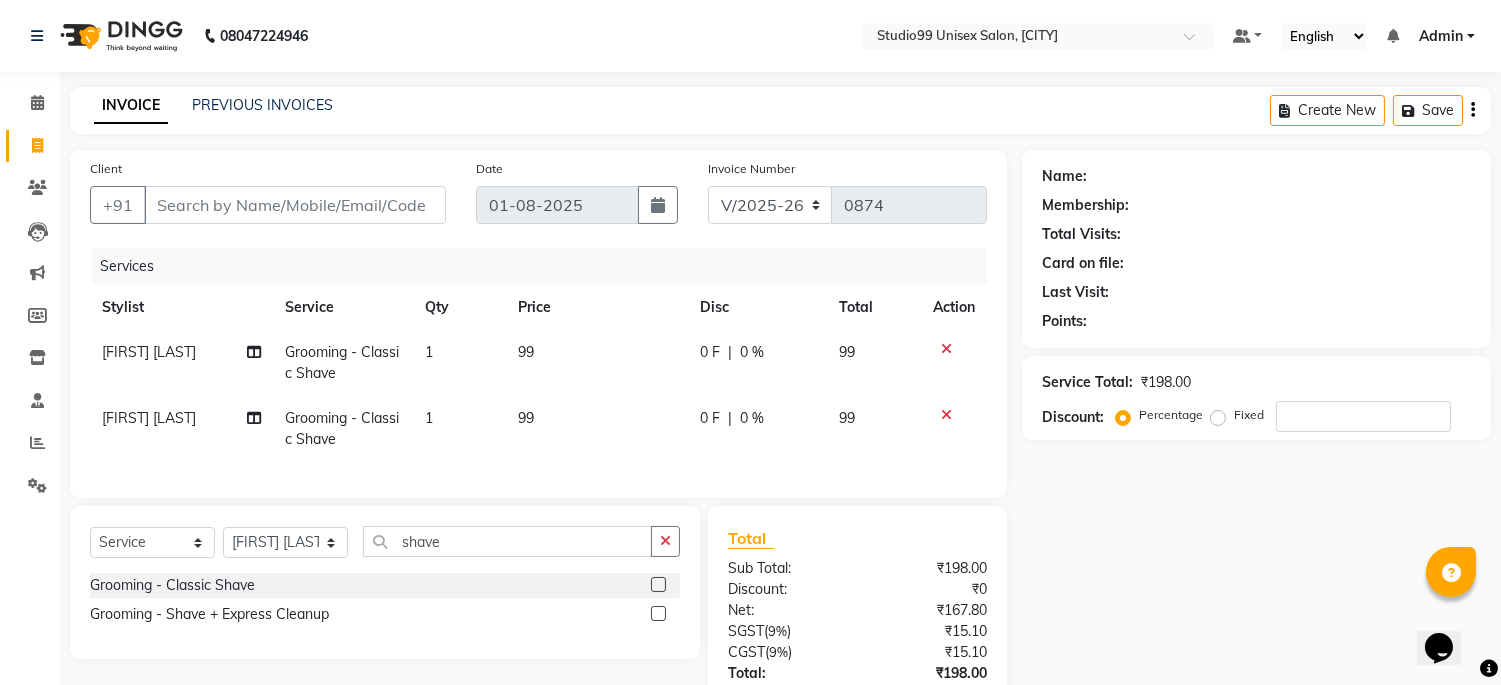 scroll, scrollTop: 161, scrollLeft: 0, axis: vertical 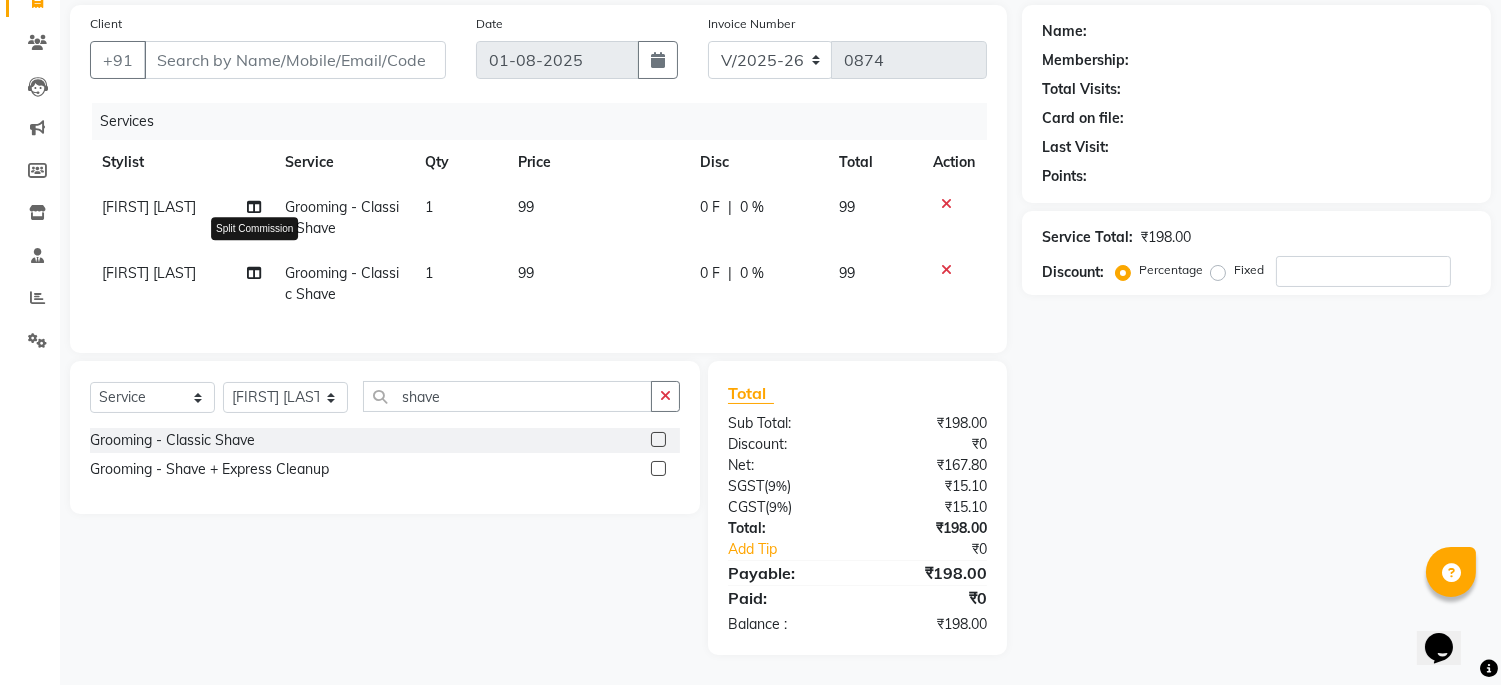 click 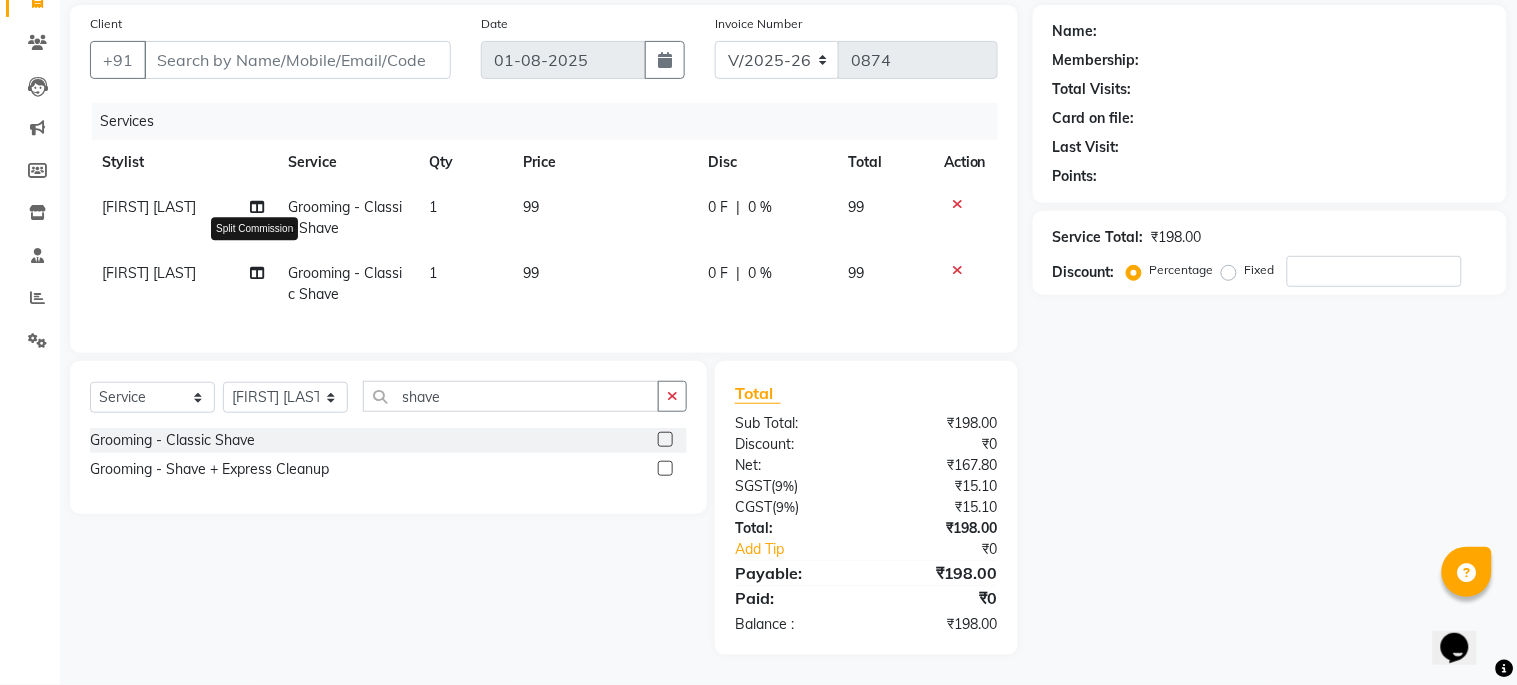 select on "45039" 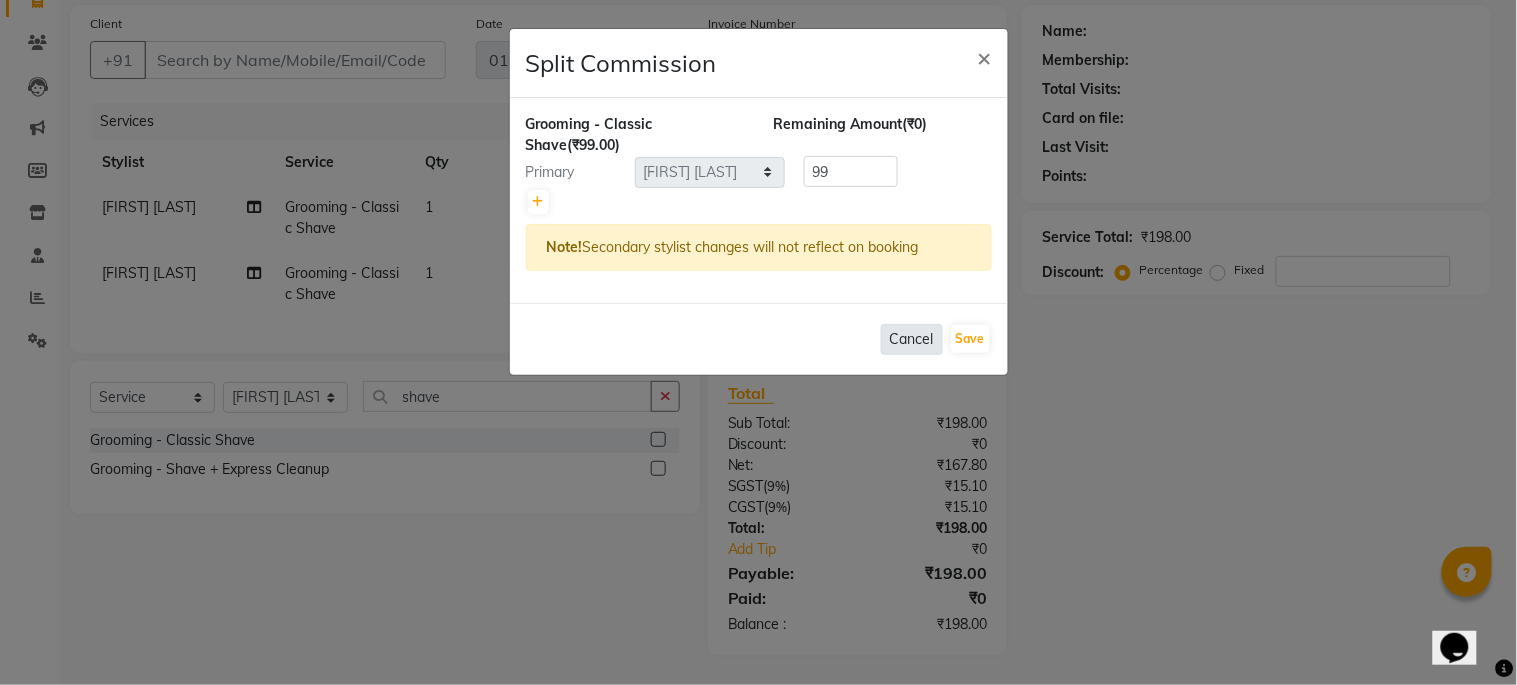 click on "Cancel" 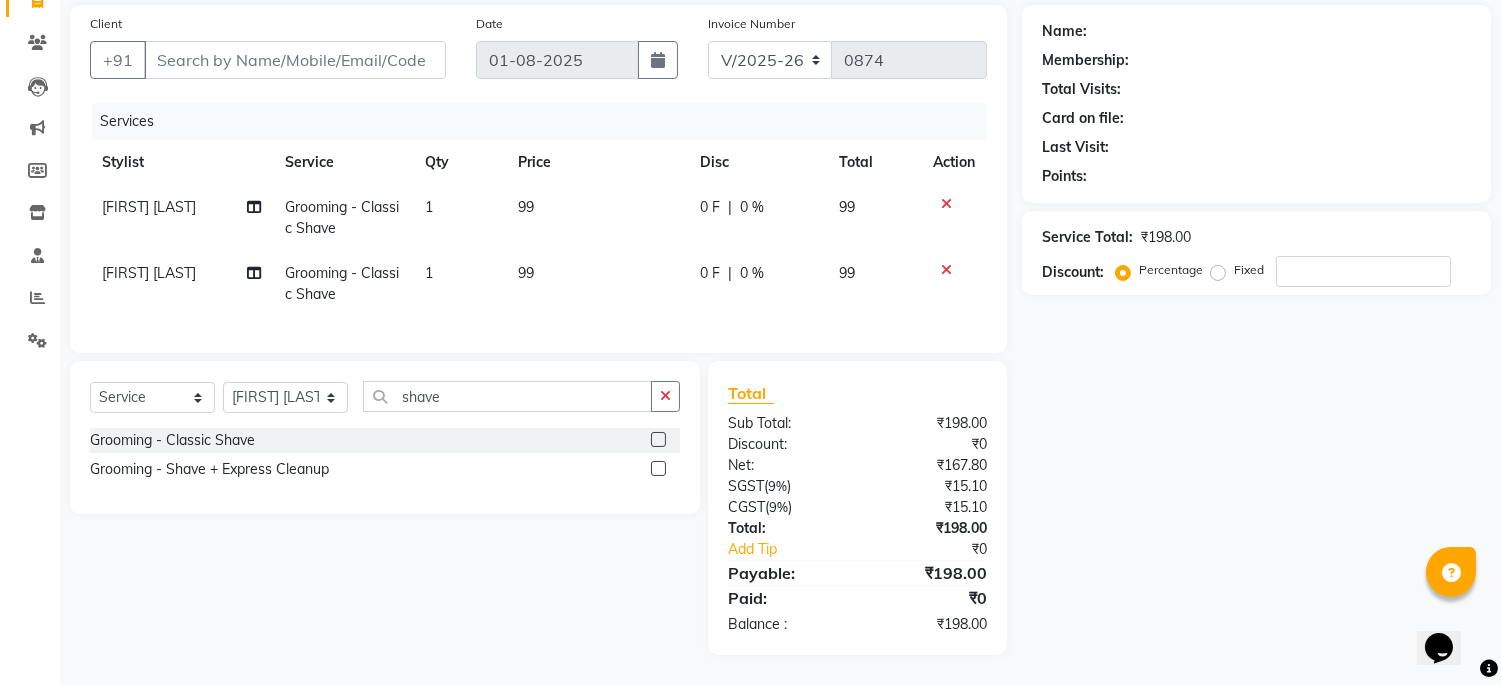 click 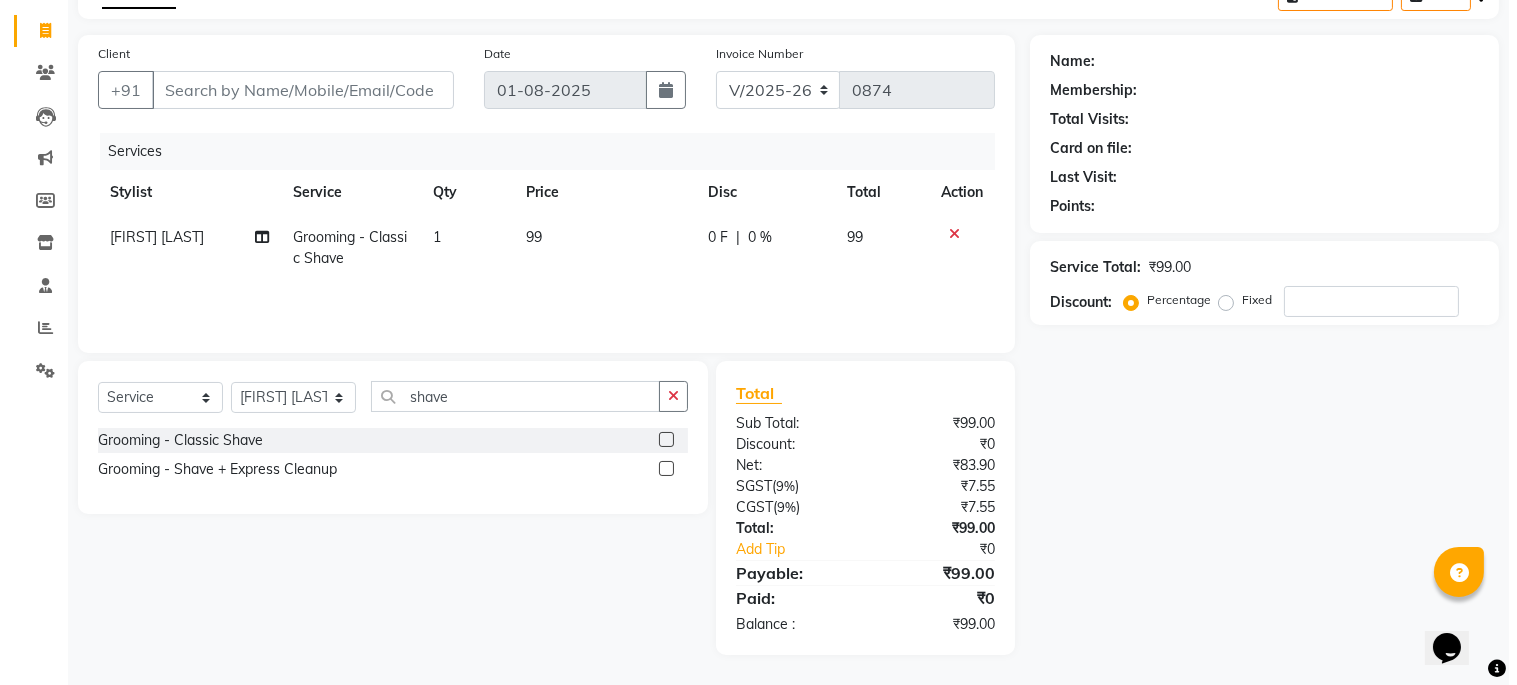 scroll, scrollTop: 114, scrollLeft: 0, axis: vertical 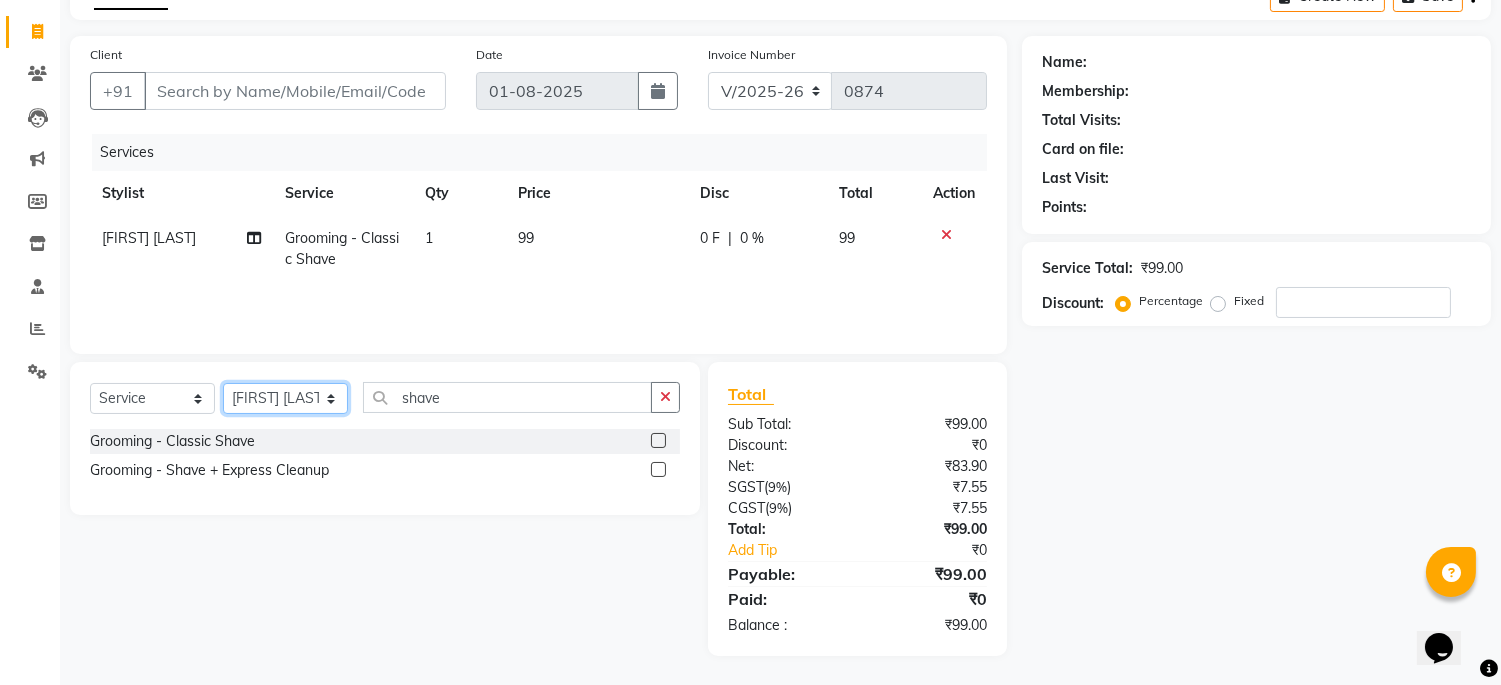 click on "Select Stylist Admin [FIRST] [LAST] [FIRST] [LAST] [FIRST] [LAST] [FIRST] [LAST] [FIRST] [LAST] [FIRST] [LAST]" 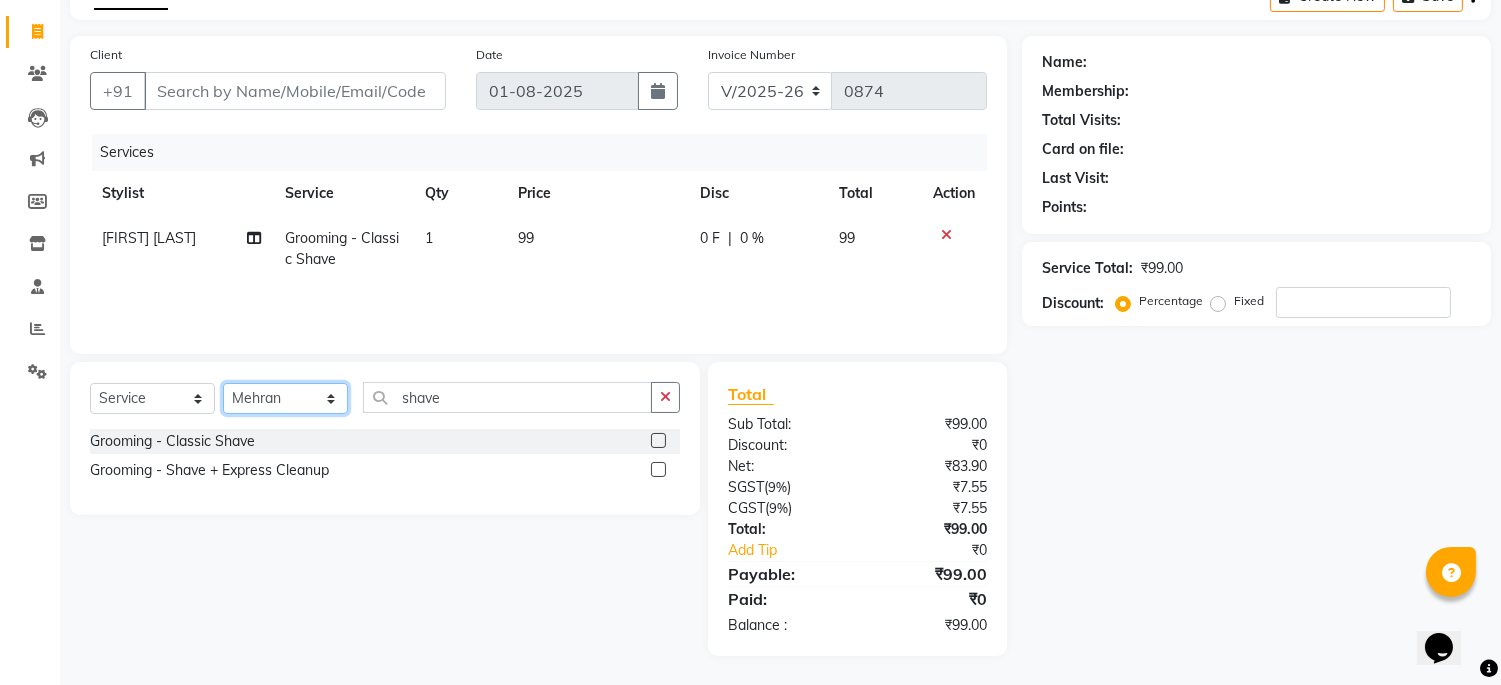 click on "Select Stylist Admin [FIRST] [LAST] [FIRST] [LAST] [FIRST] [LAST] [FIRST] [LAST] [FIRST] [LAST] [FIRST] [LAST]" 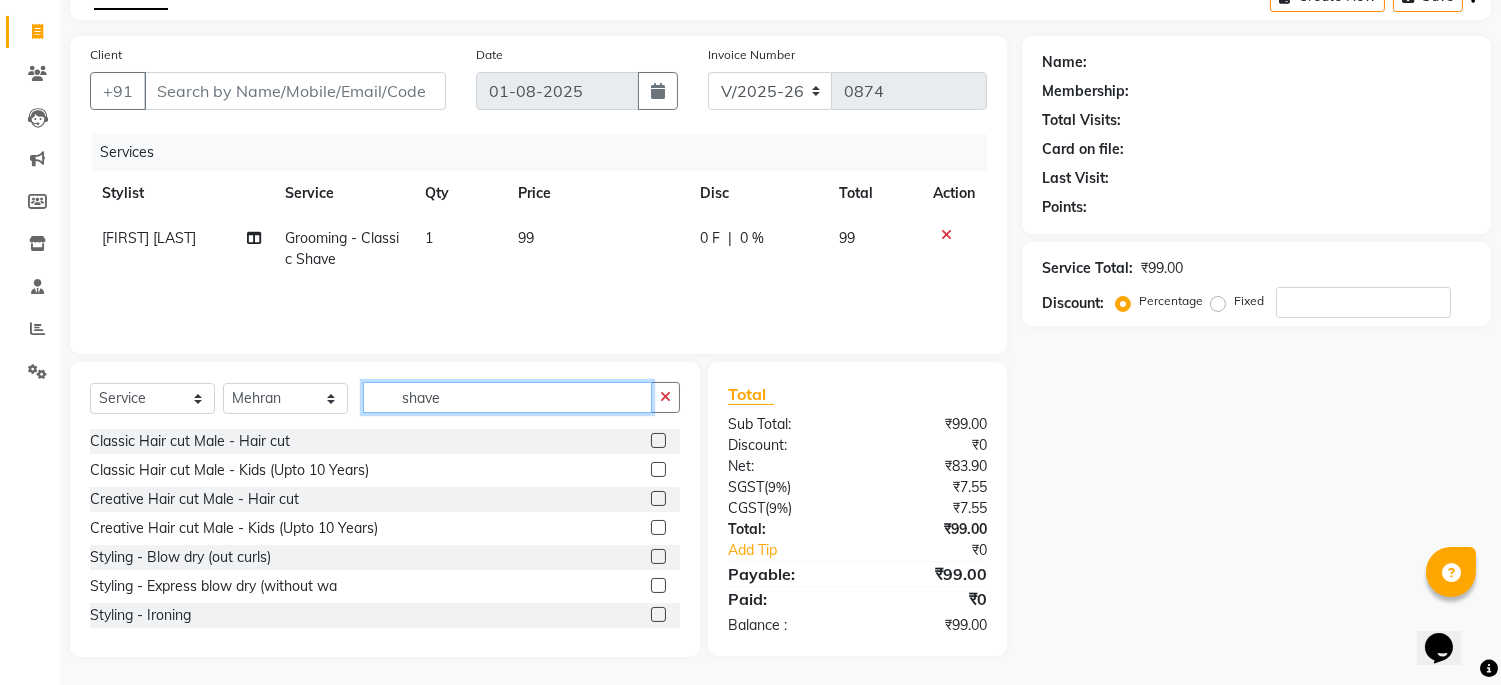 click on "shave" 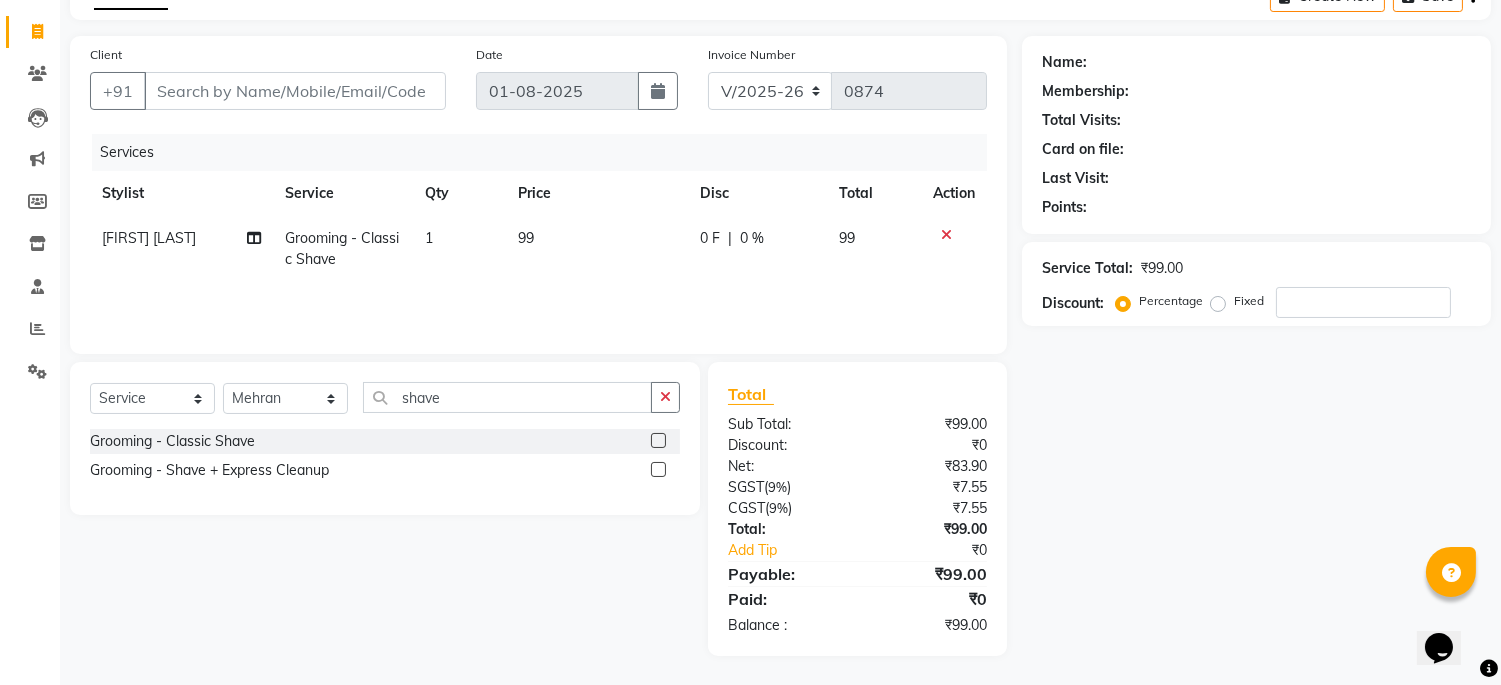 click 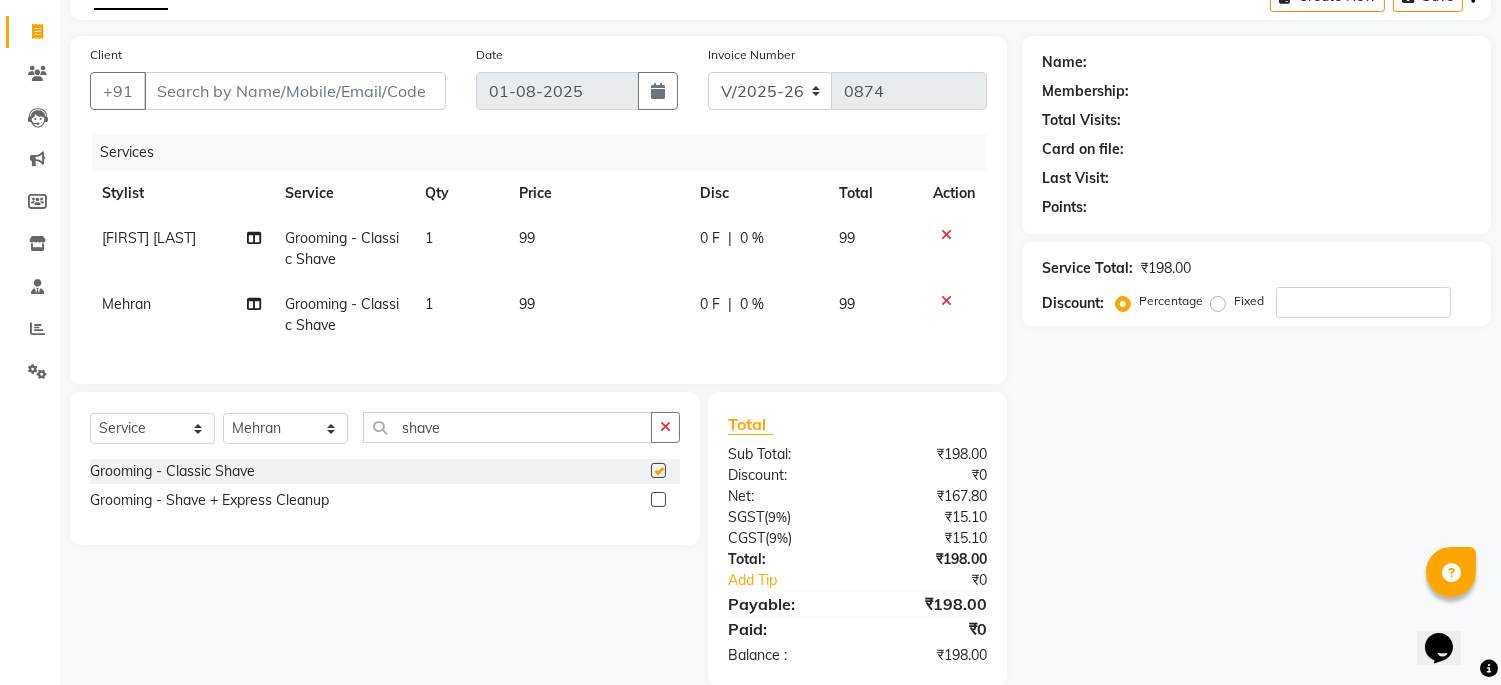 checkbox on "false" 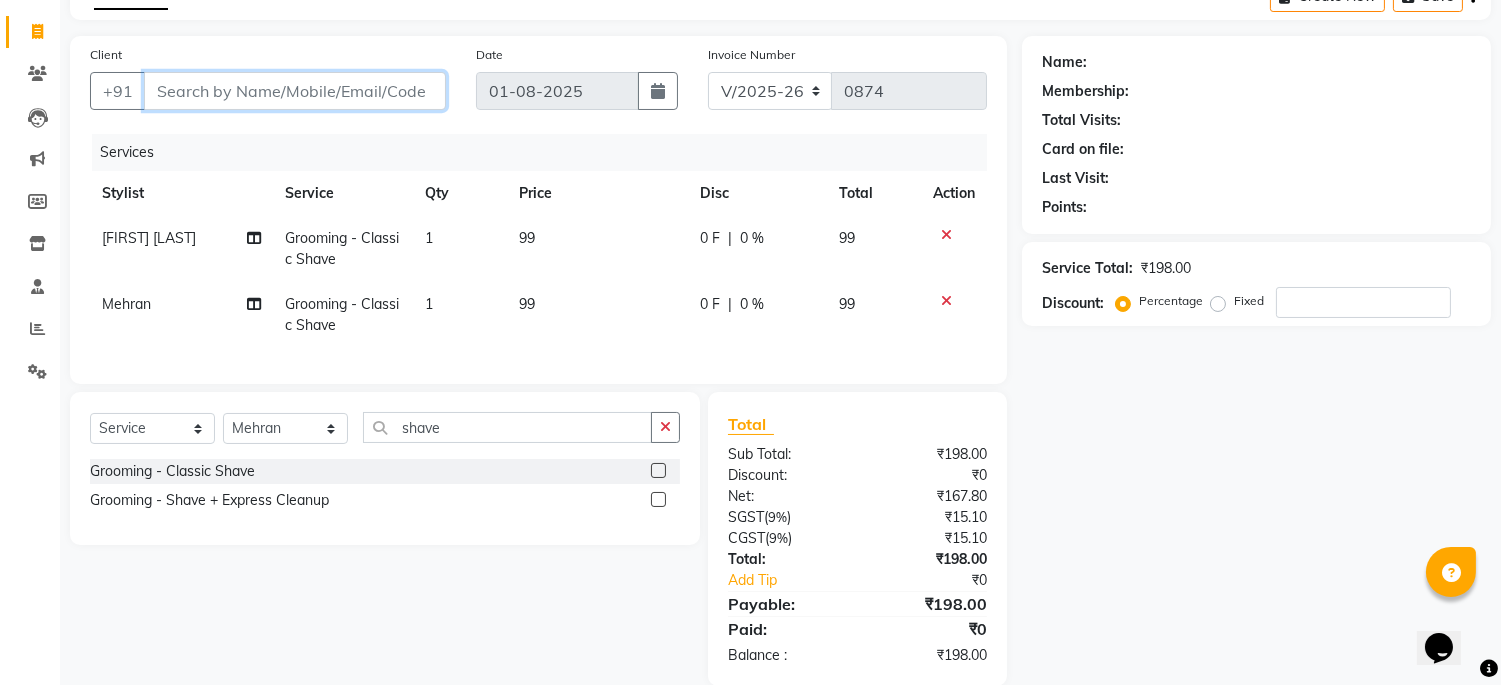 click on "Client" at bounding box center [295, 91] 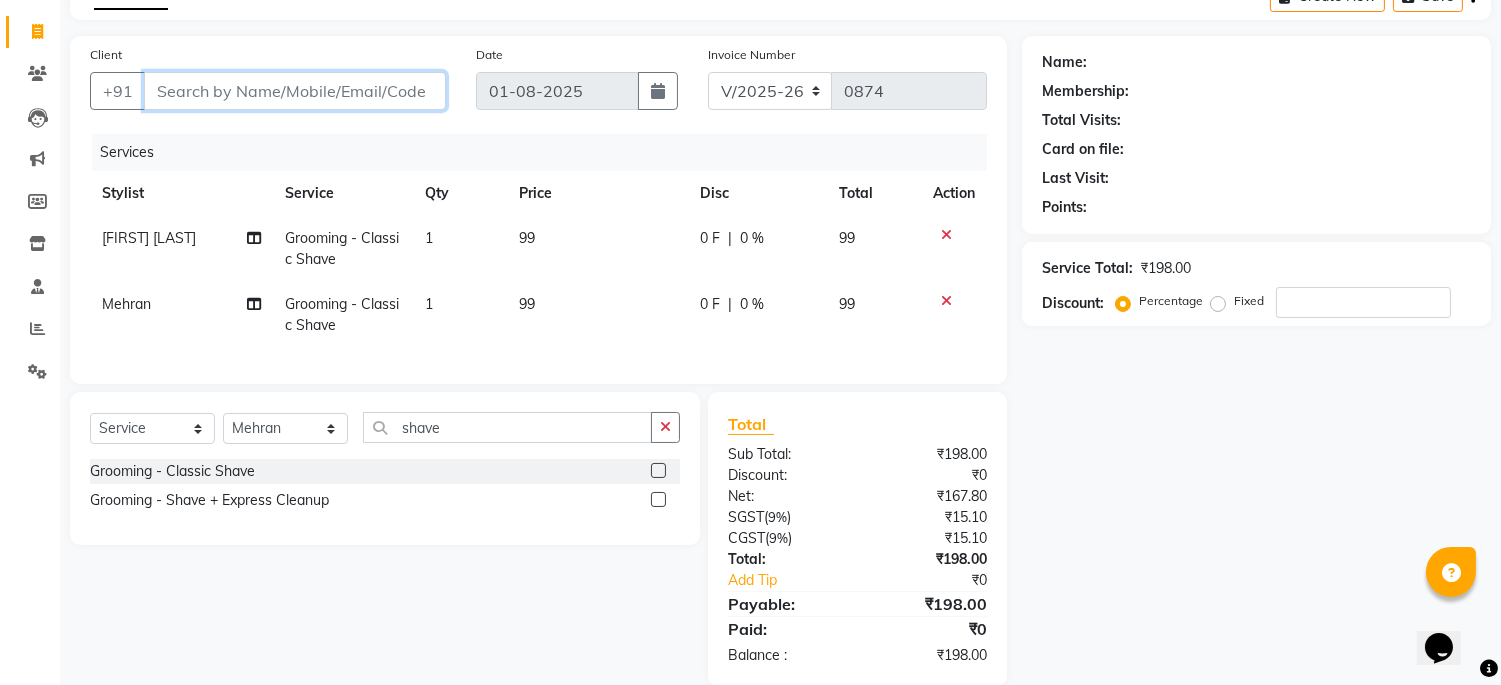 type on "7" 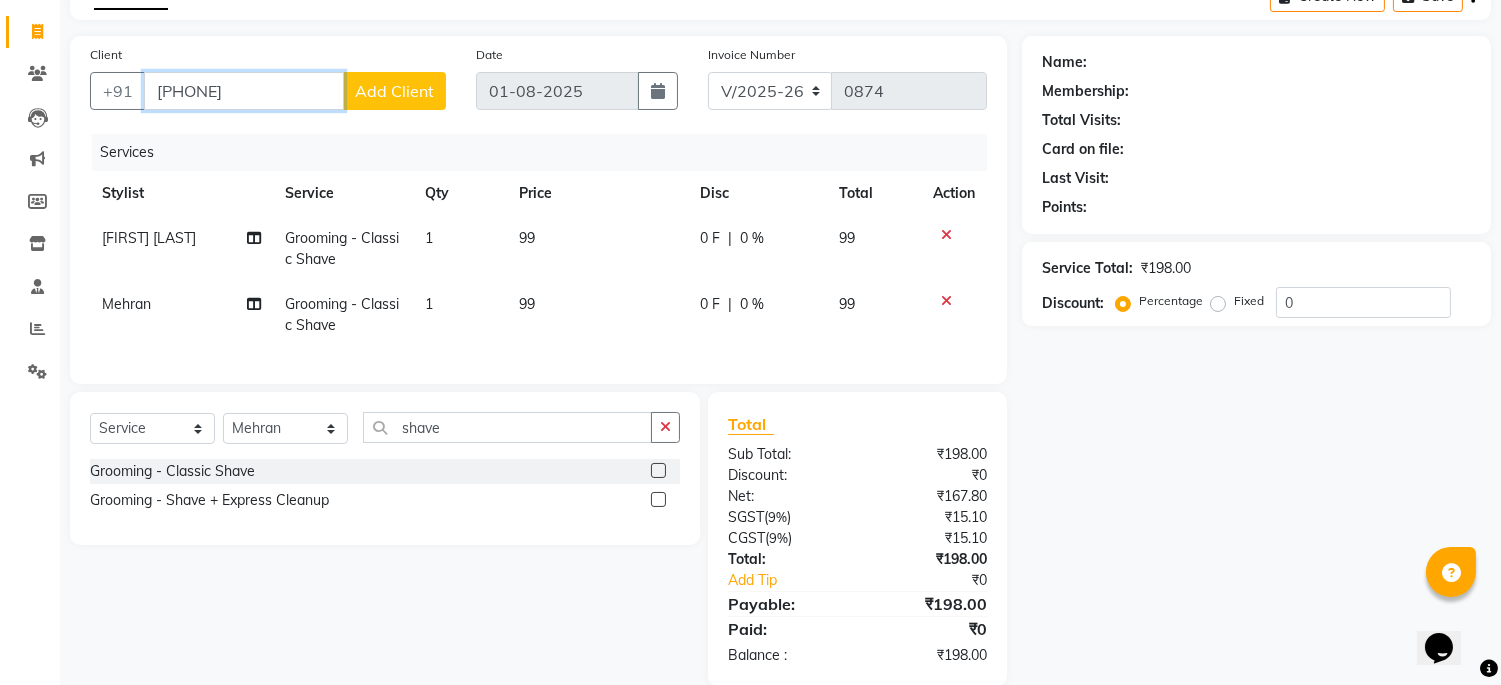 type on "[PHONE]" 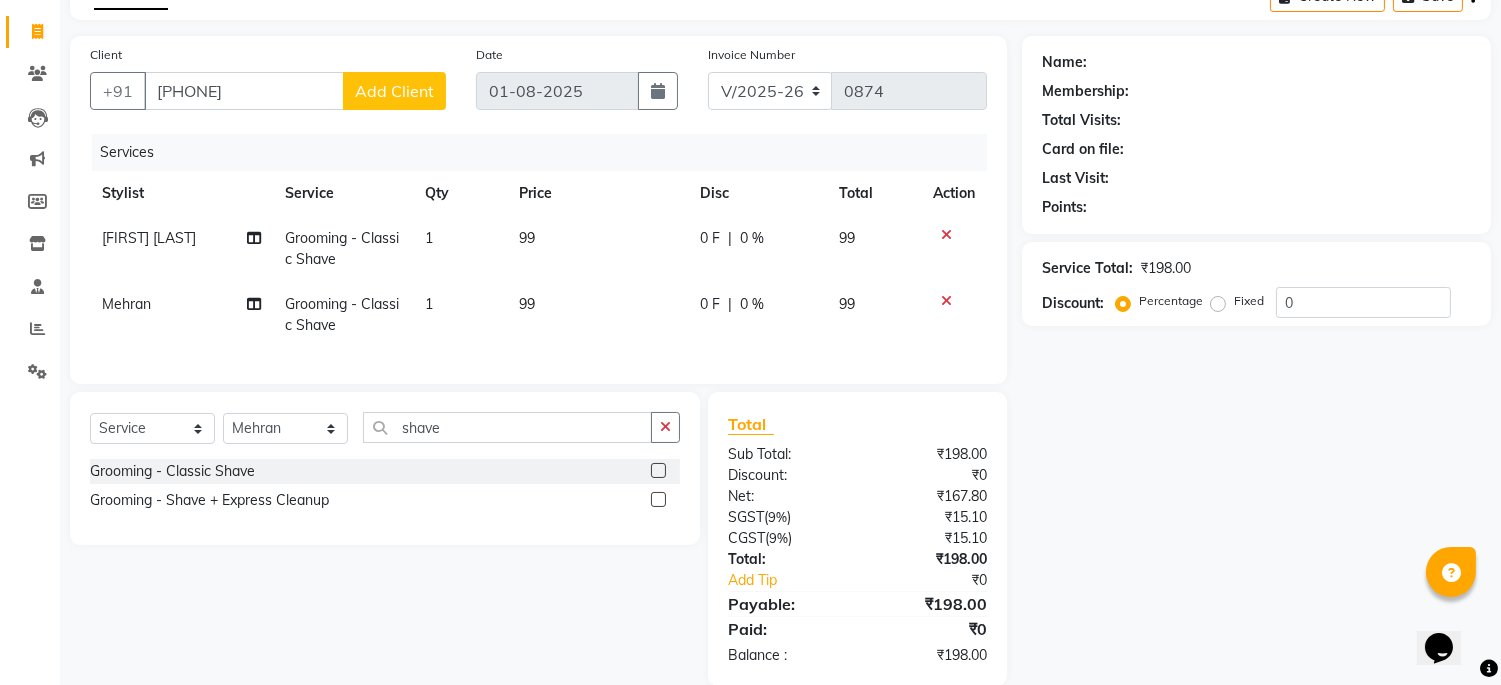click on "Add Client" 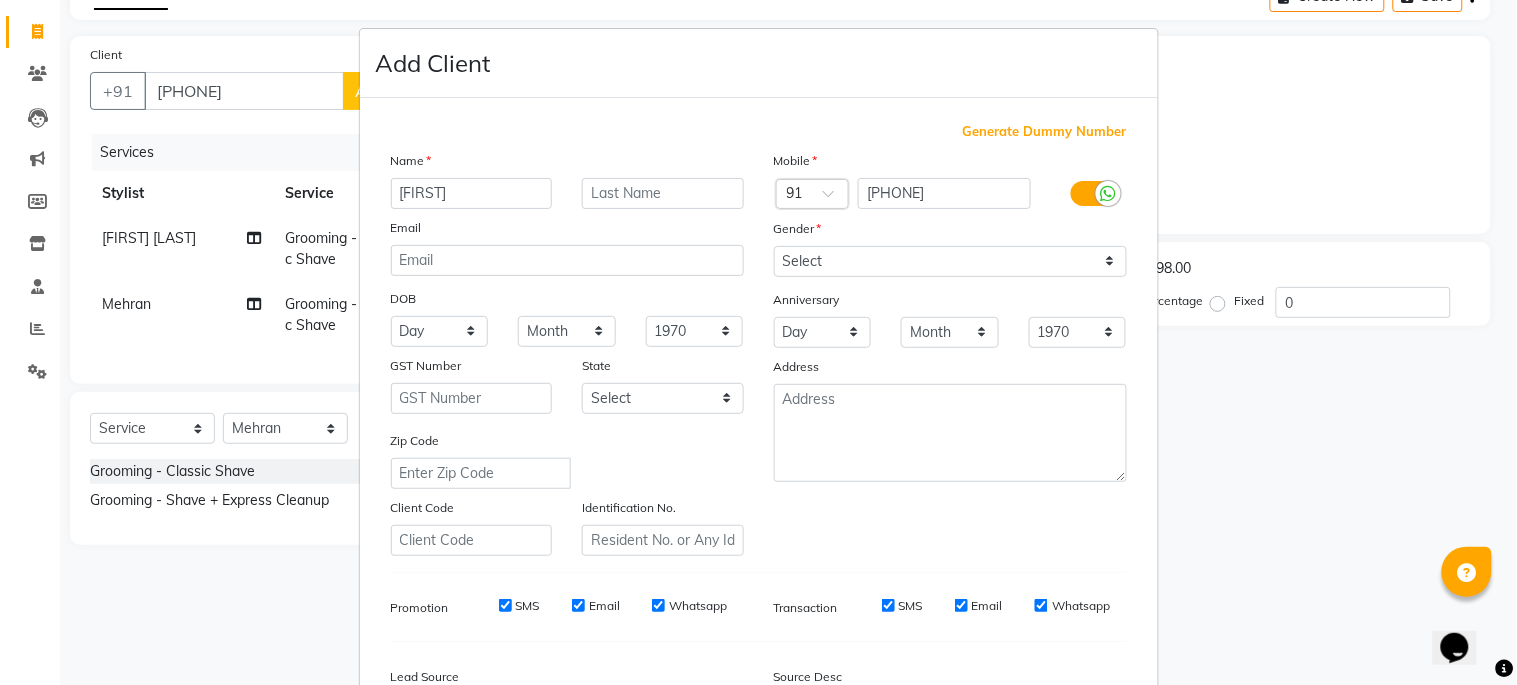 type on "[FIRST]" 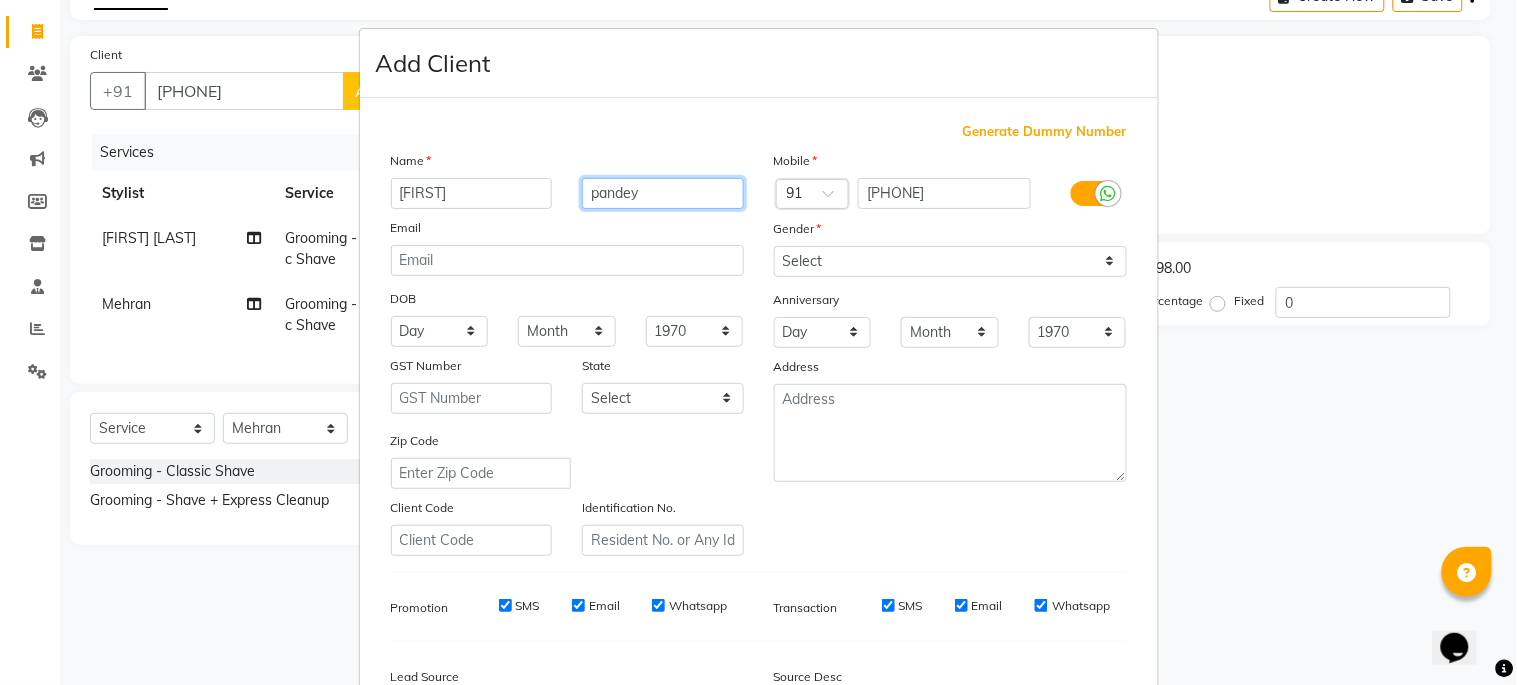 type on "pandey" 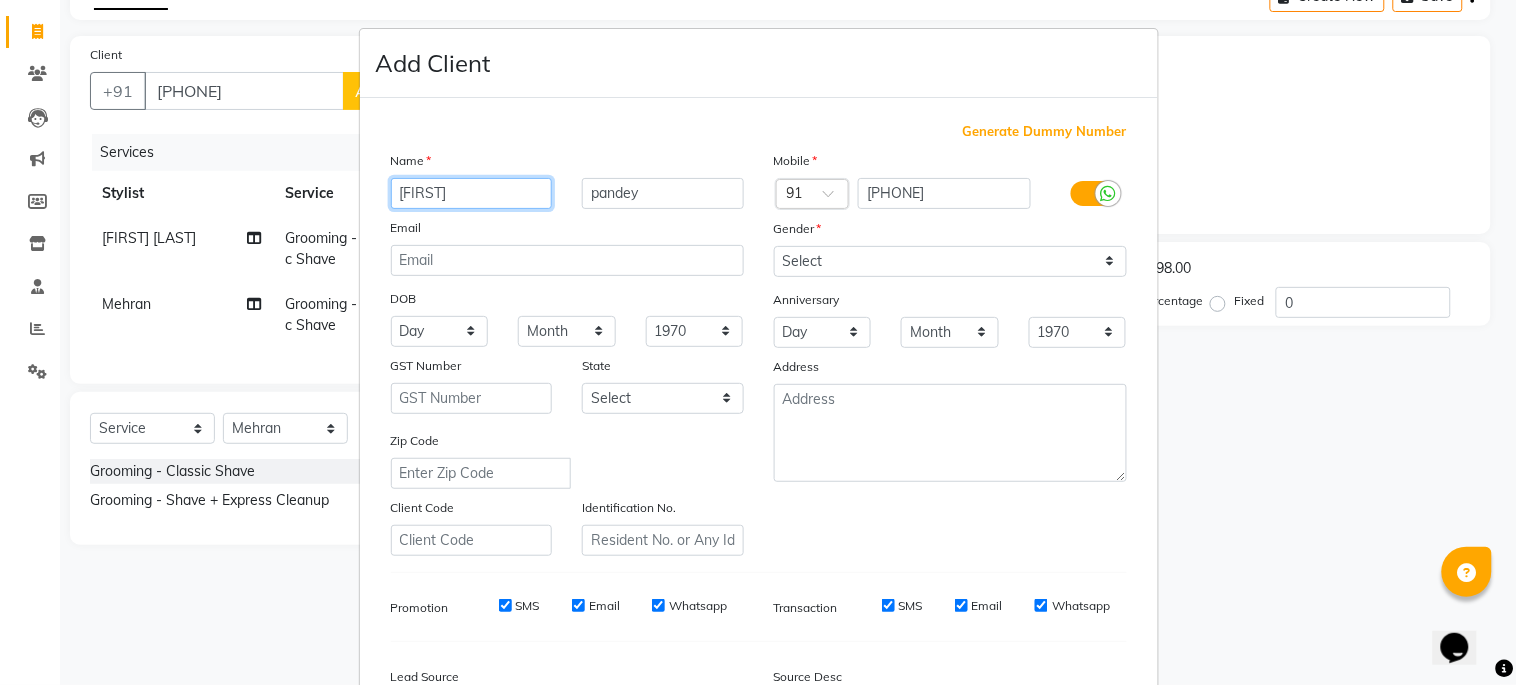 click on "[FIRST]" at bounding box center (472, 193) 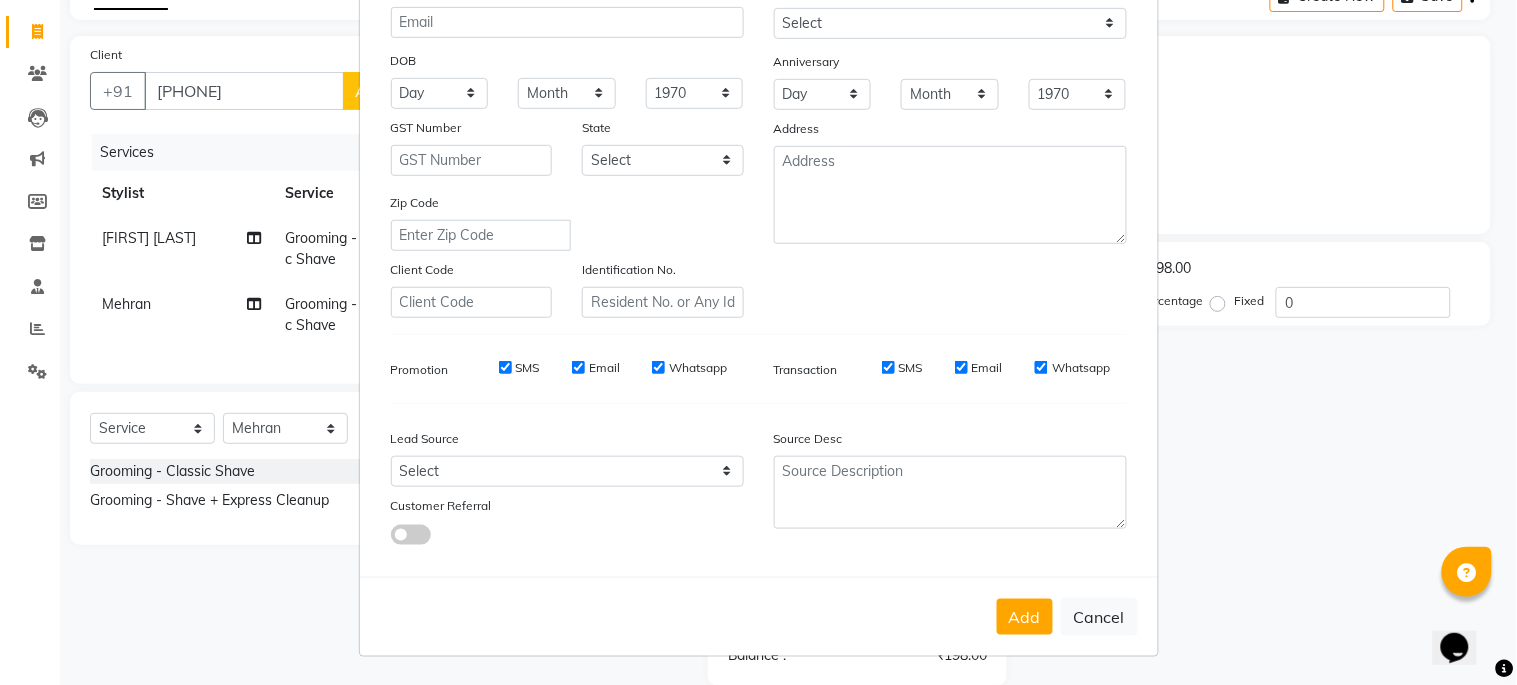 scroll, scrollTop: 16, scrollLeft: 0, axis: vertical 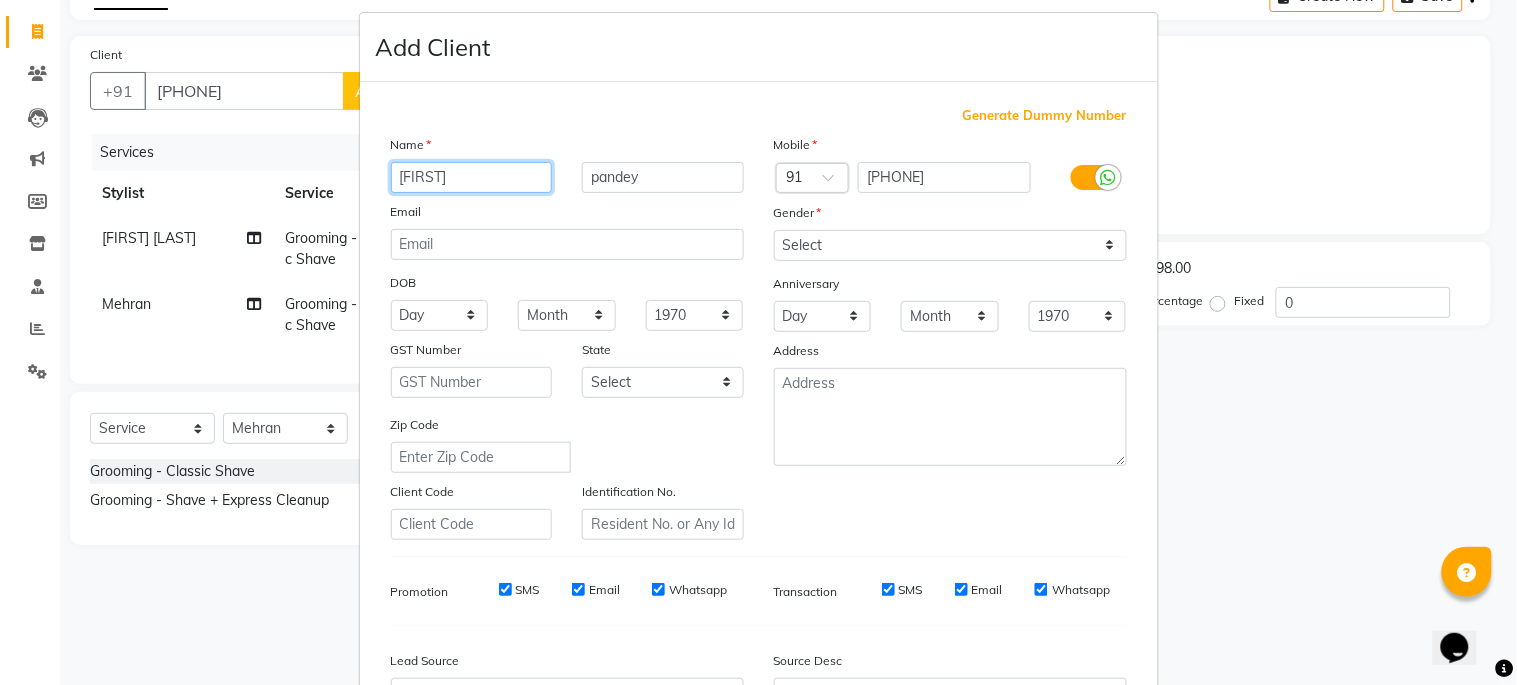 type on "[FIRST]" 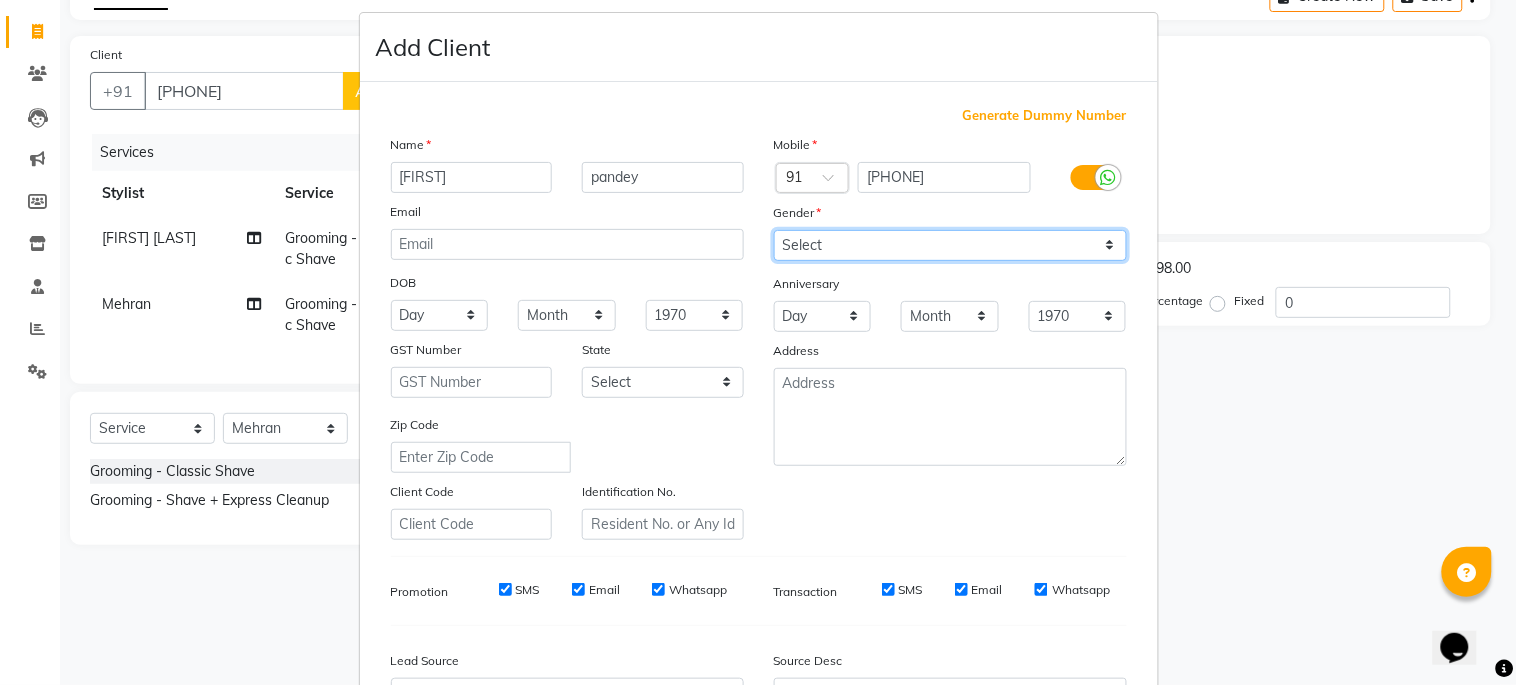 click on "Select Male Female Other Prefer Not To Say" at bounding box center (950, 245) 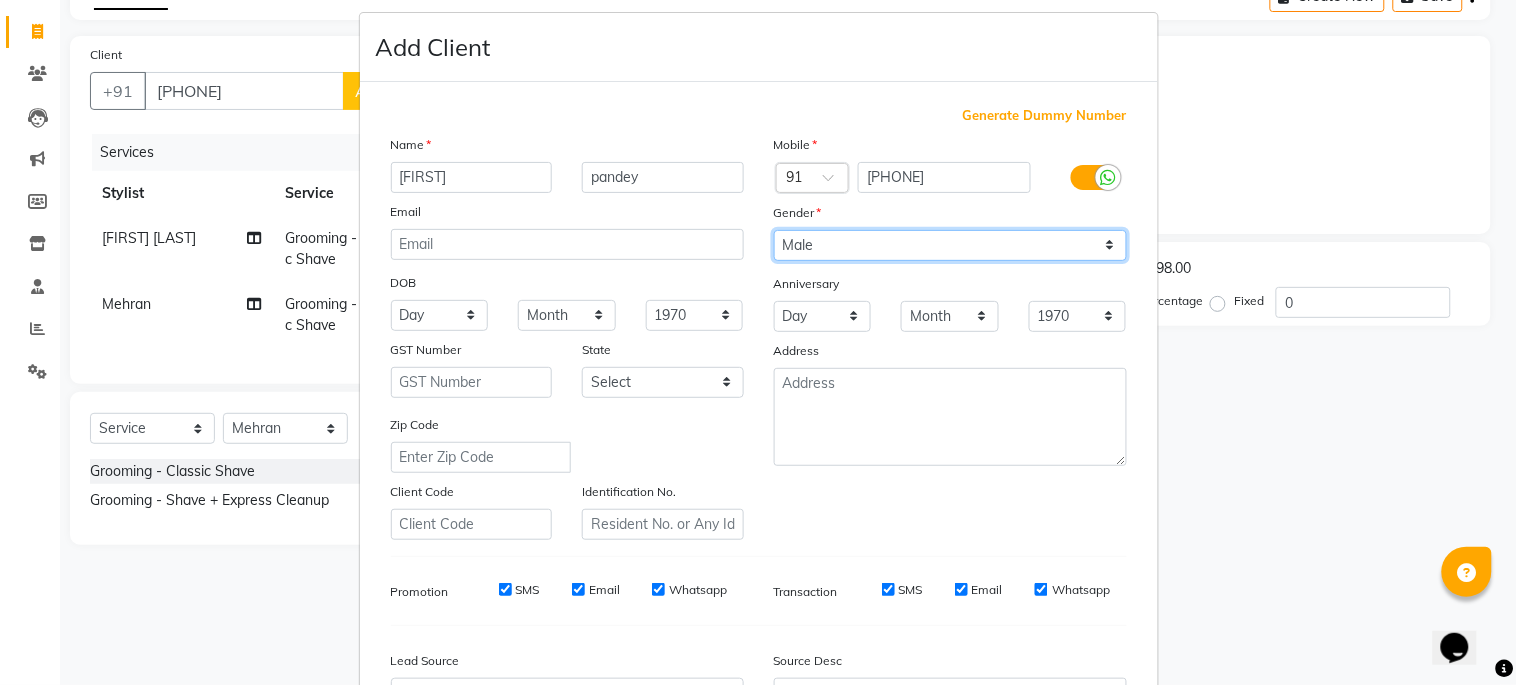 click on "Select Male Female Other Prefer Not To Say" at bounding box center (950, 245) 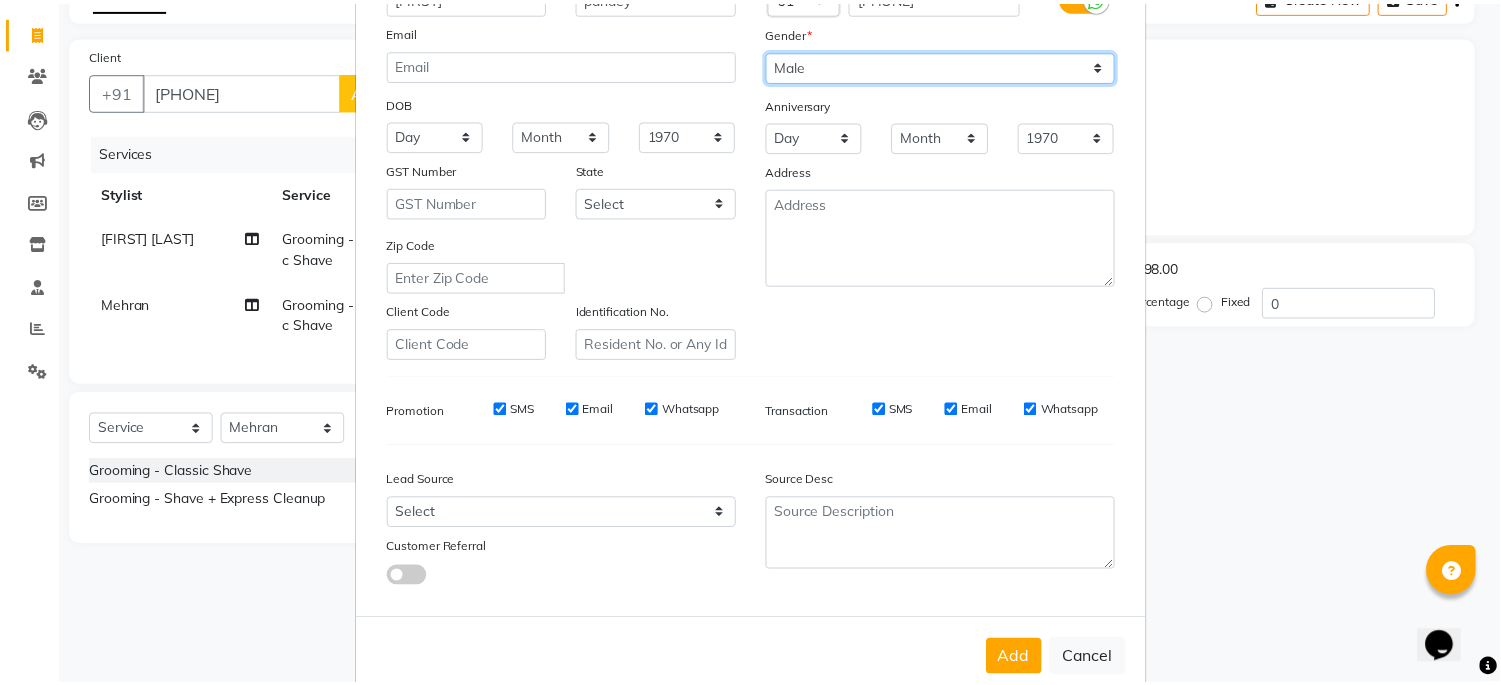 scroll, scrollTop: 238, scrollLeft: 0, axis: vertical 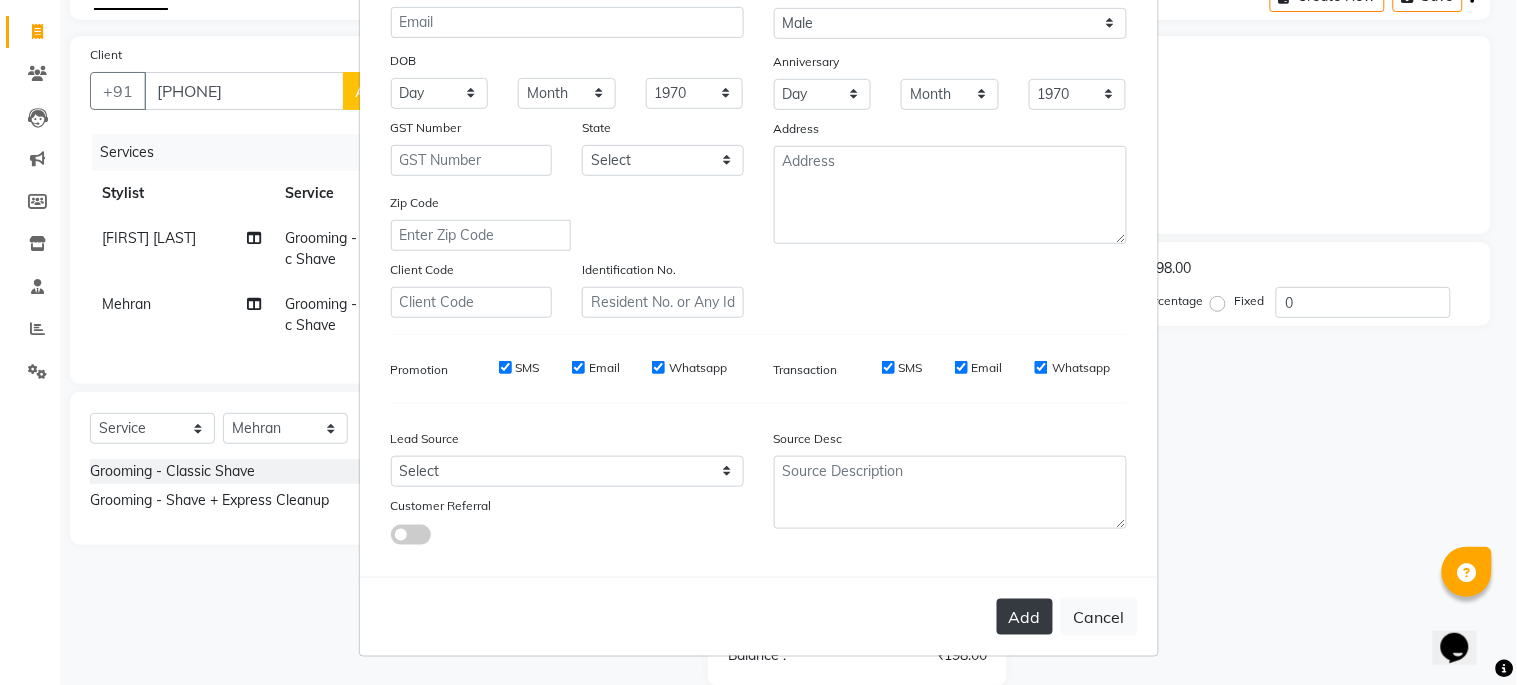 click on "Add" at bounding box center (1025, 617) 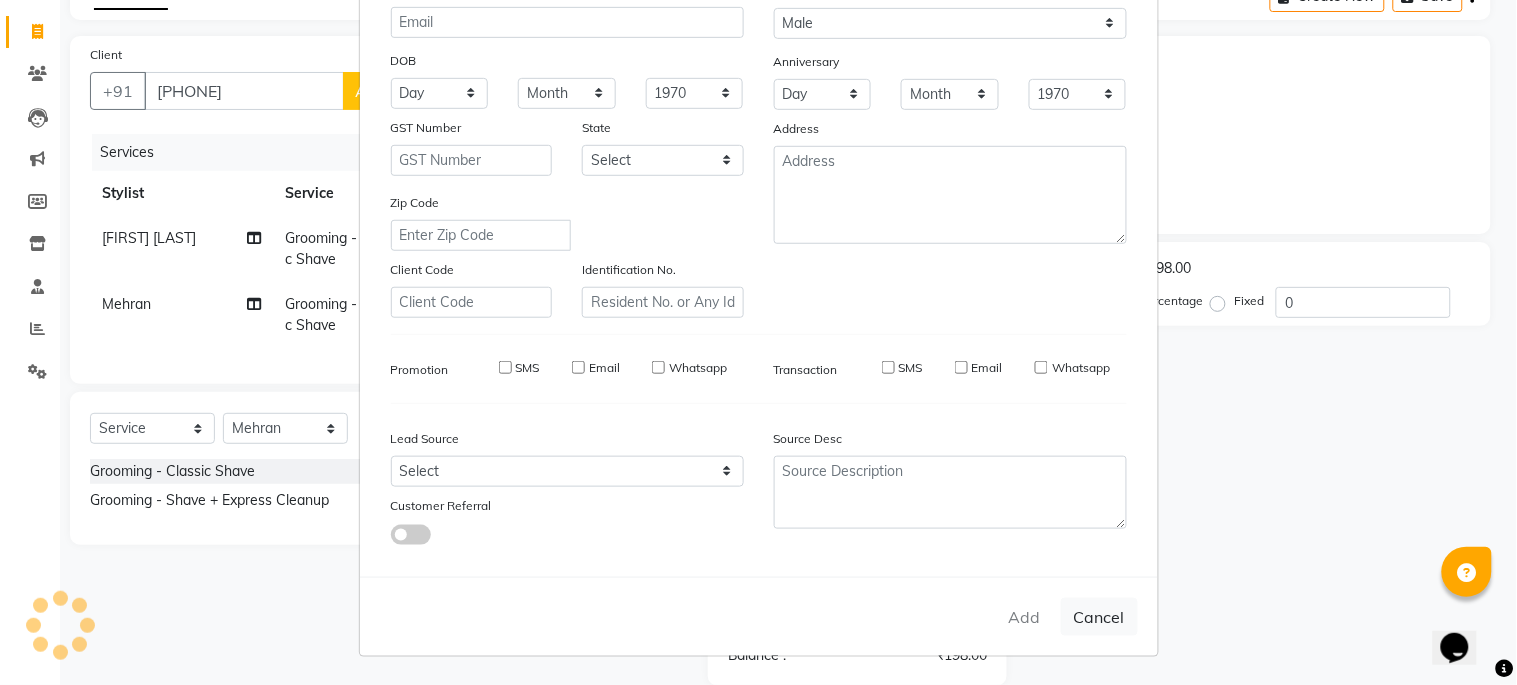 type 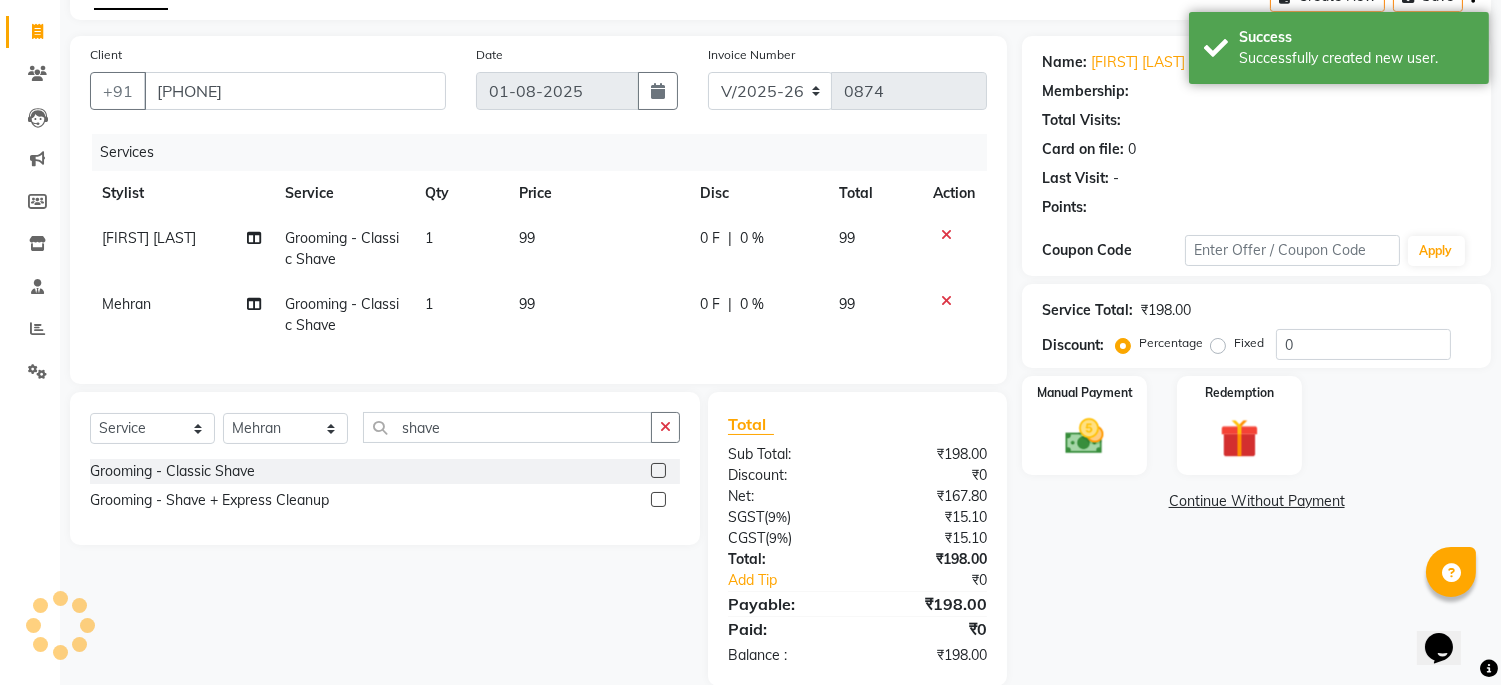 select on "1: Object" 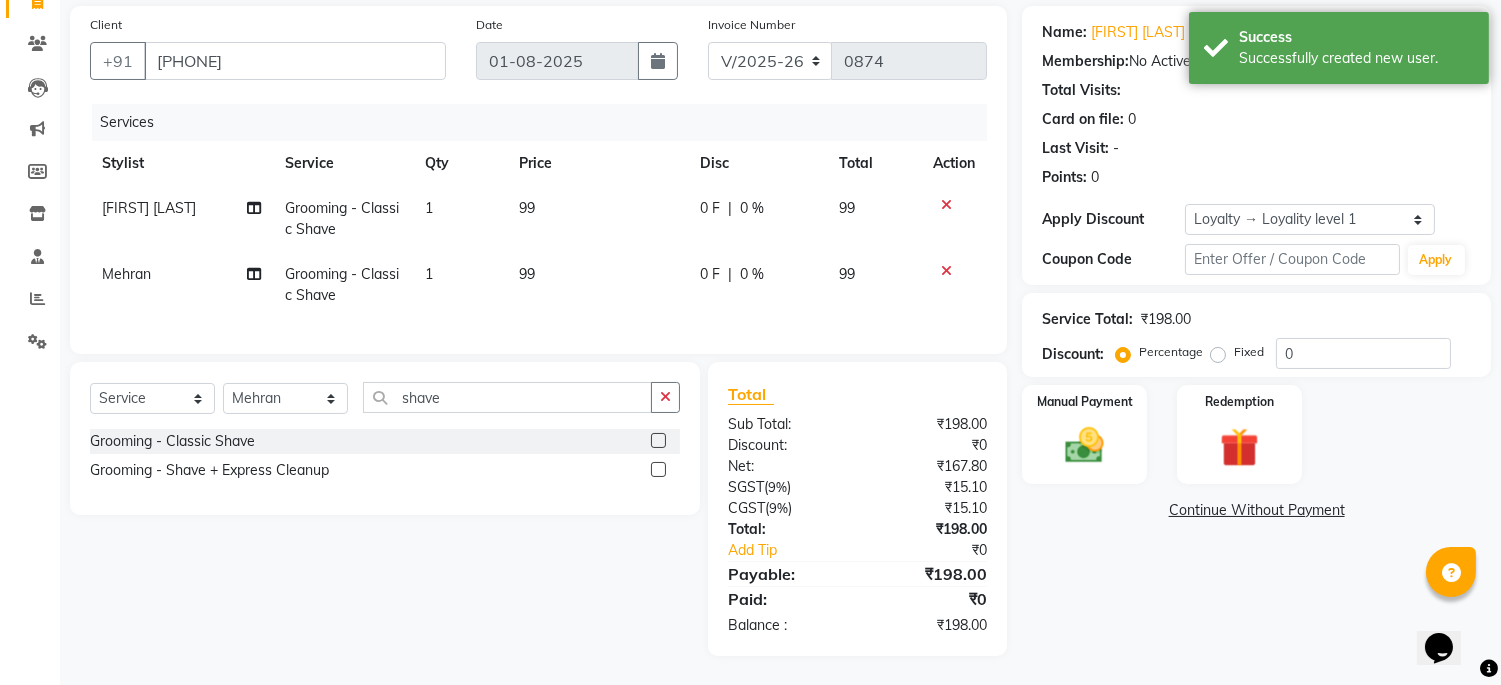 scroll, scrollTop: 161, scrollLeft: 0, axis: vertical 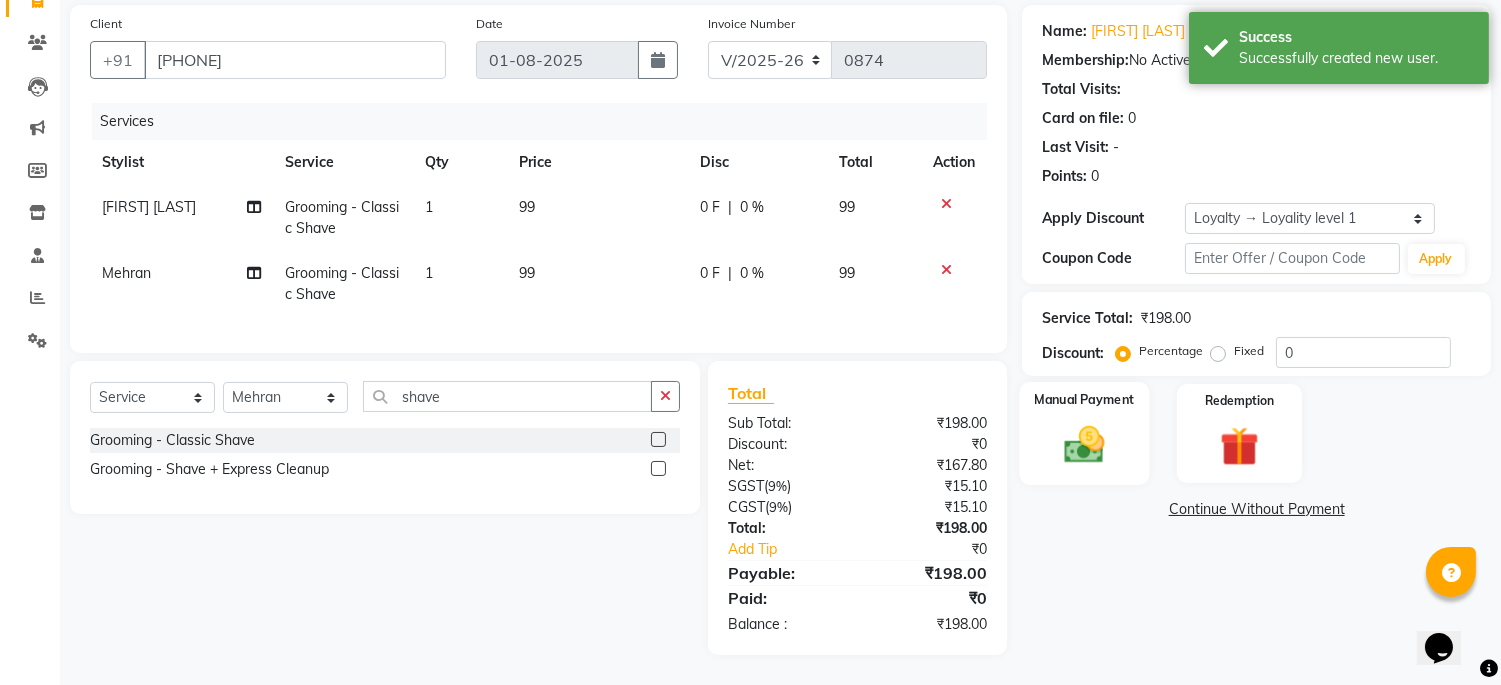 click 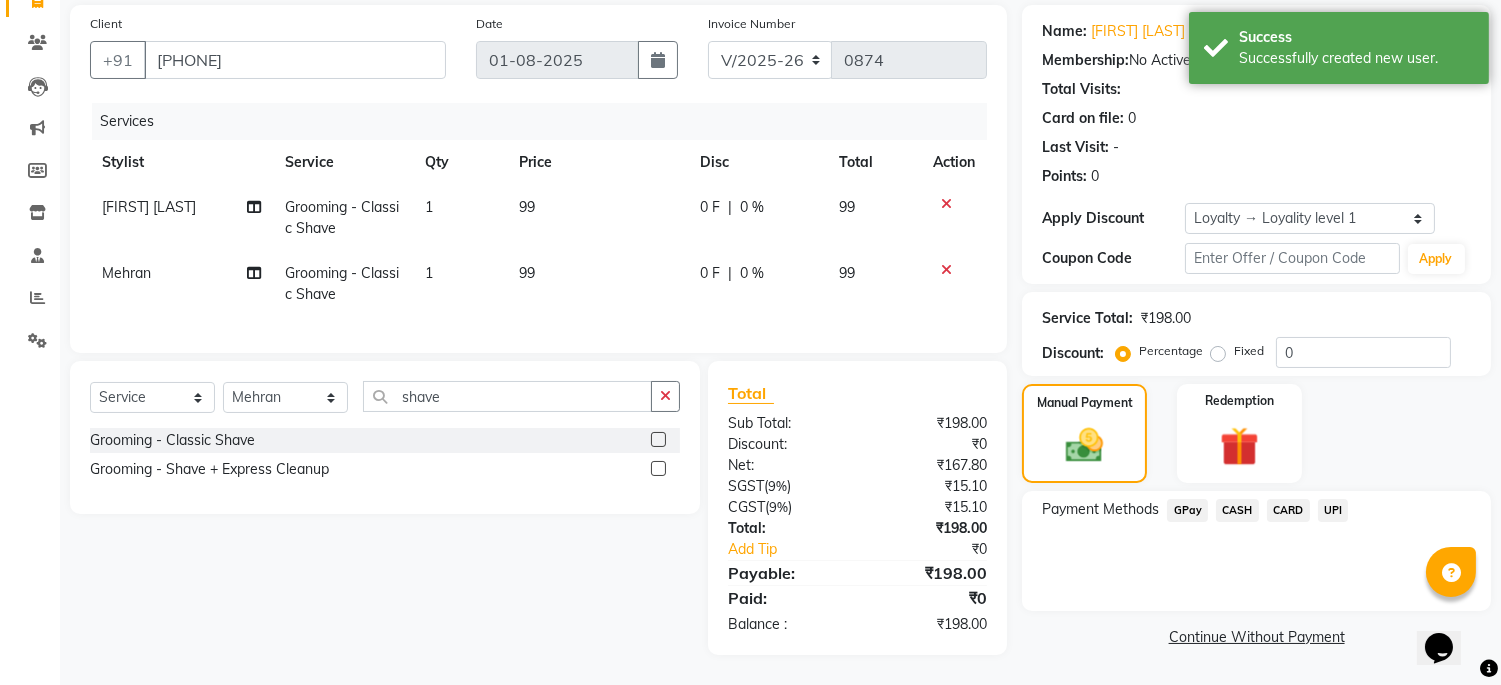 click on "CASH" 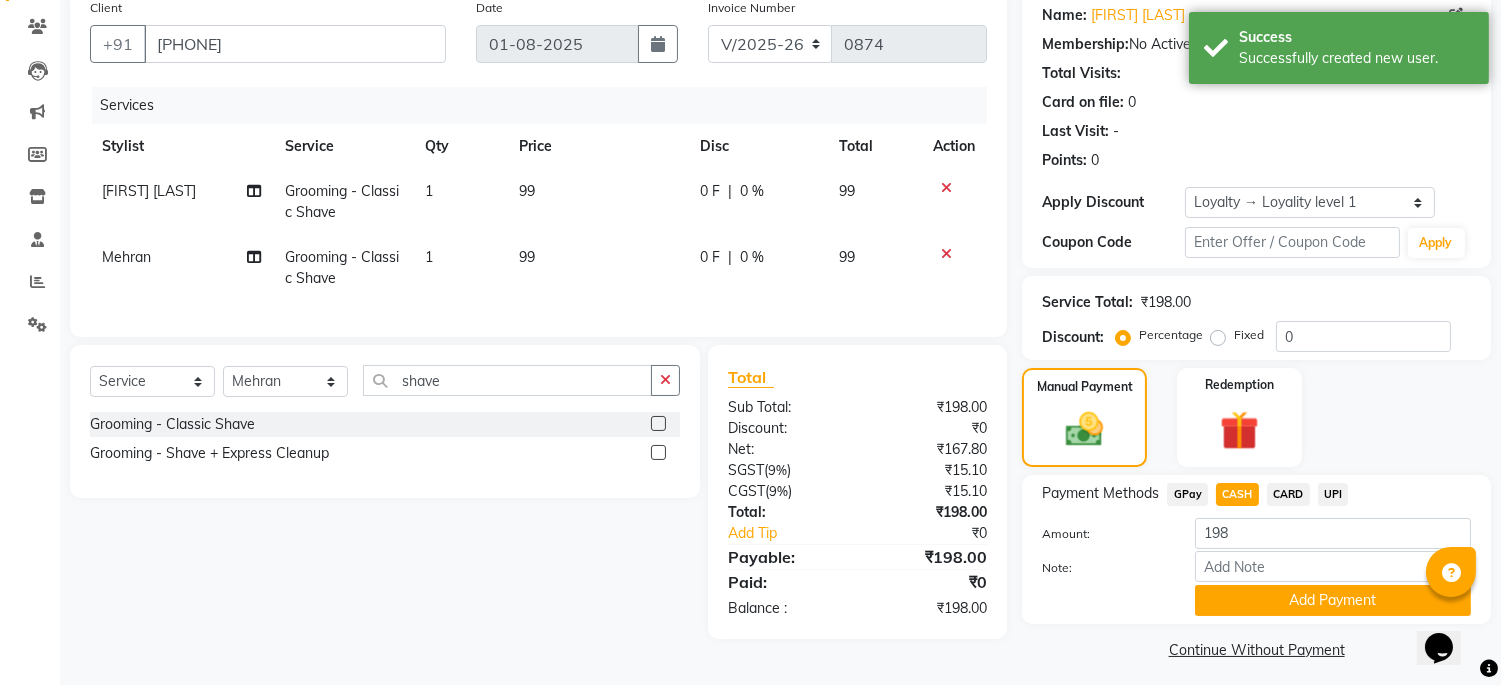 click on "Add Payment" 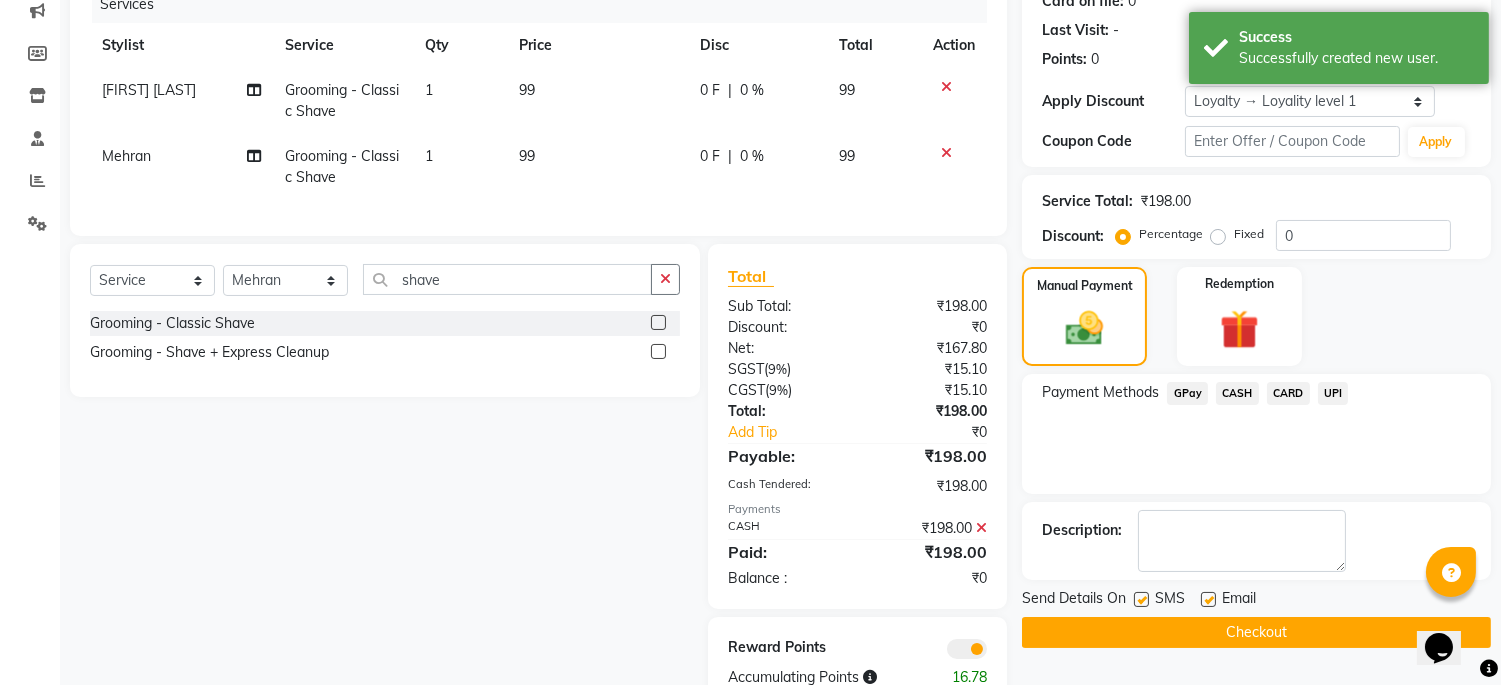scroll, scrollTop: 331, scrollLeft: 0, axis: vertical 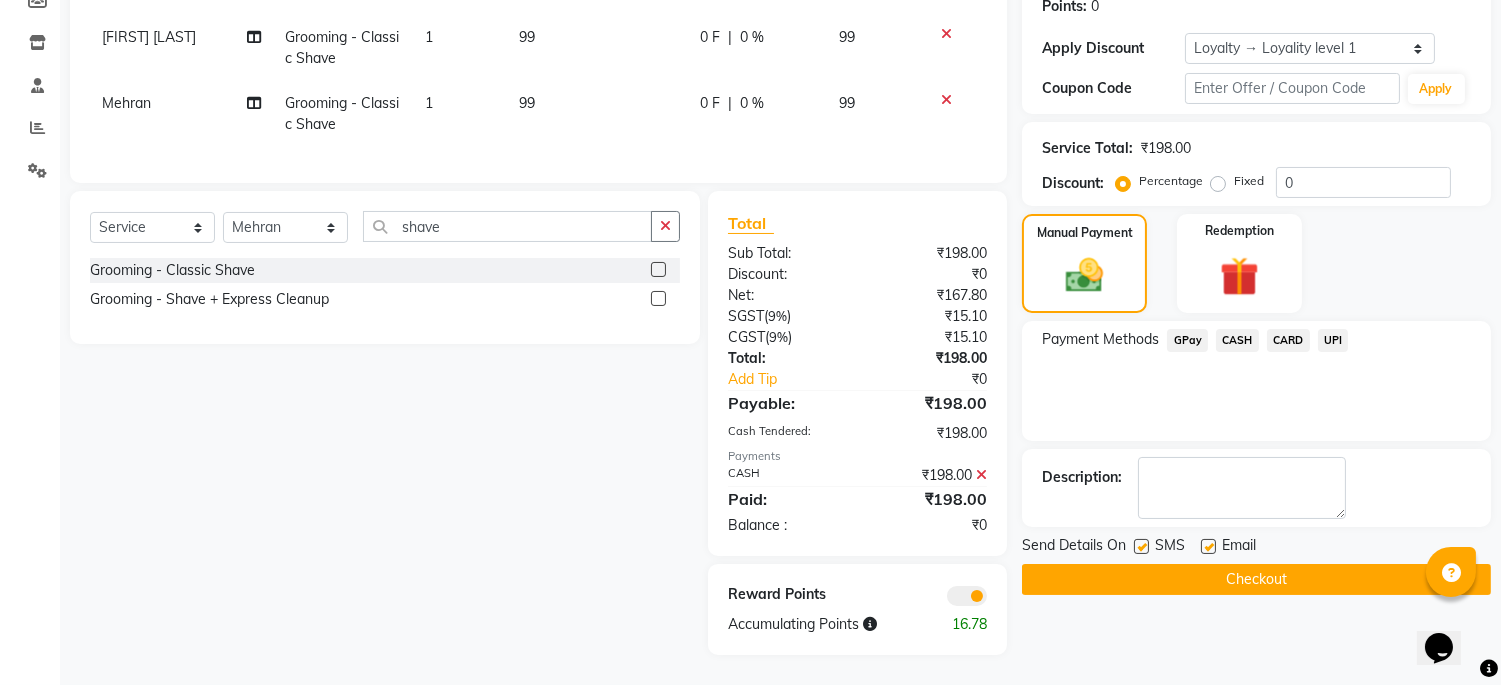 click on "Checkout" 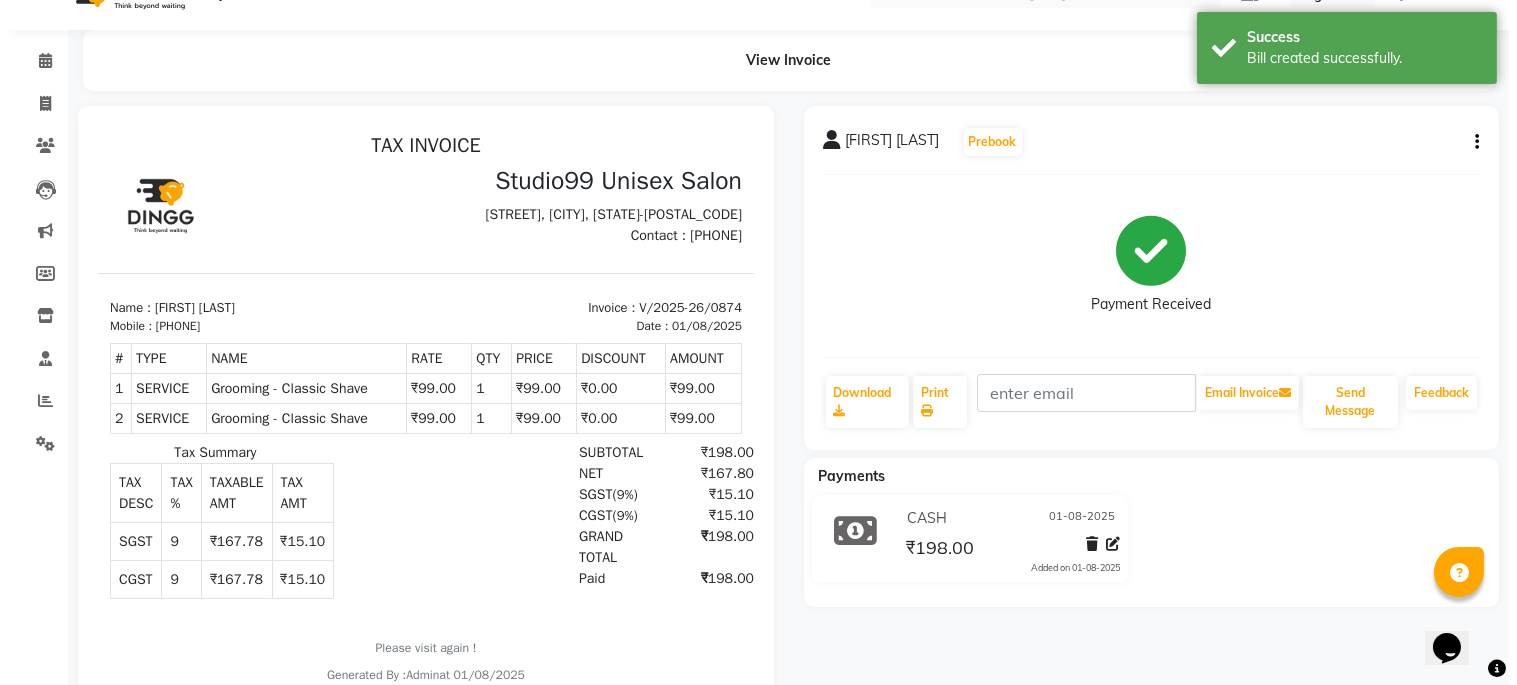 scroll, scrollTop: 0, scrollLeft: 0, axis: both 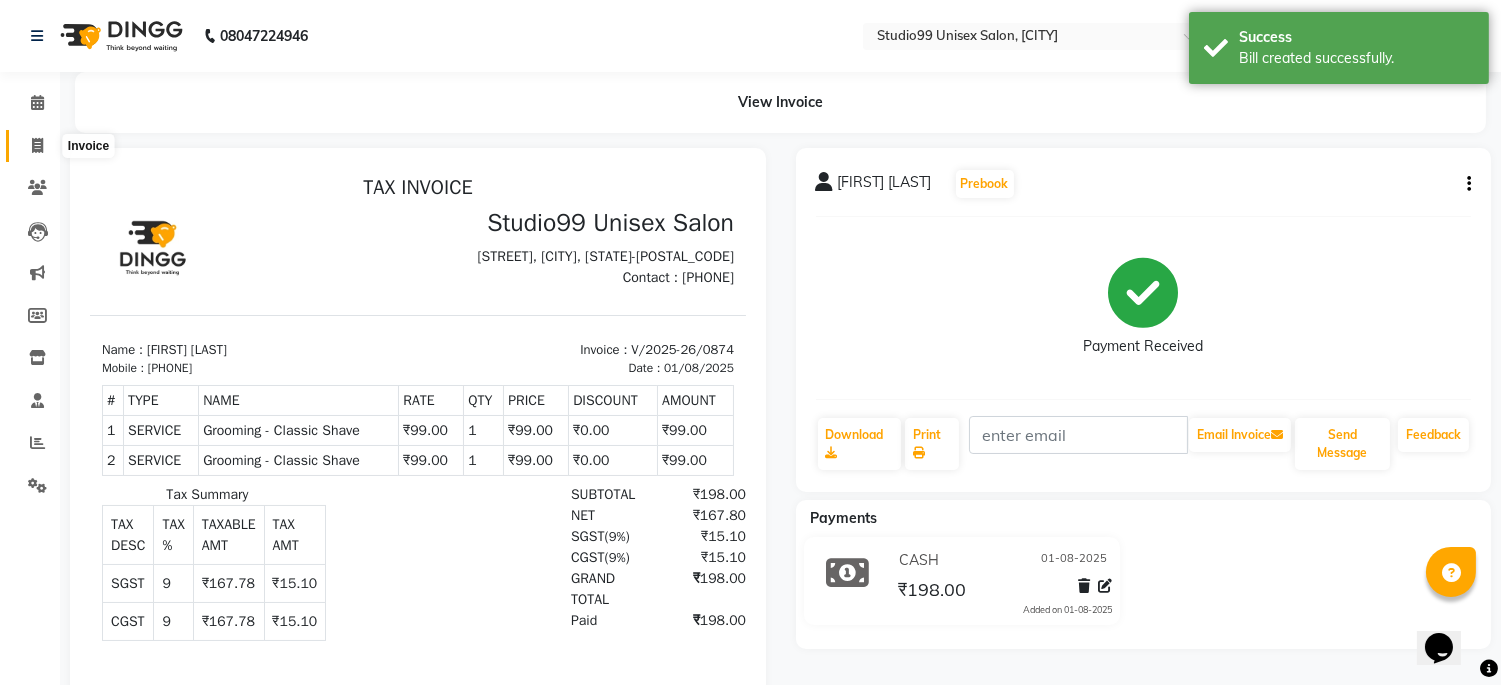 click 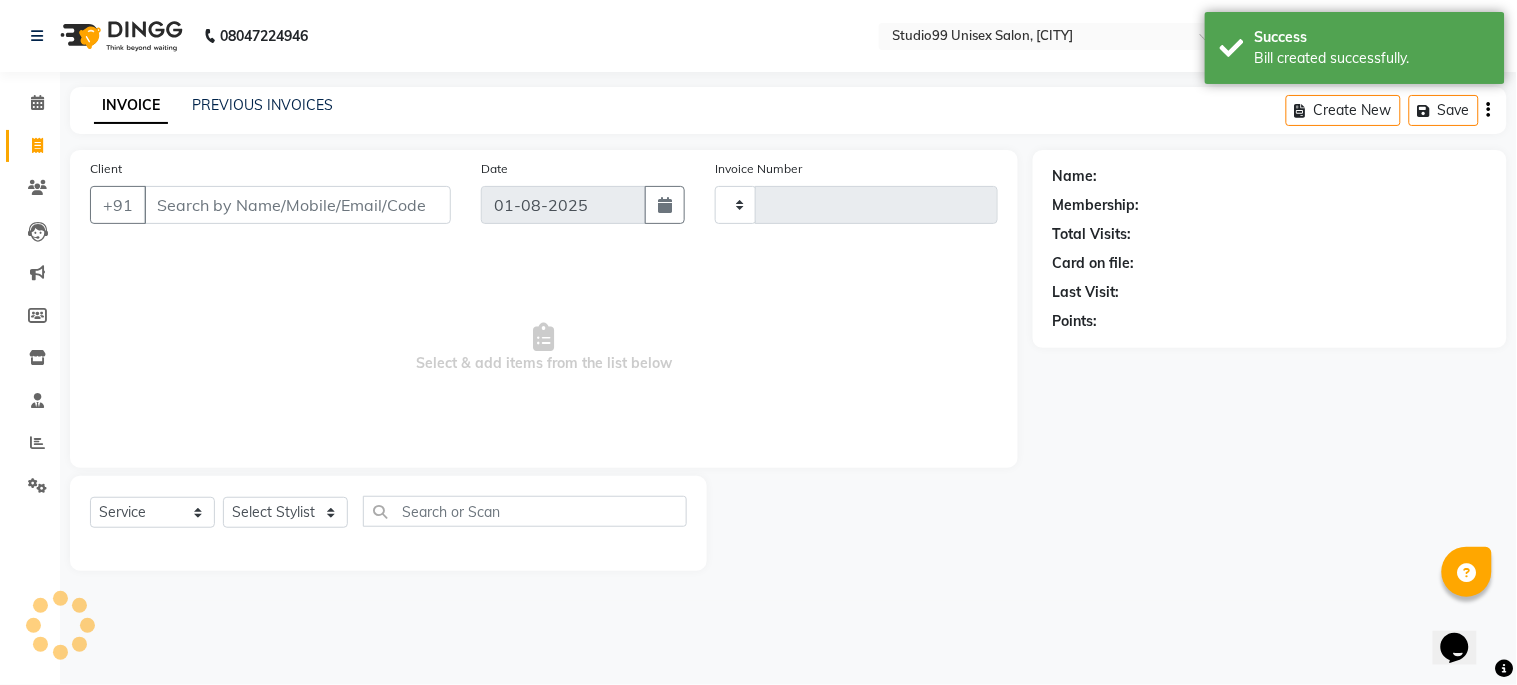 type on "0875" 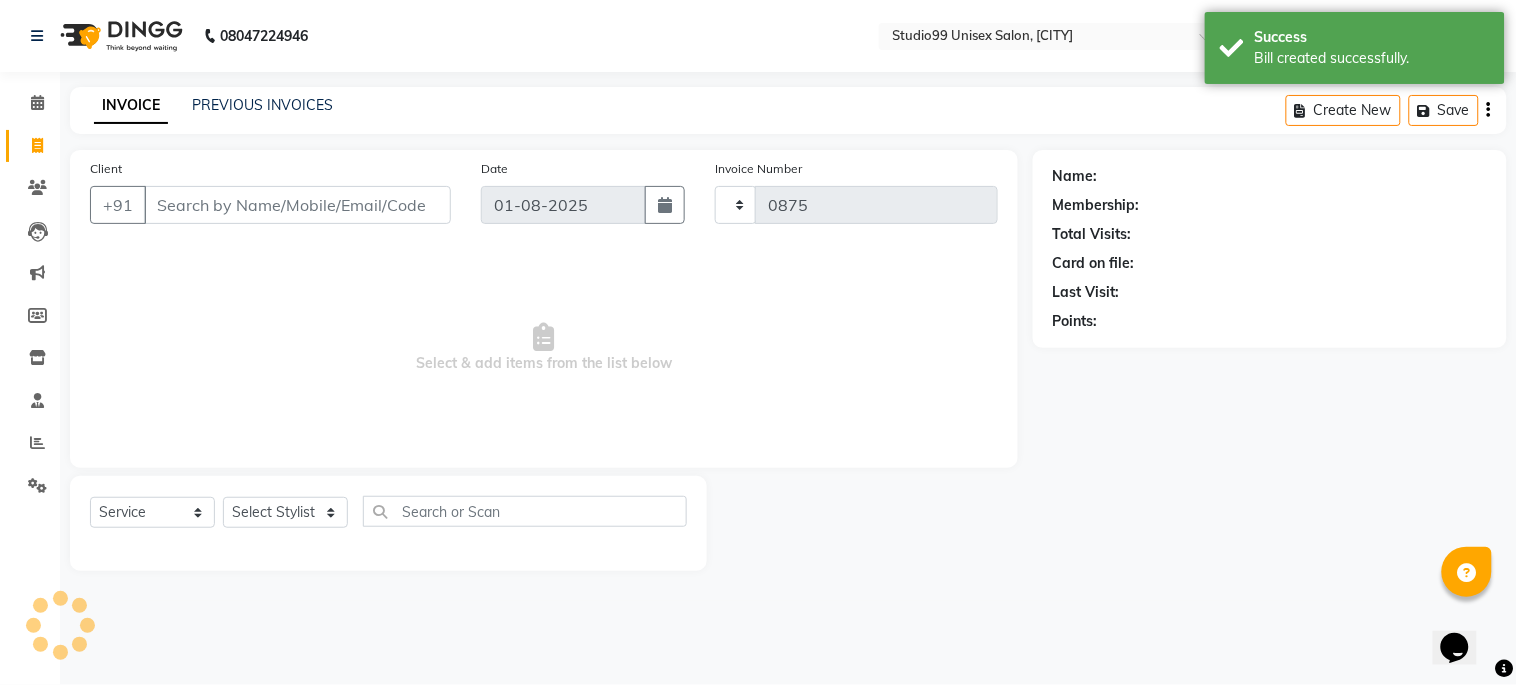 select on "6061" 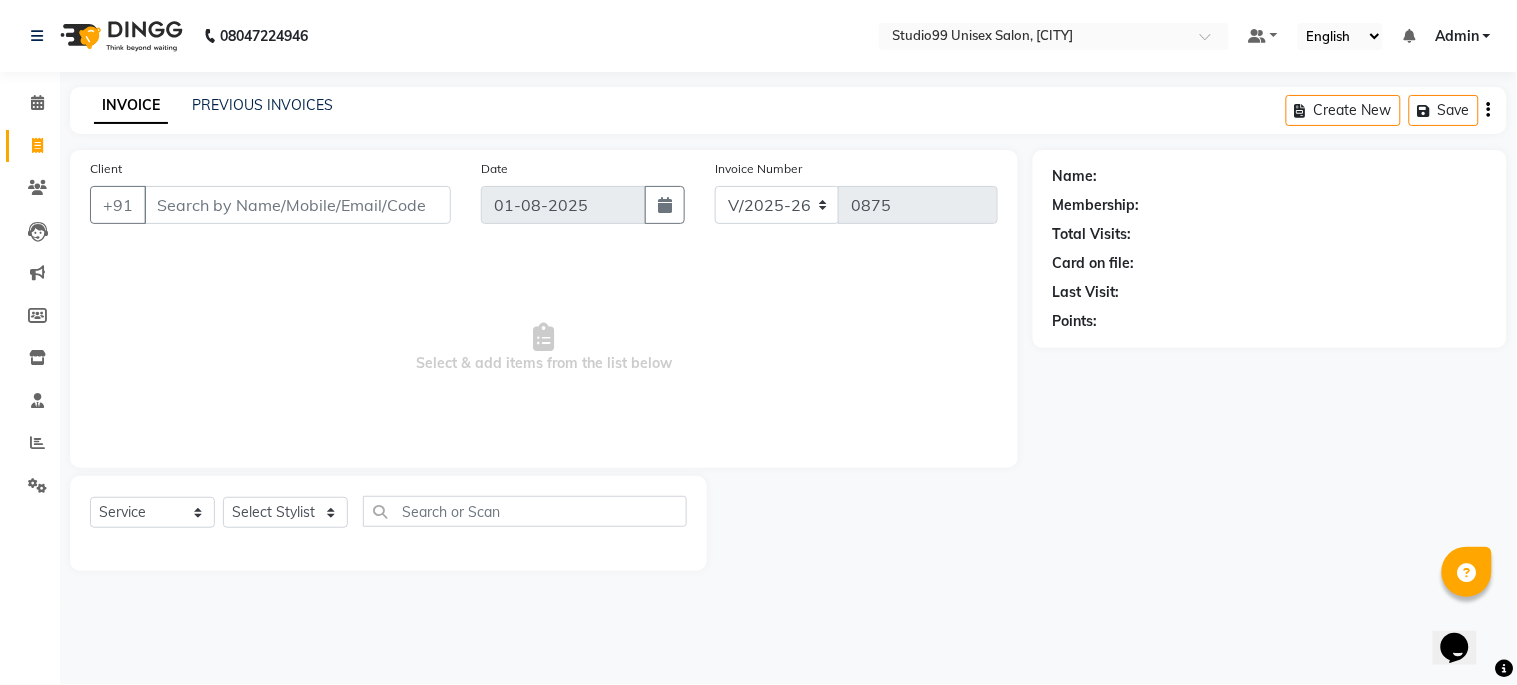 click on "Client" at bounding box center [297, 205] 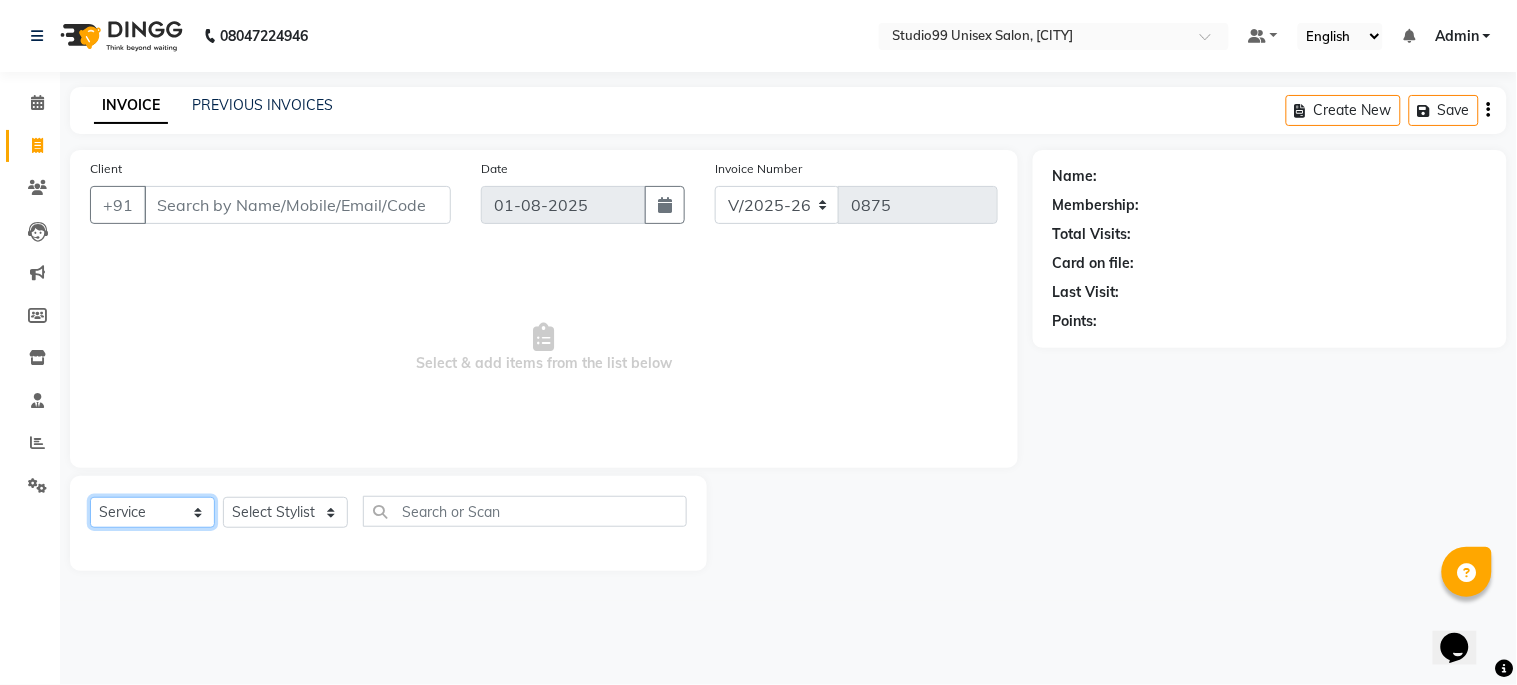 click on "Select  Service  Product  Membership  Package Voucher Prepaid Gift Card" 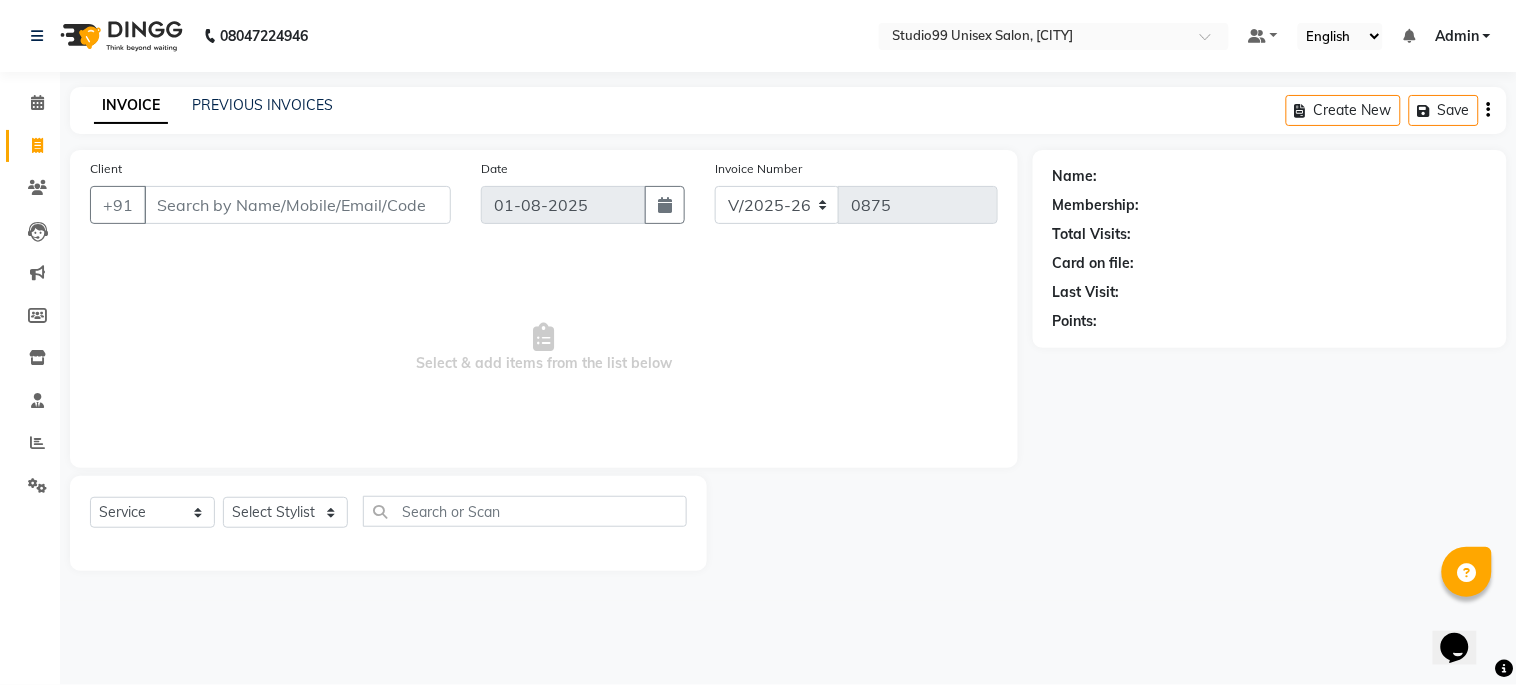click on "Select & add items from the list below" at bounding box center (544, 348) 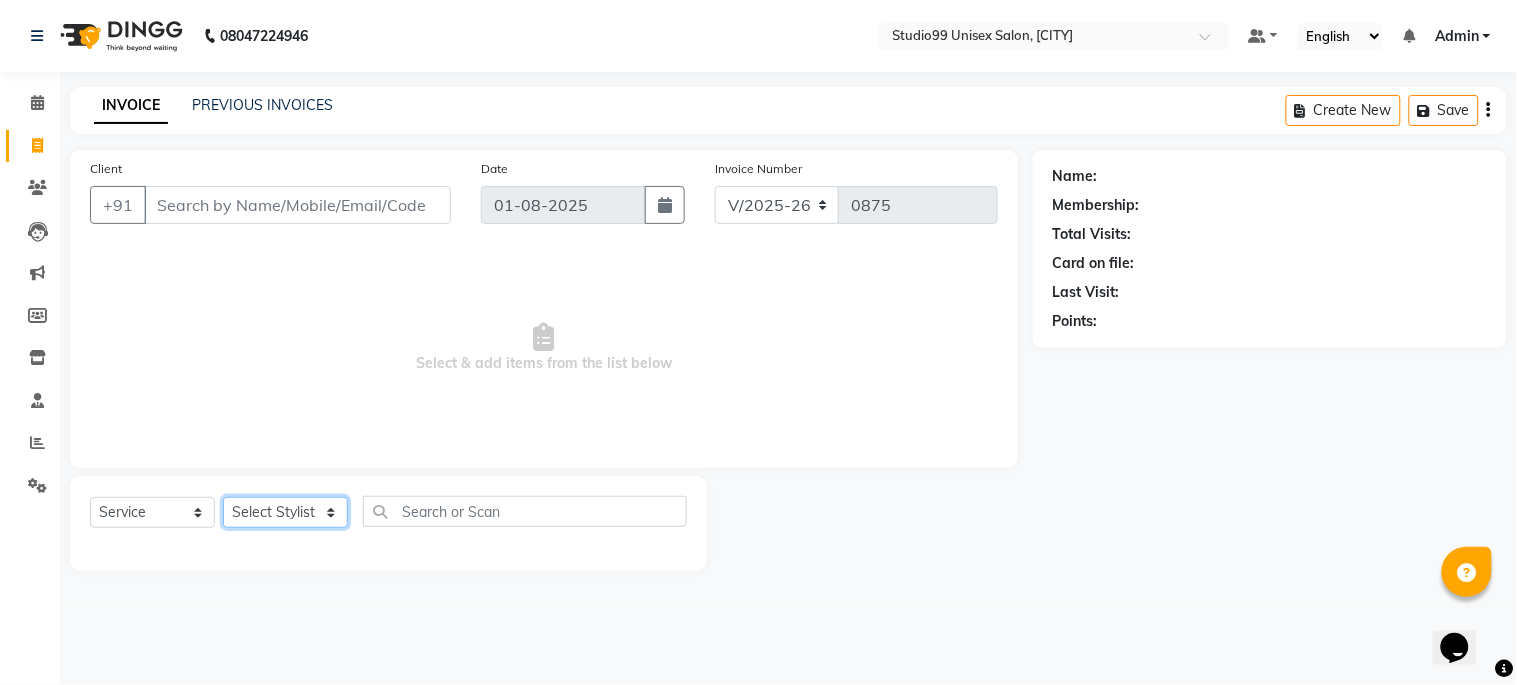 click on "Select Stylist Admin [FIRST] [LAST] [FIRST] [LAST] [FIRST] [LAST] [FIRST] [LAST] [FIRST] [LAST] [FIRST] [LAST]" 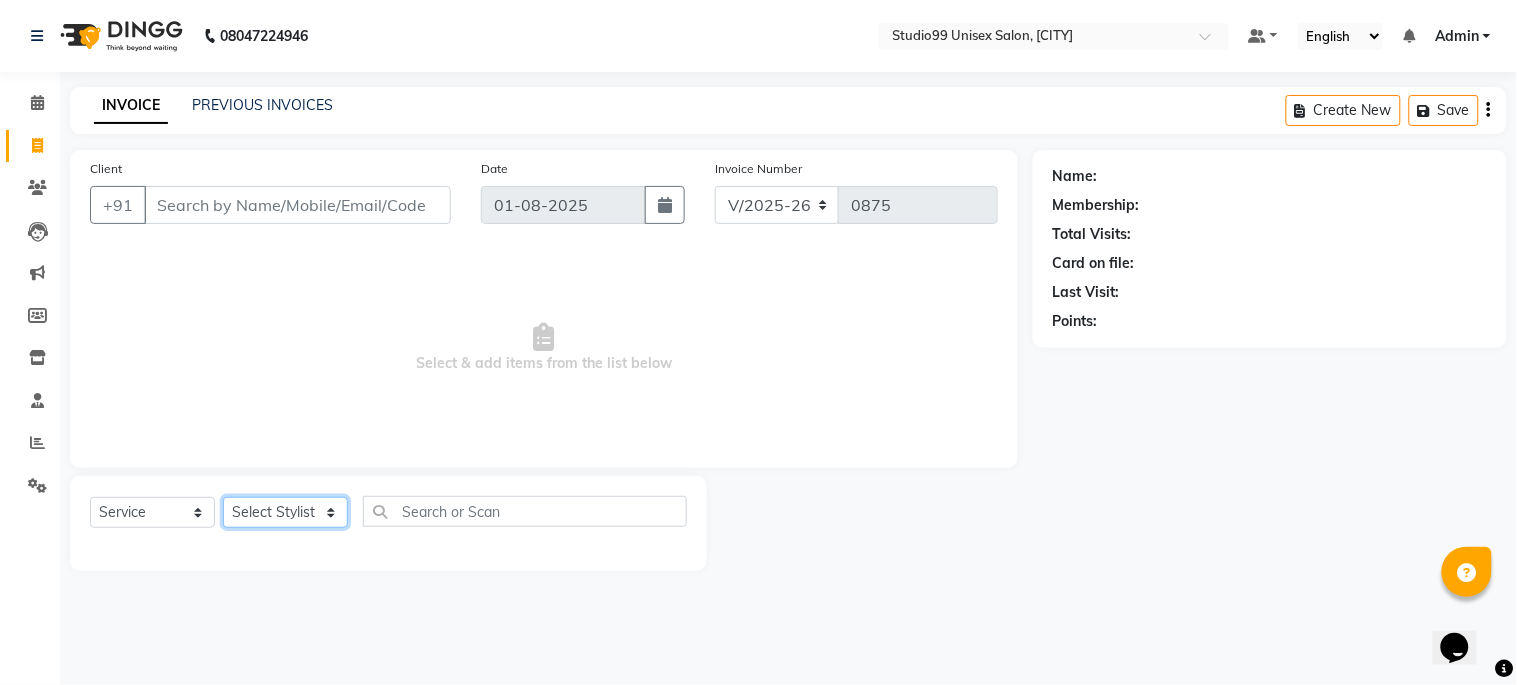select on "45039" 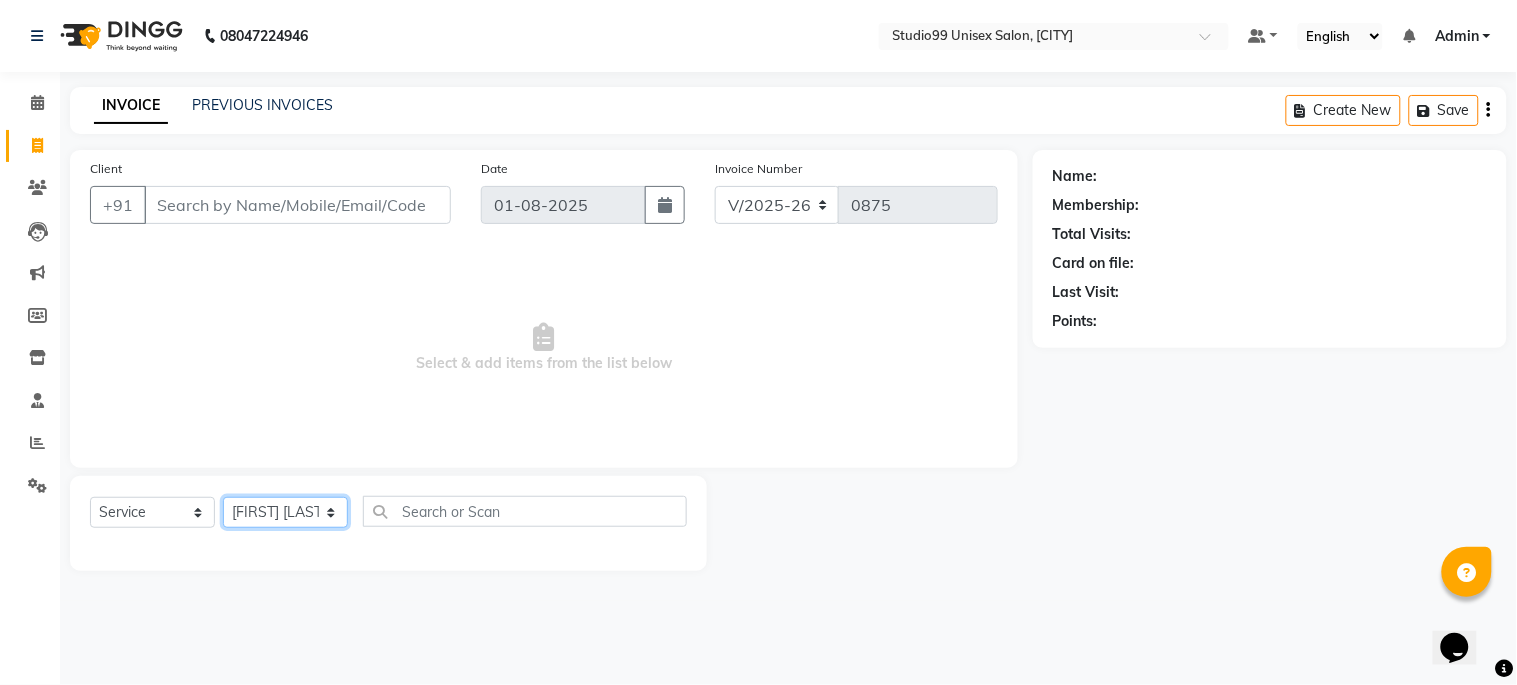 click on "Select Stylist Admin [FIRST] [LAST] [FIRST] [LAST] [FIRST] [LAST] [FIRST] [LAST] [FIRST] [LAST] [FIRST] [LAST]" 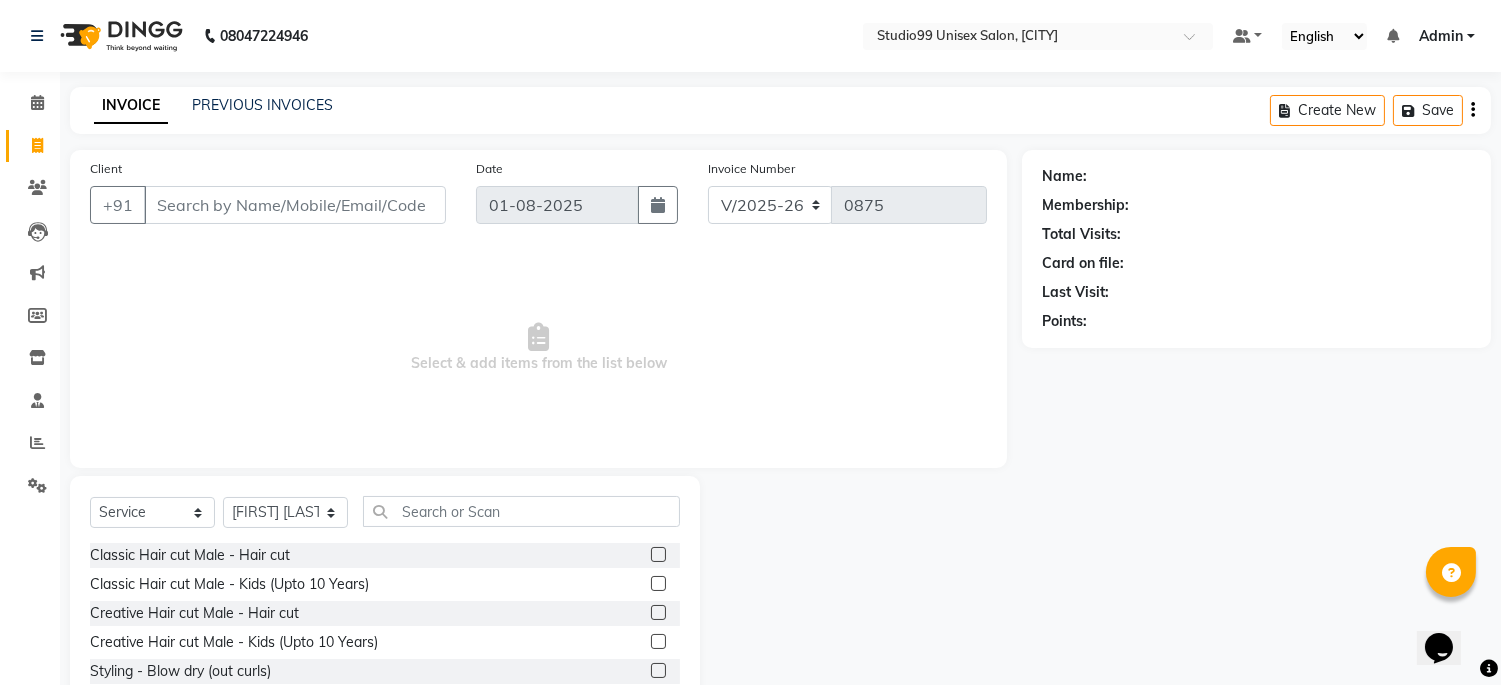 click 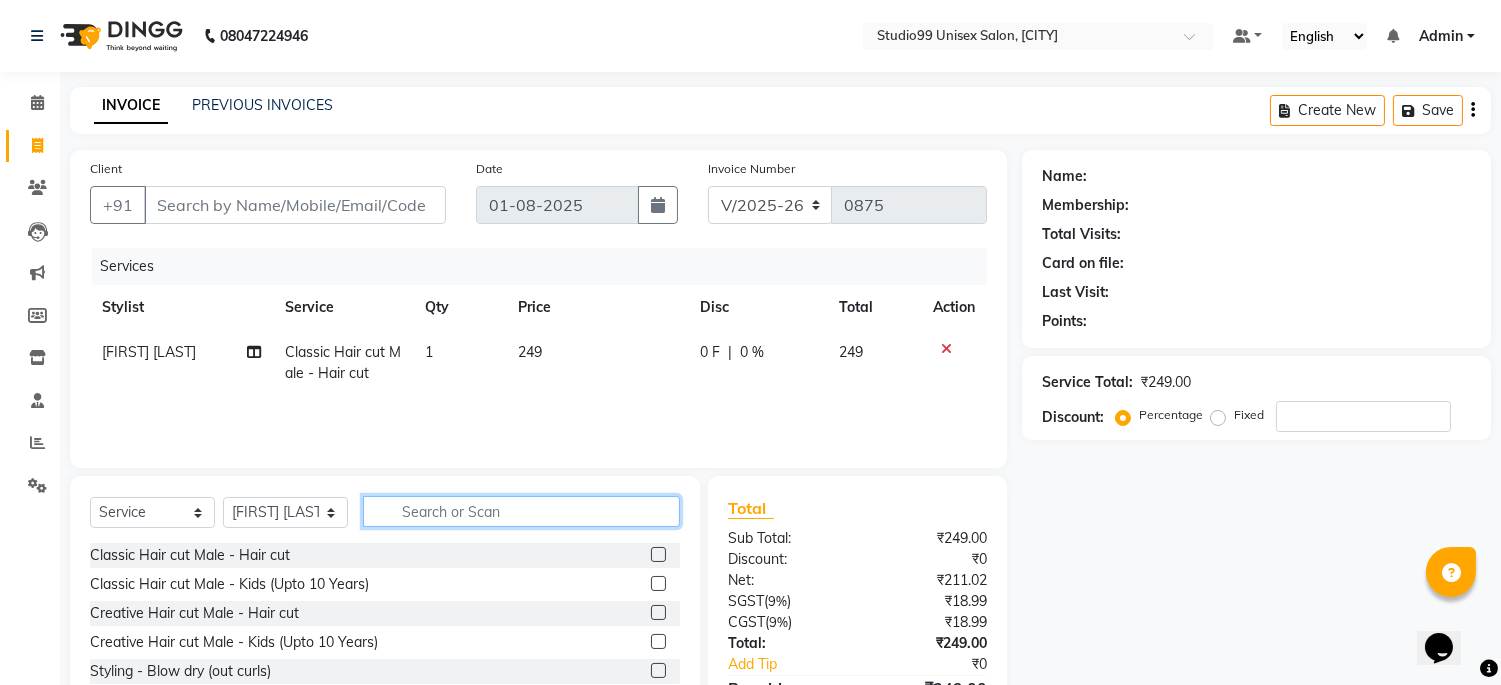 checkbox on "false" 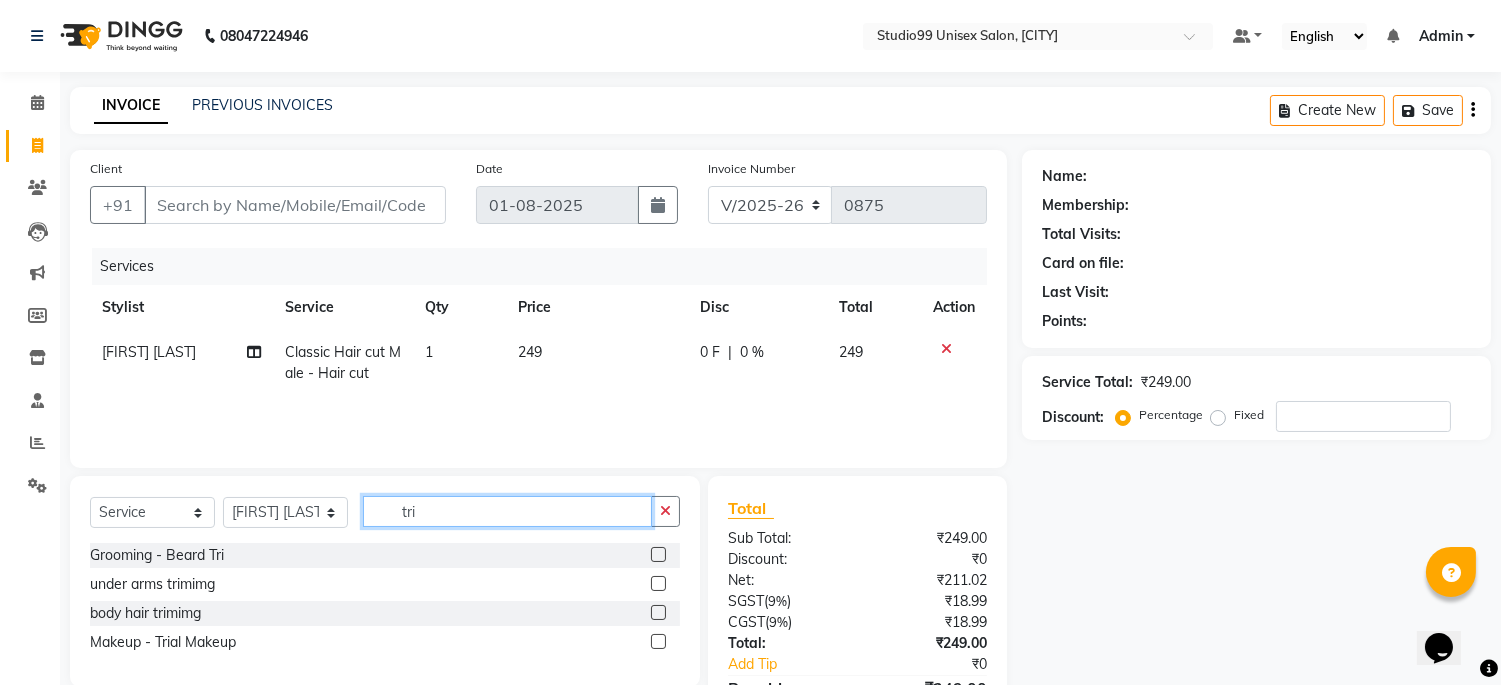 type on "tri" 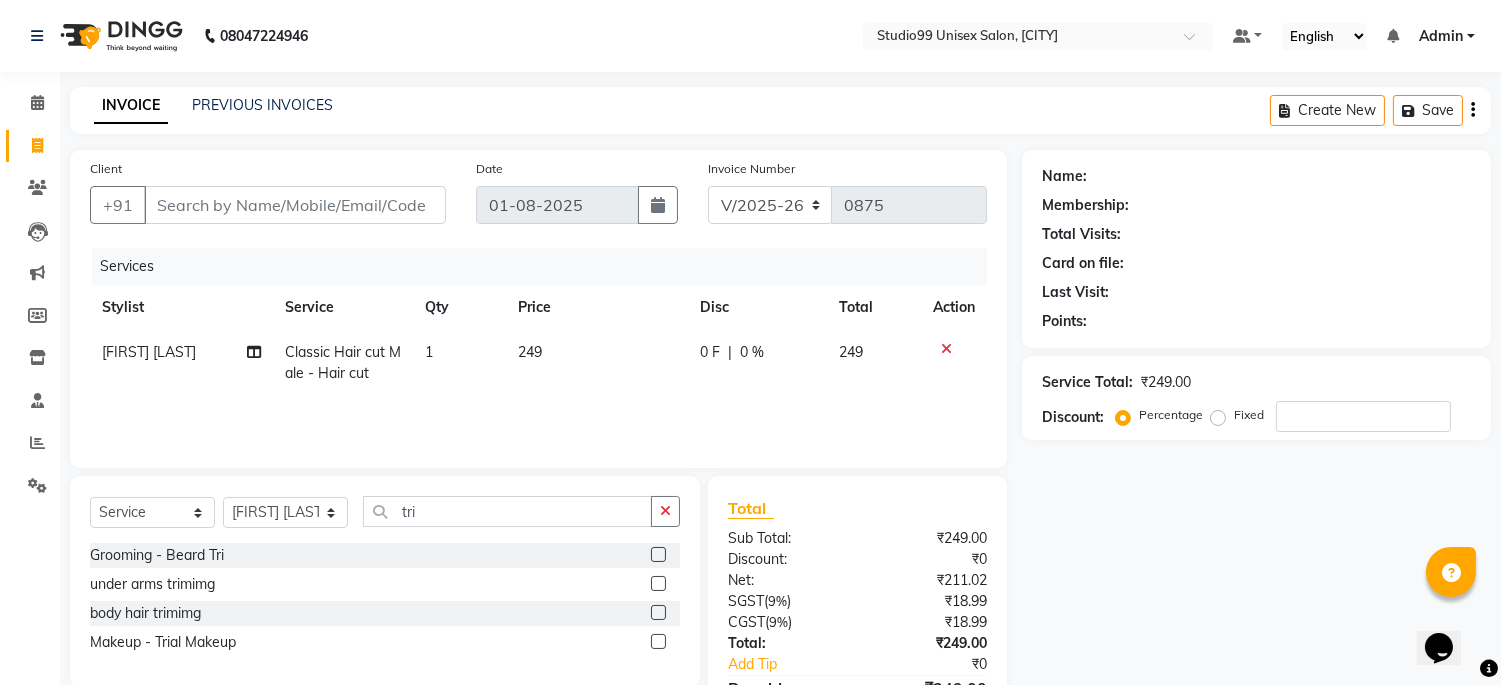 click 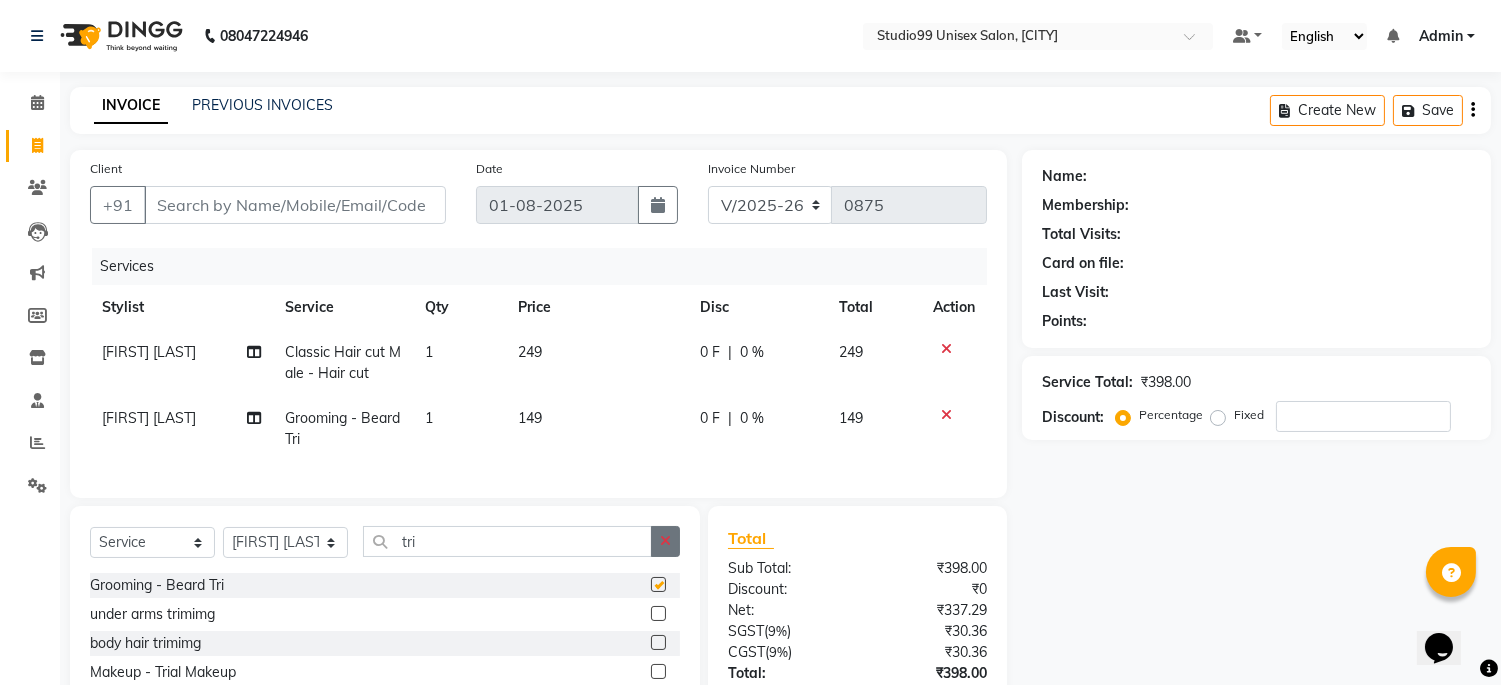 checkbox on "false" 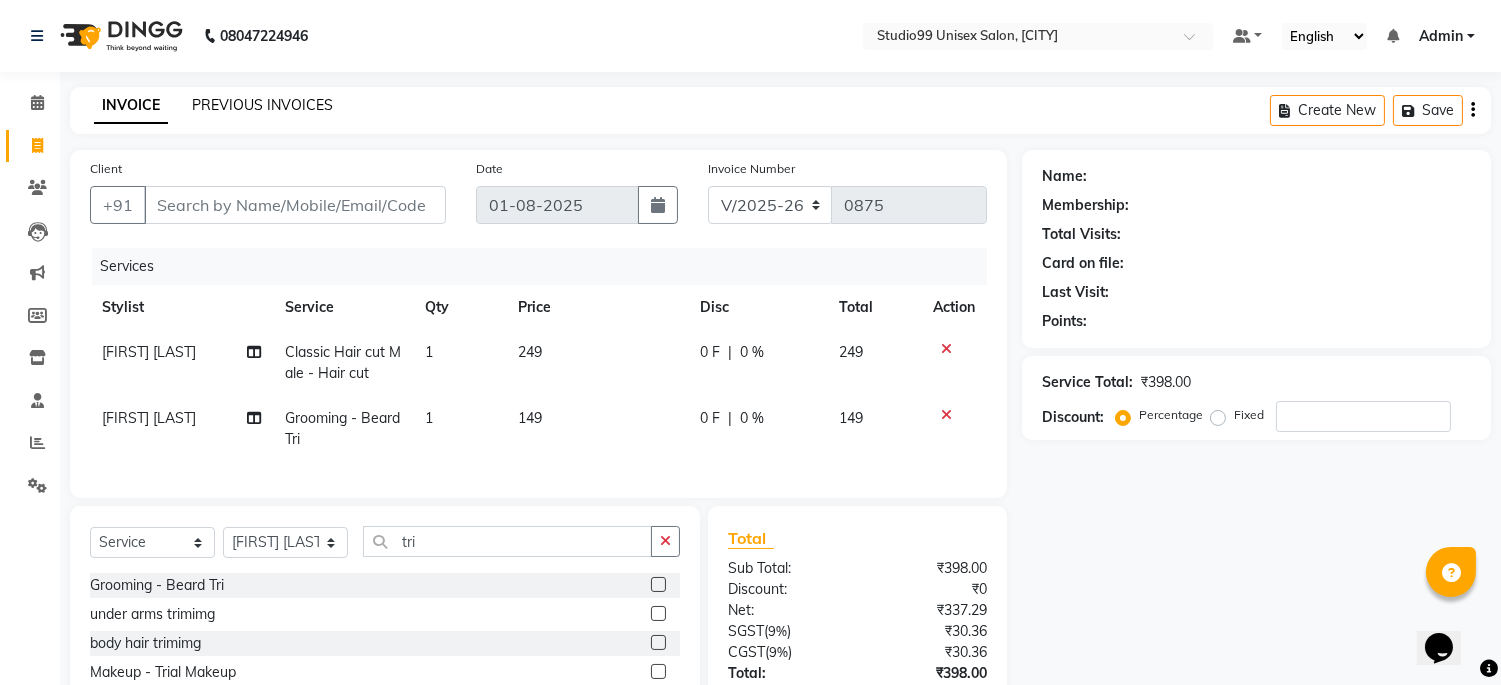 click on "PREVIOUS INVOICES" 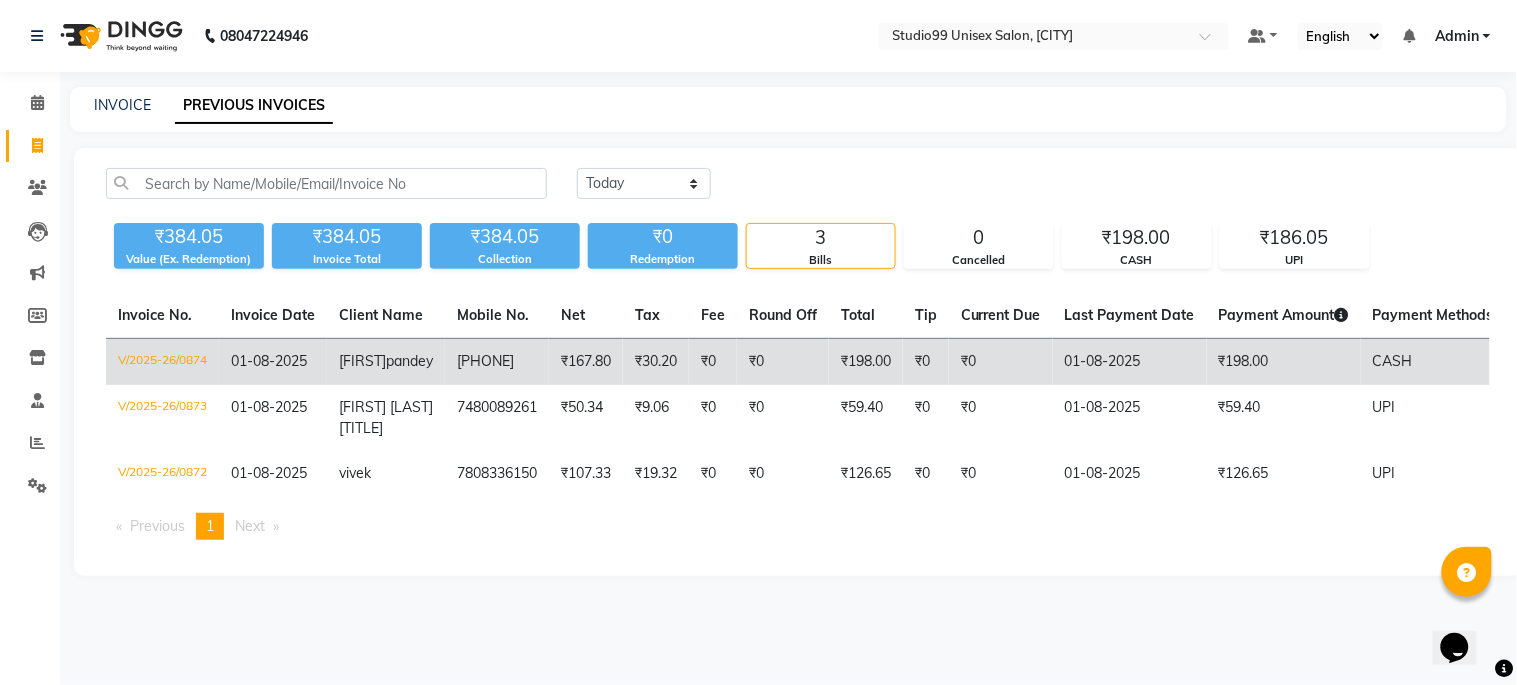 click on "V/2025-26/0874" 